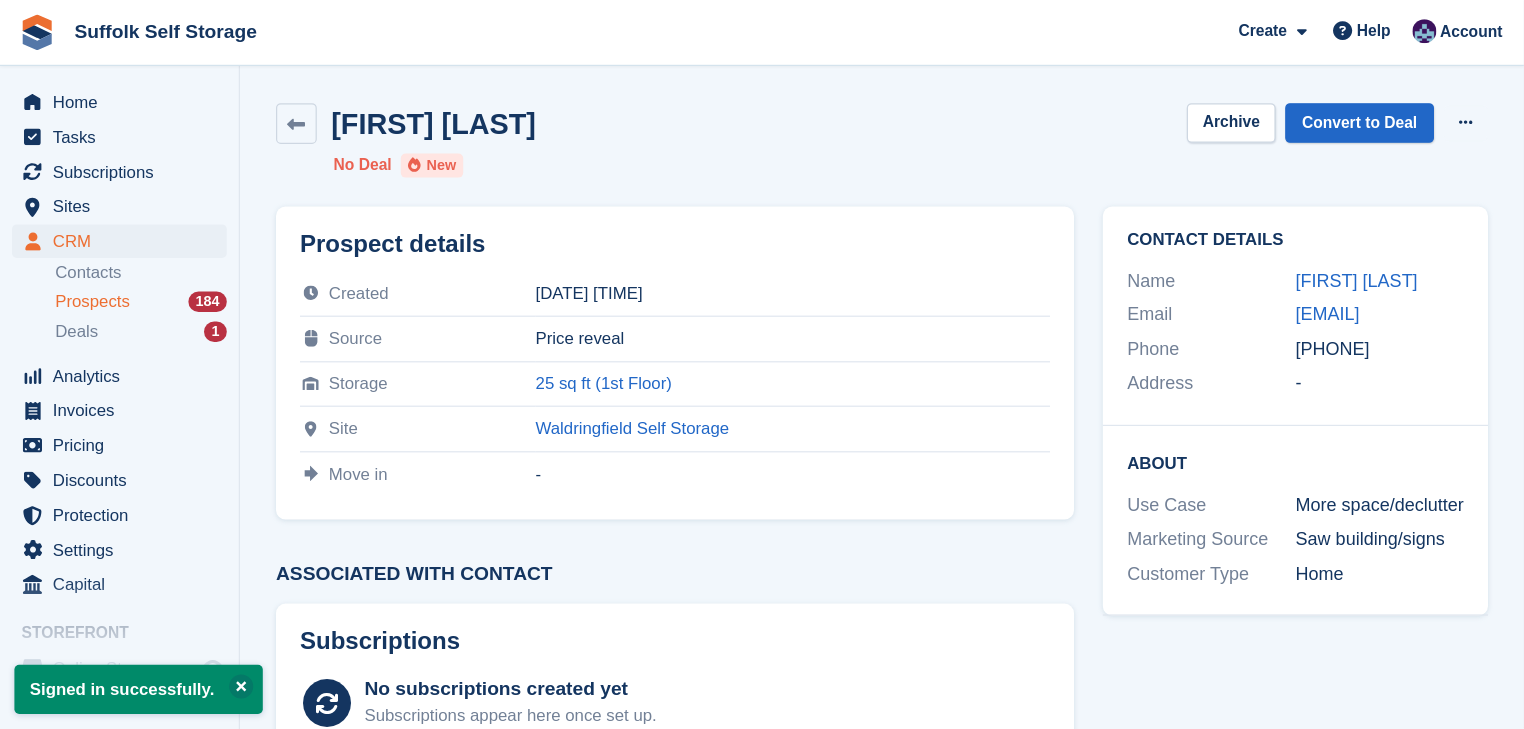 scroll, scrollTop: 0, scrollLeft: 0, axis: both 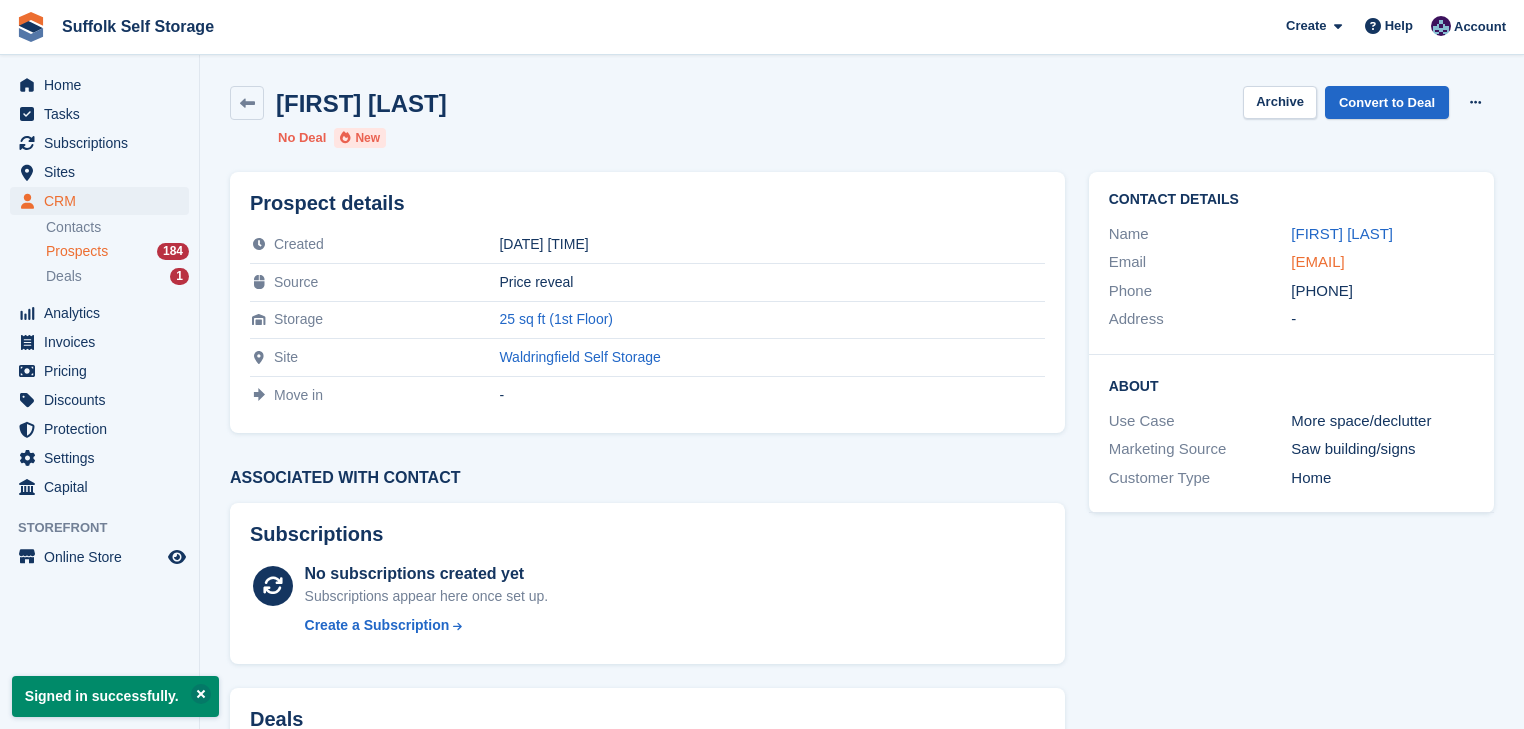 drag, startPoint x: 1336, startPoint y: 286, endPoint x: 1293, endPoint y: 271, distance: 45.54119 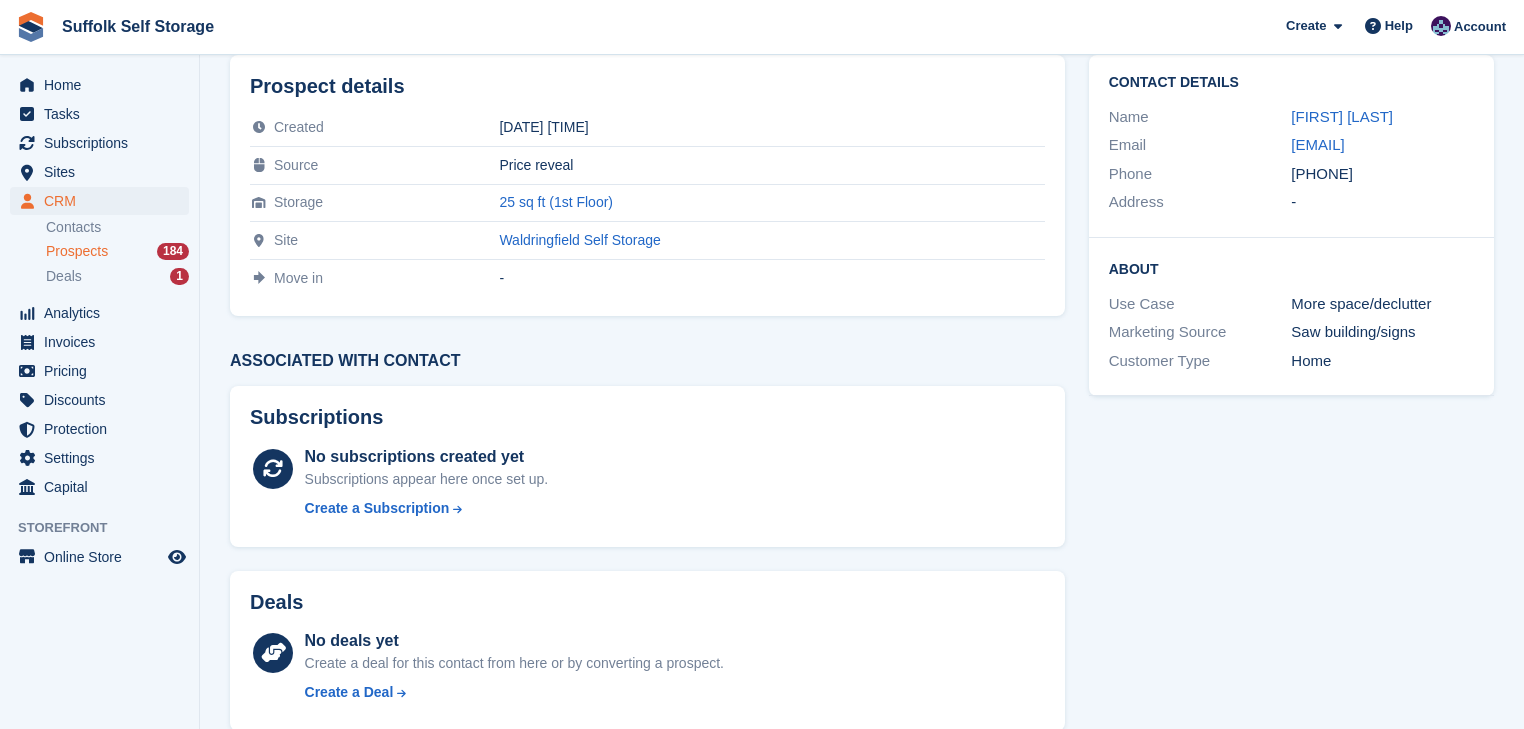 scroll, scrollTop: 0, scrollLeft: 0, axis: both 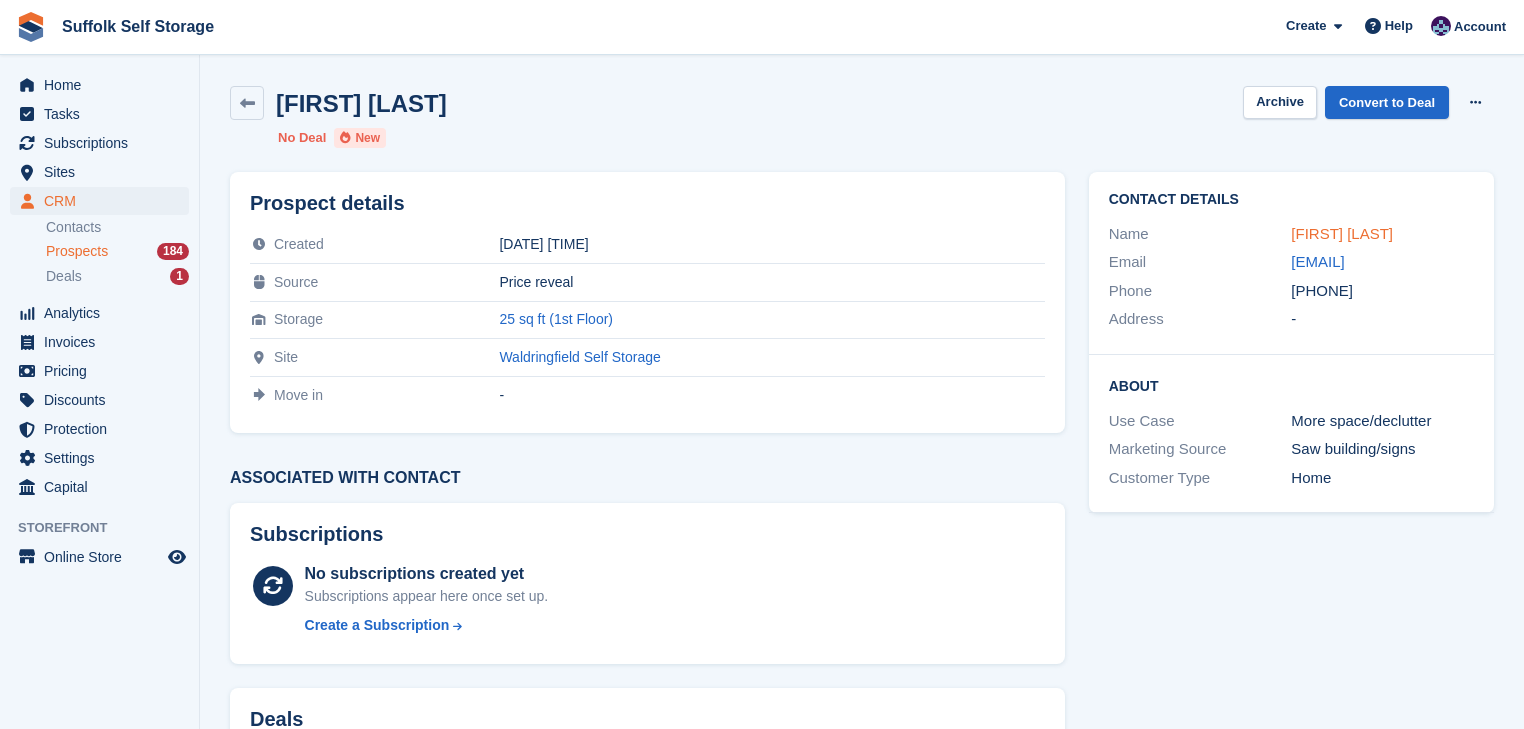 click on "Sarah Donovan" at bounding box center [1342, 233] 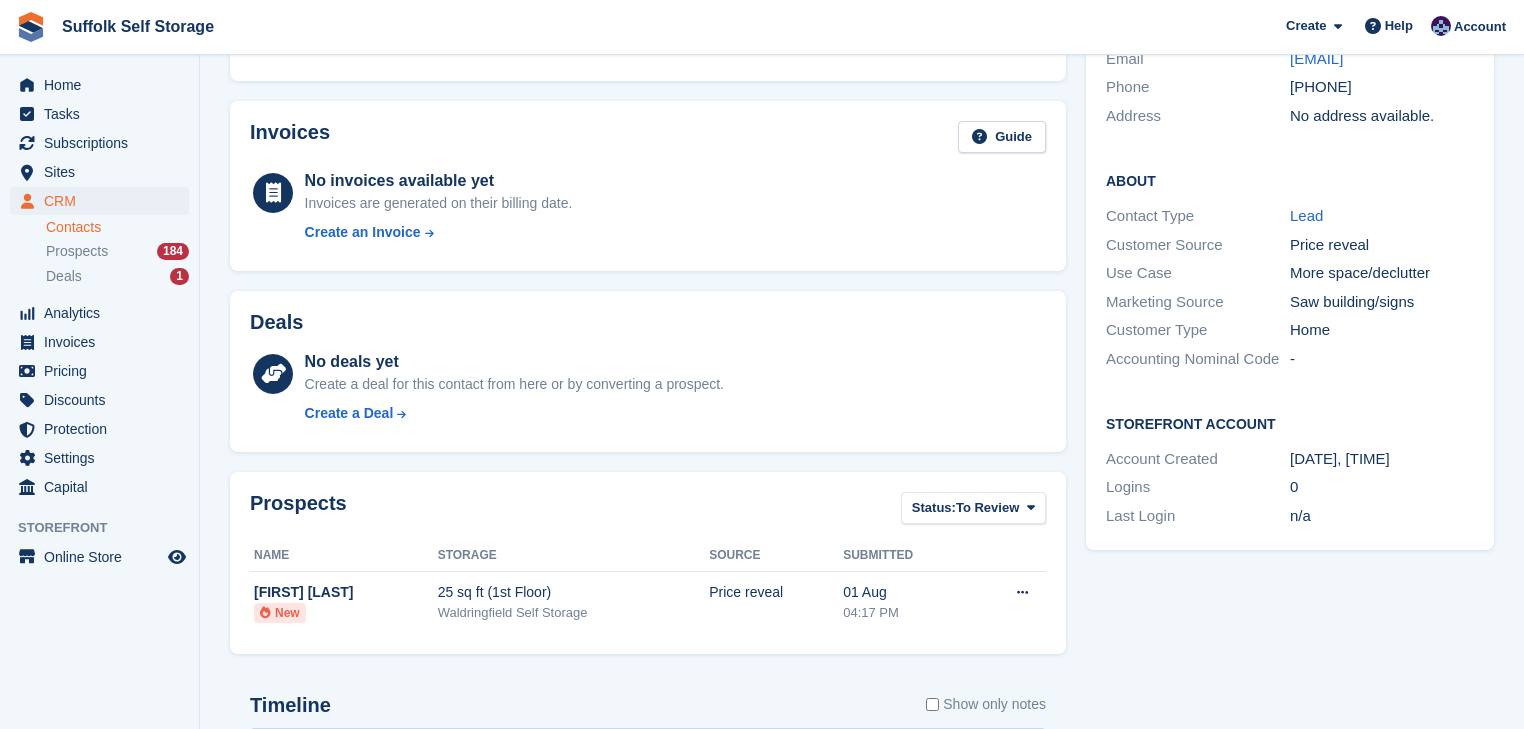 scroll, scrollTop: 480, scrollLeft: 0, axis: vertical 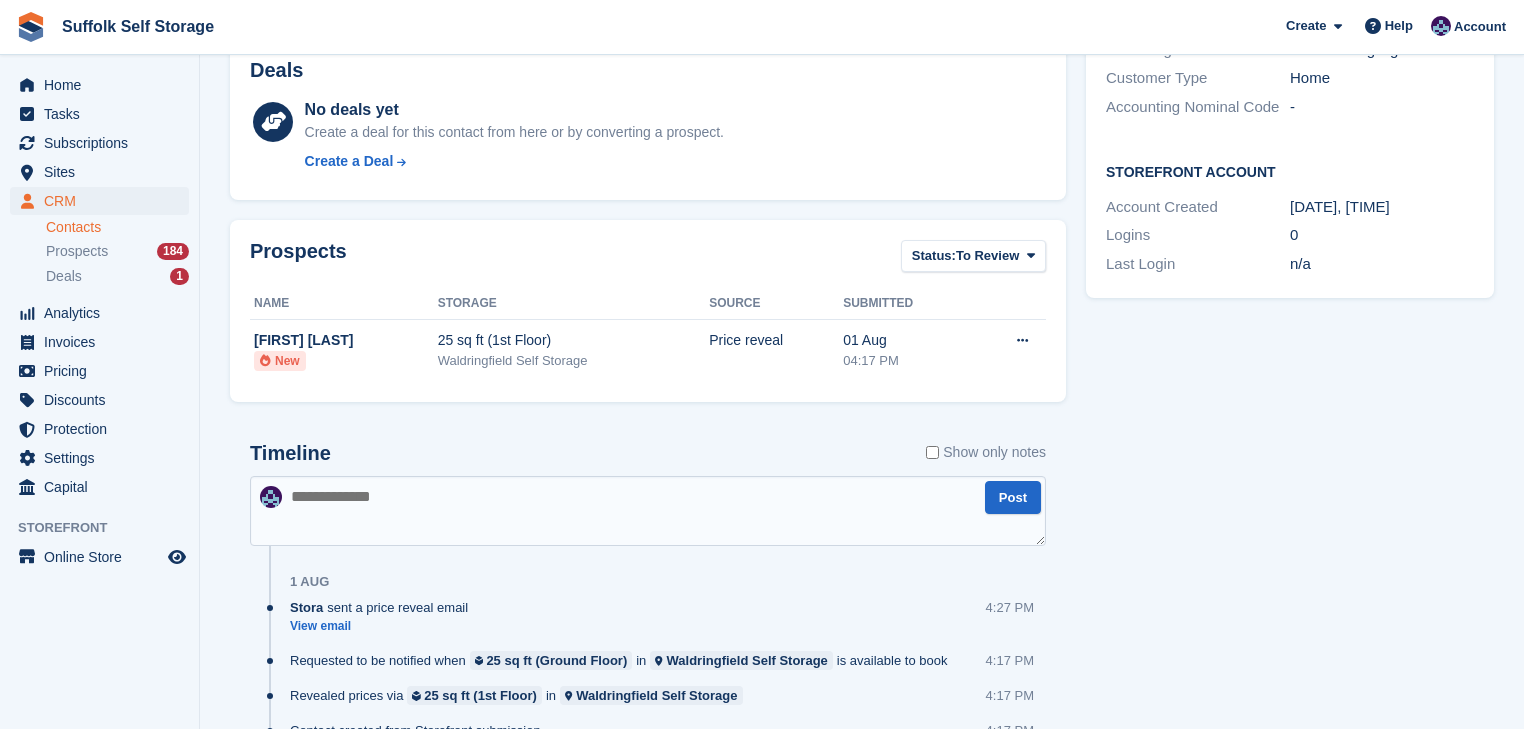 click at bounding box center (648, 511) 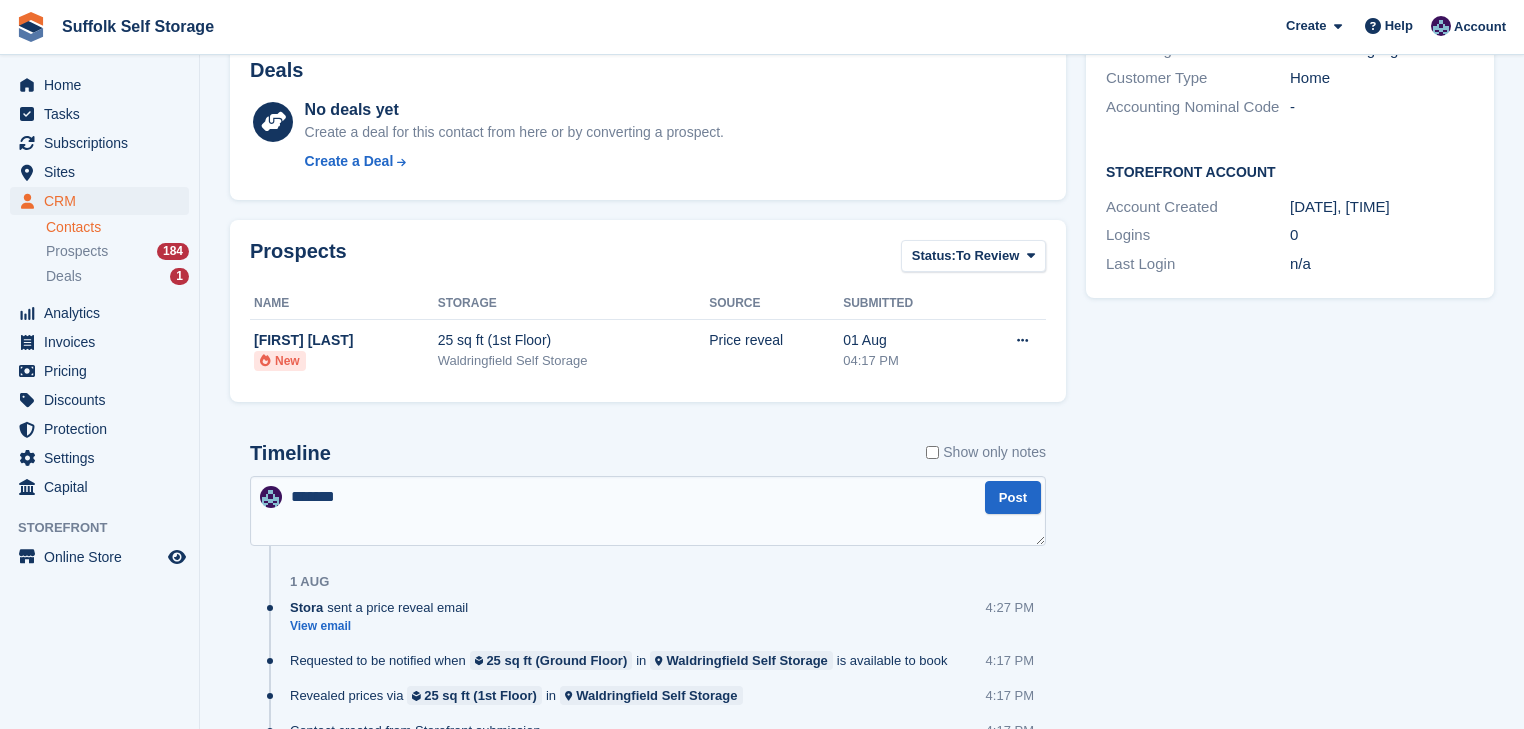 type on "*******" 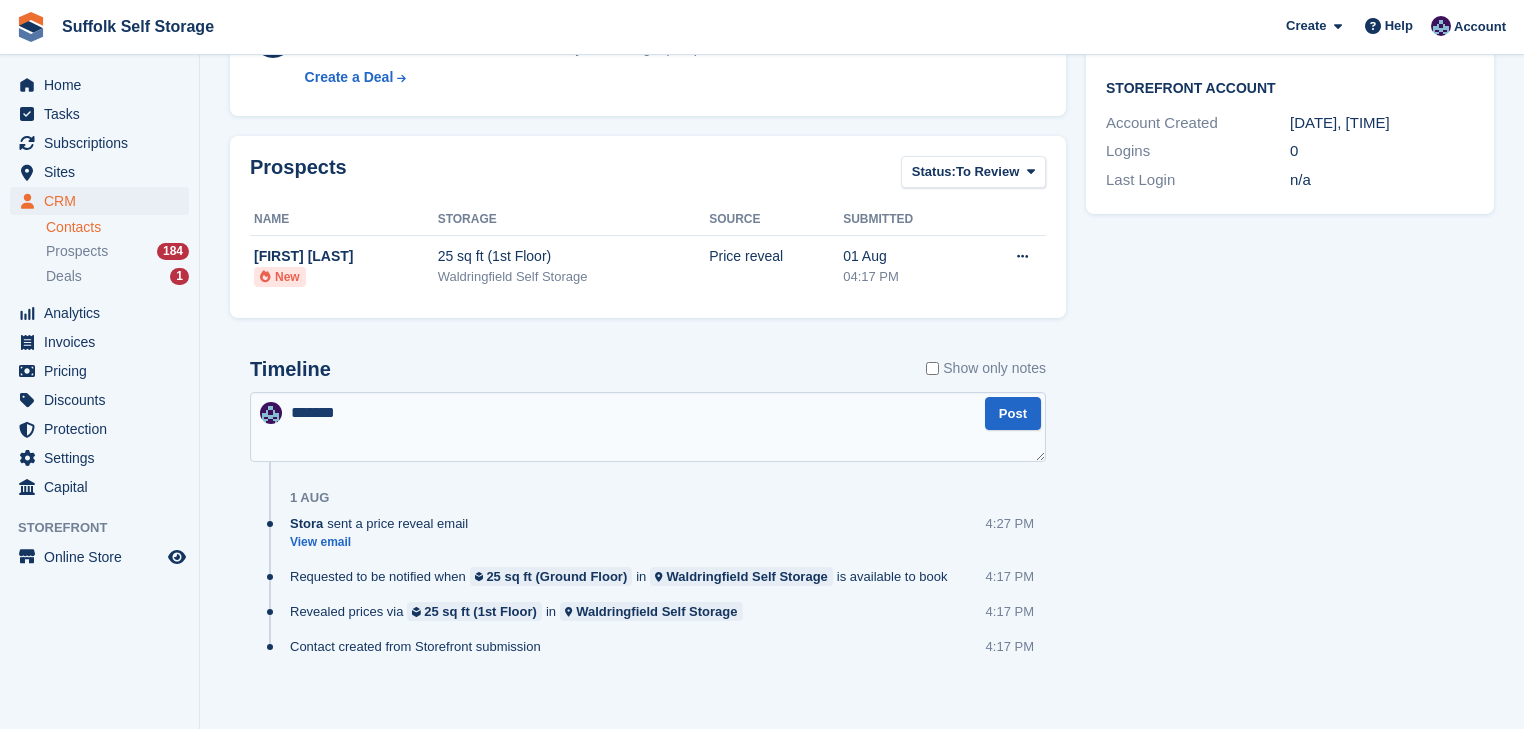 scroll, scrollTop: 579, scrollLeft: 0, axis: vertical 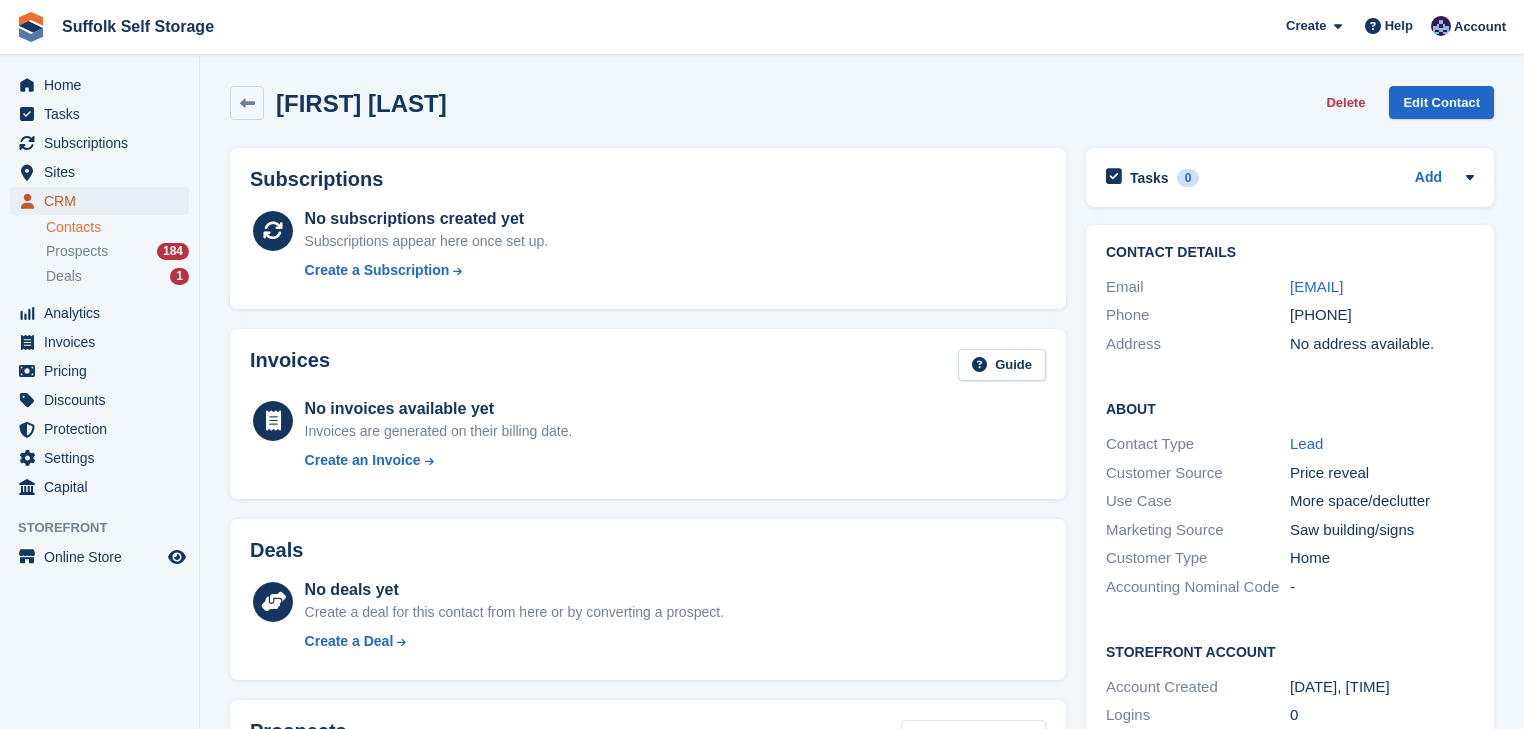 click on "CRM" at bounding box center (104, 201) 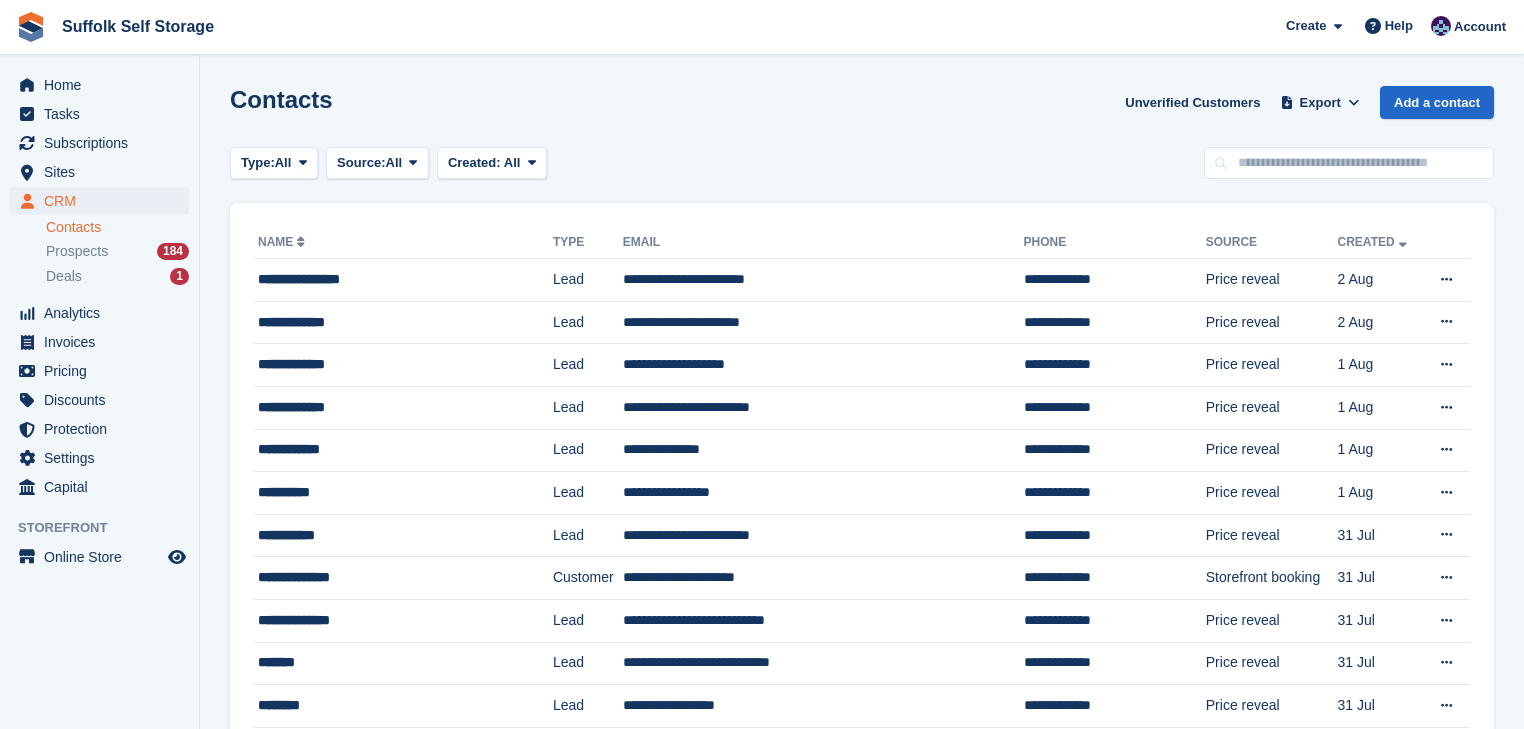 click on "Contacts" at bounding box center [117, 227] 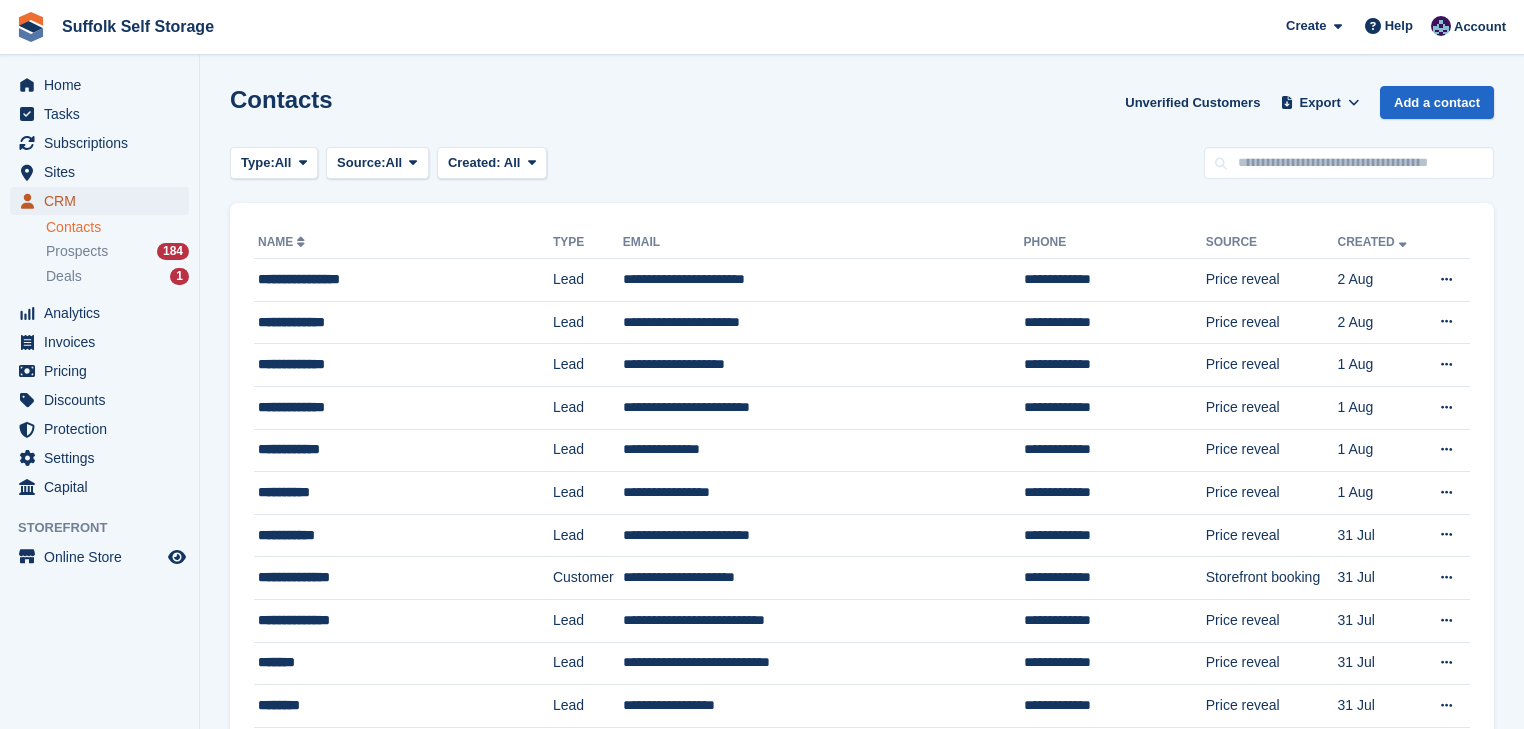 click on "CRM" at bounding box center (104, 201) 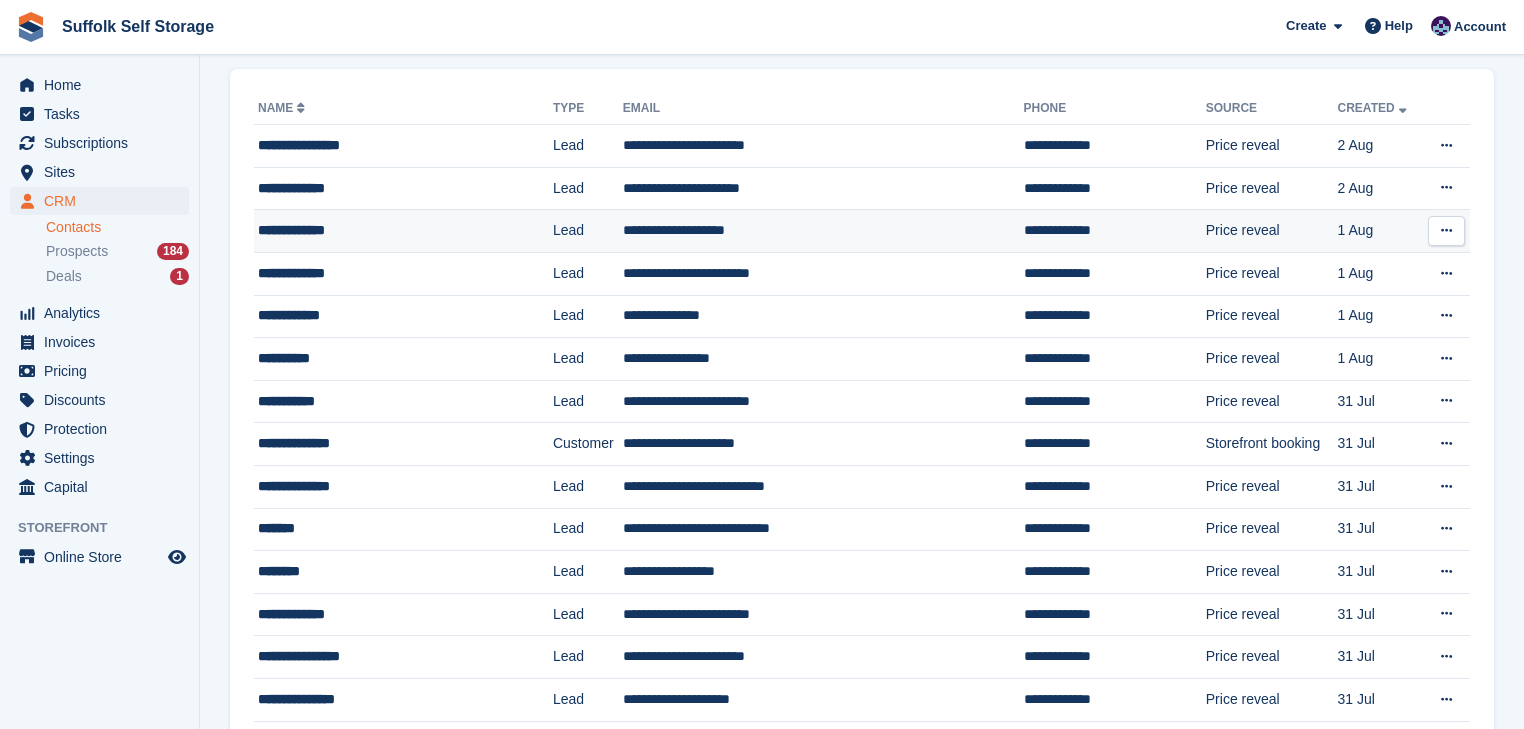 scroll, scrollTop: 160, scrollLeft: 0, axis: vertical 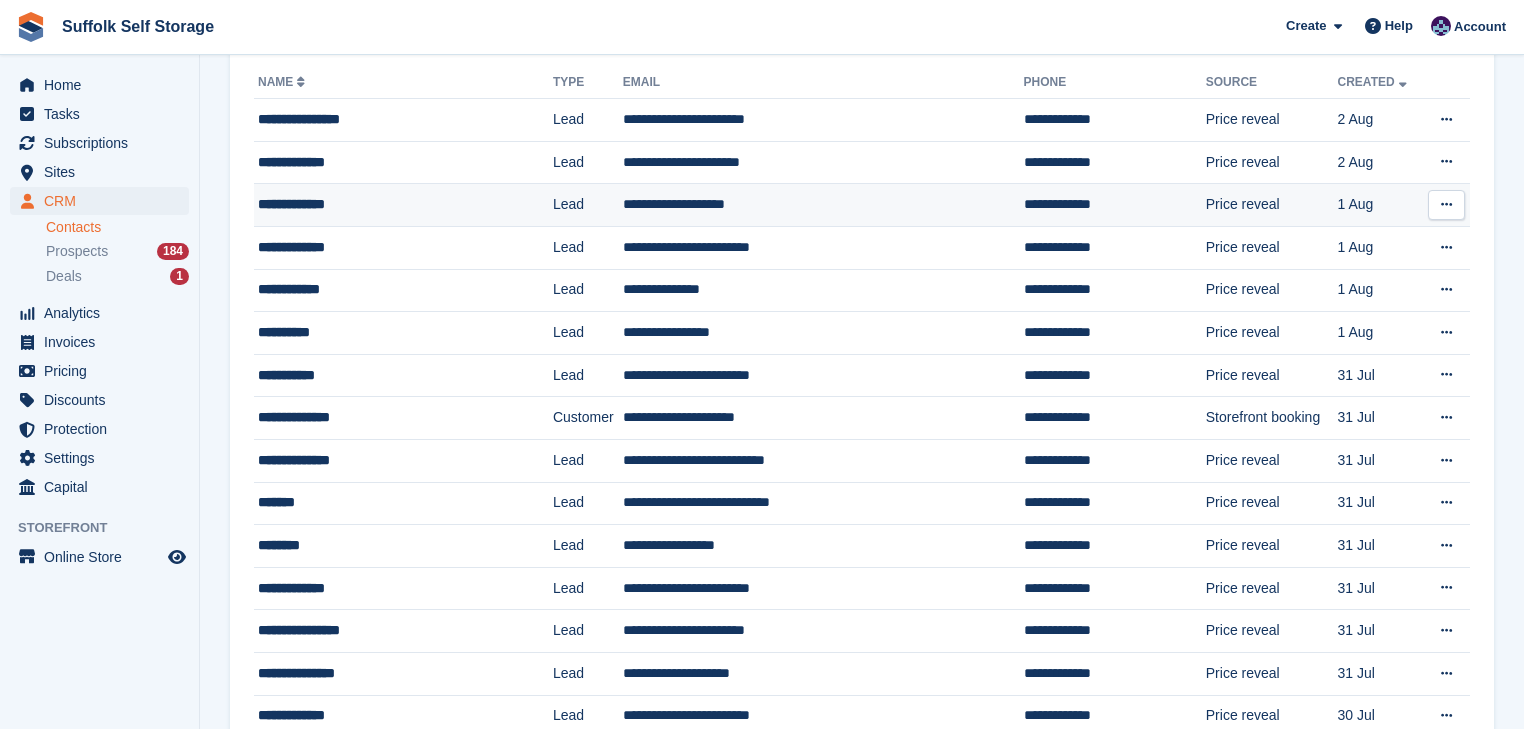click on "**********" at bounding box center [386, 204] 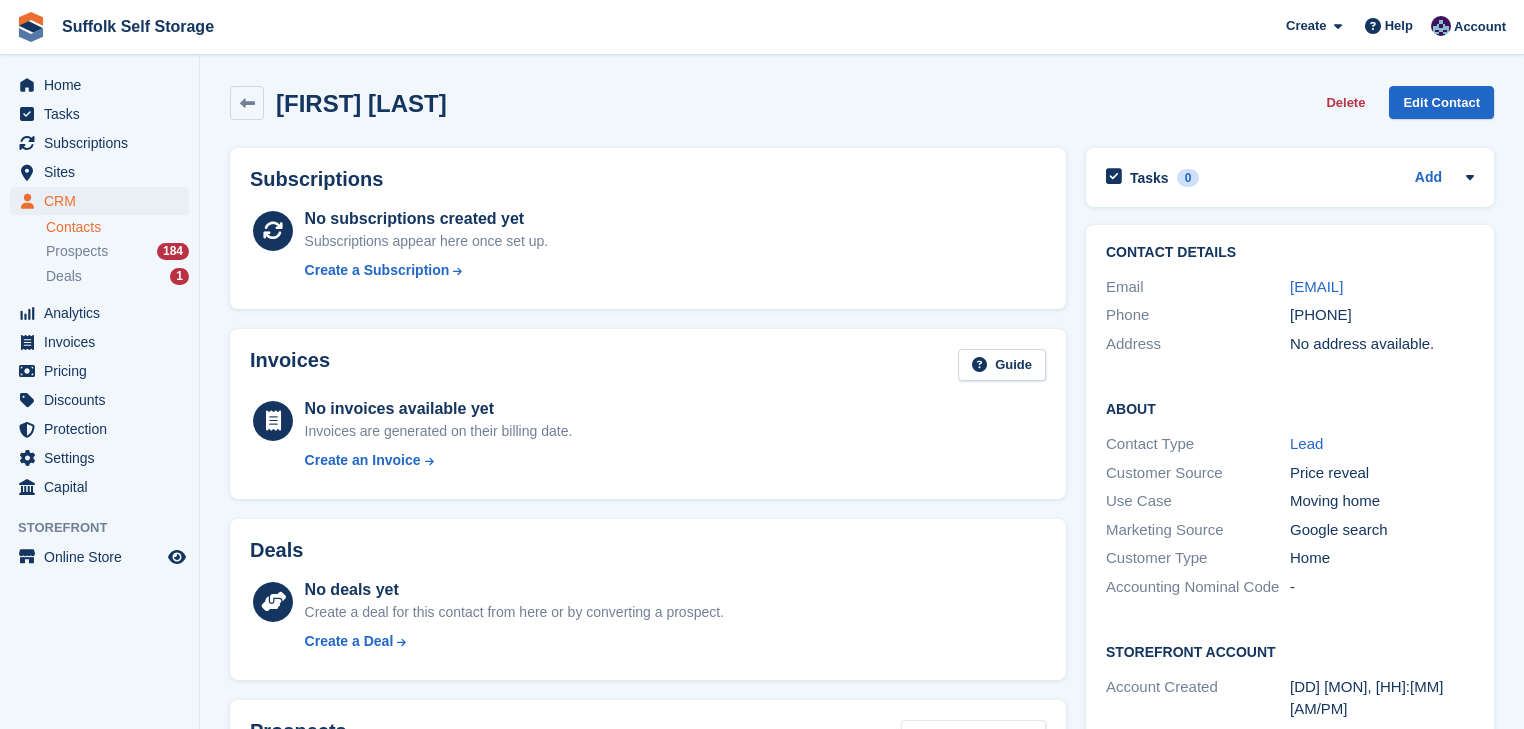 scroll, scrollTop: 0, scrollLeft: 0, axis: both 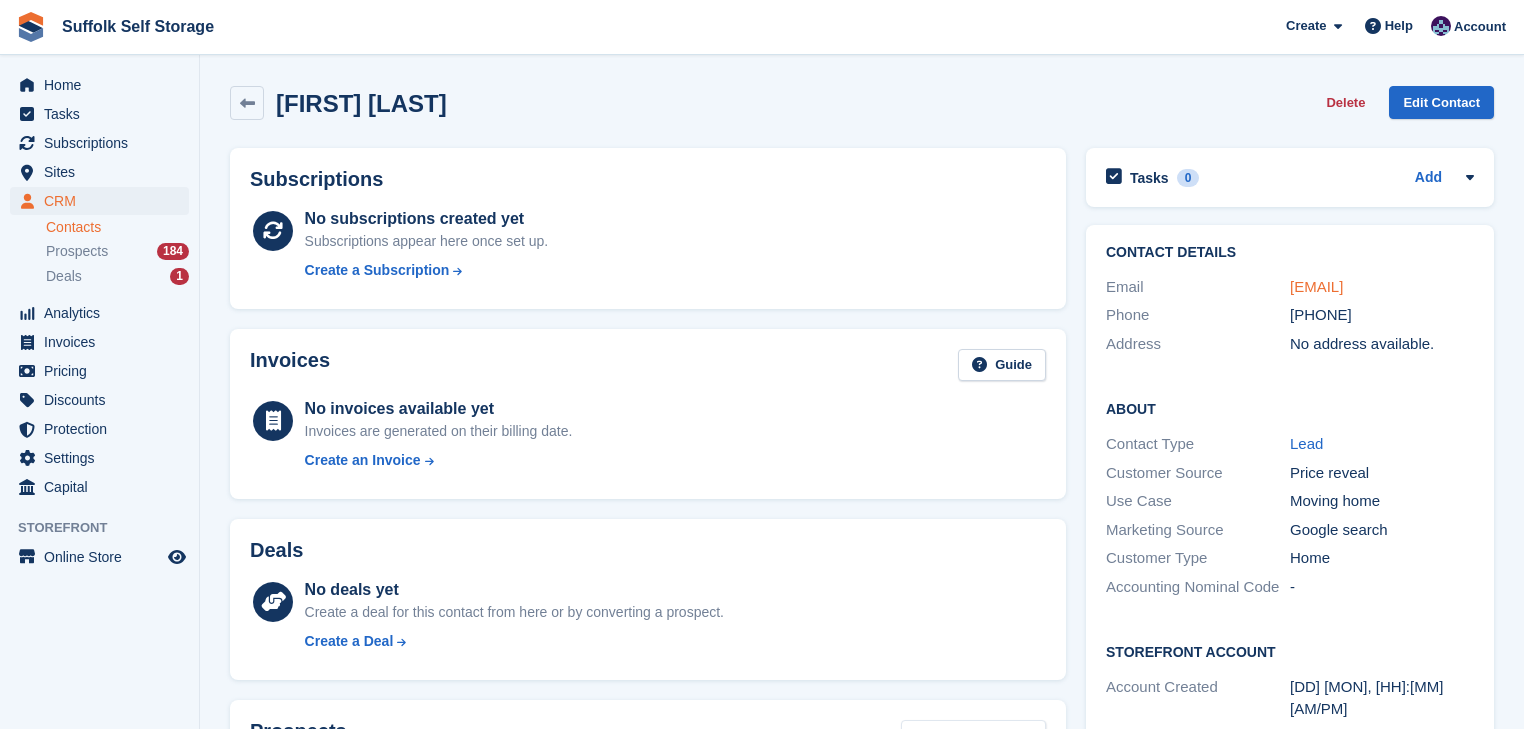 drag, startPoint x: 1331, startPoint y: 286, endPoint x: 1128, endPoint y: 275, distance: 203.2978 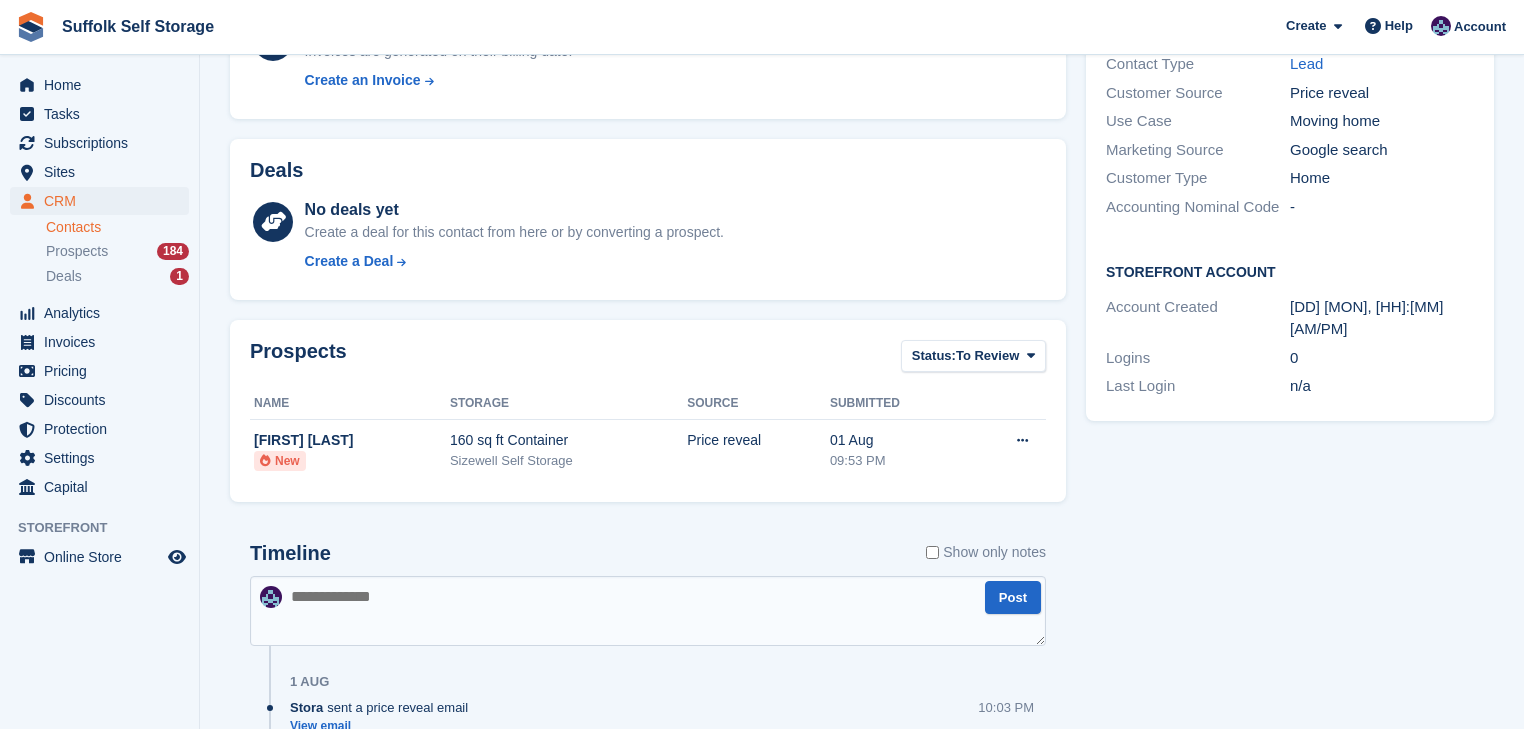 scroll, scrollTop: 544, scrollLeft: 0, axis: vertical 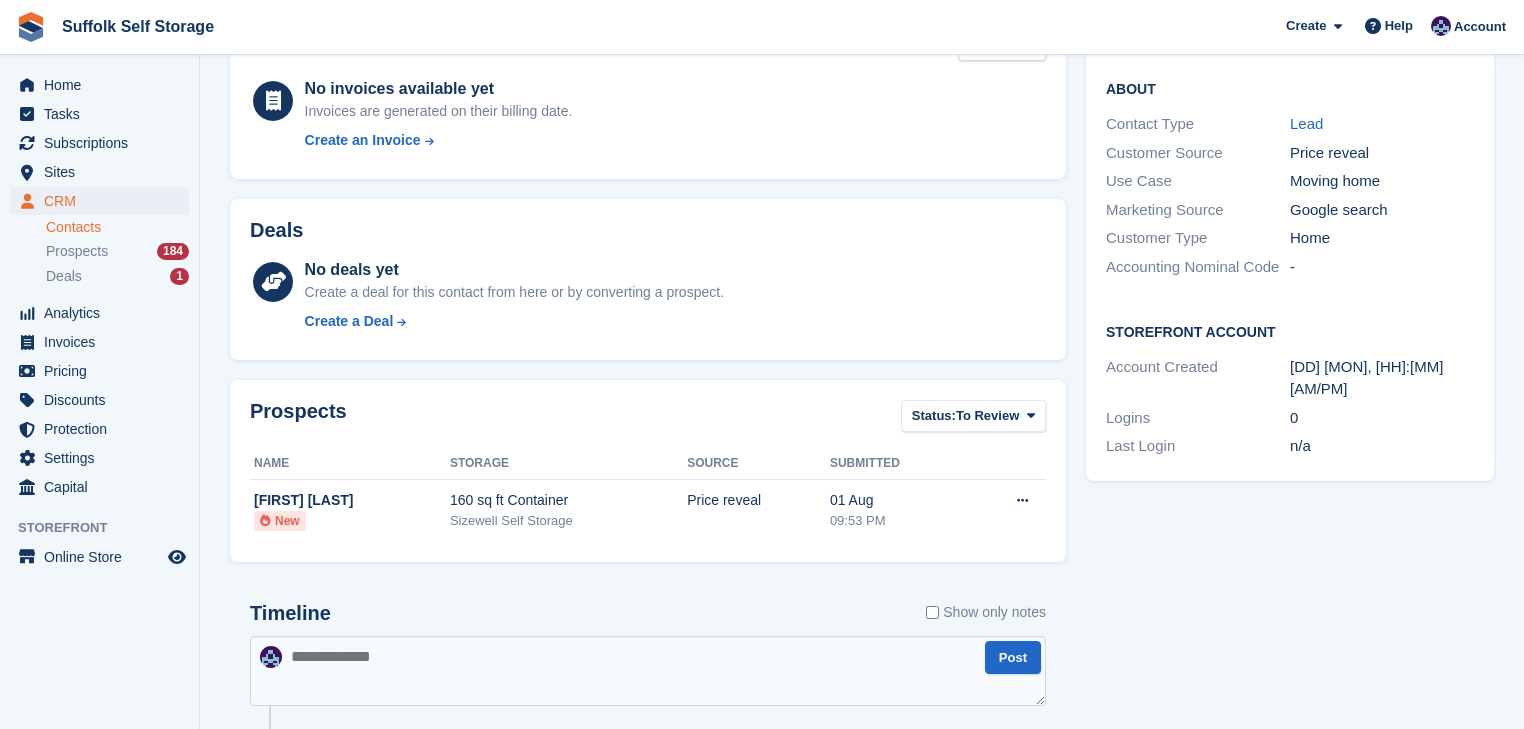 click at bounding box center (648, 671) 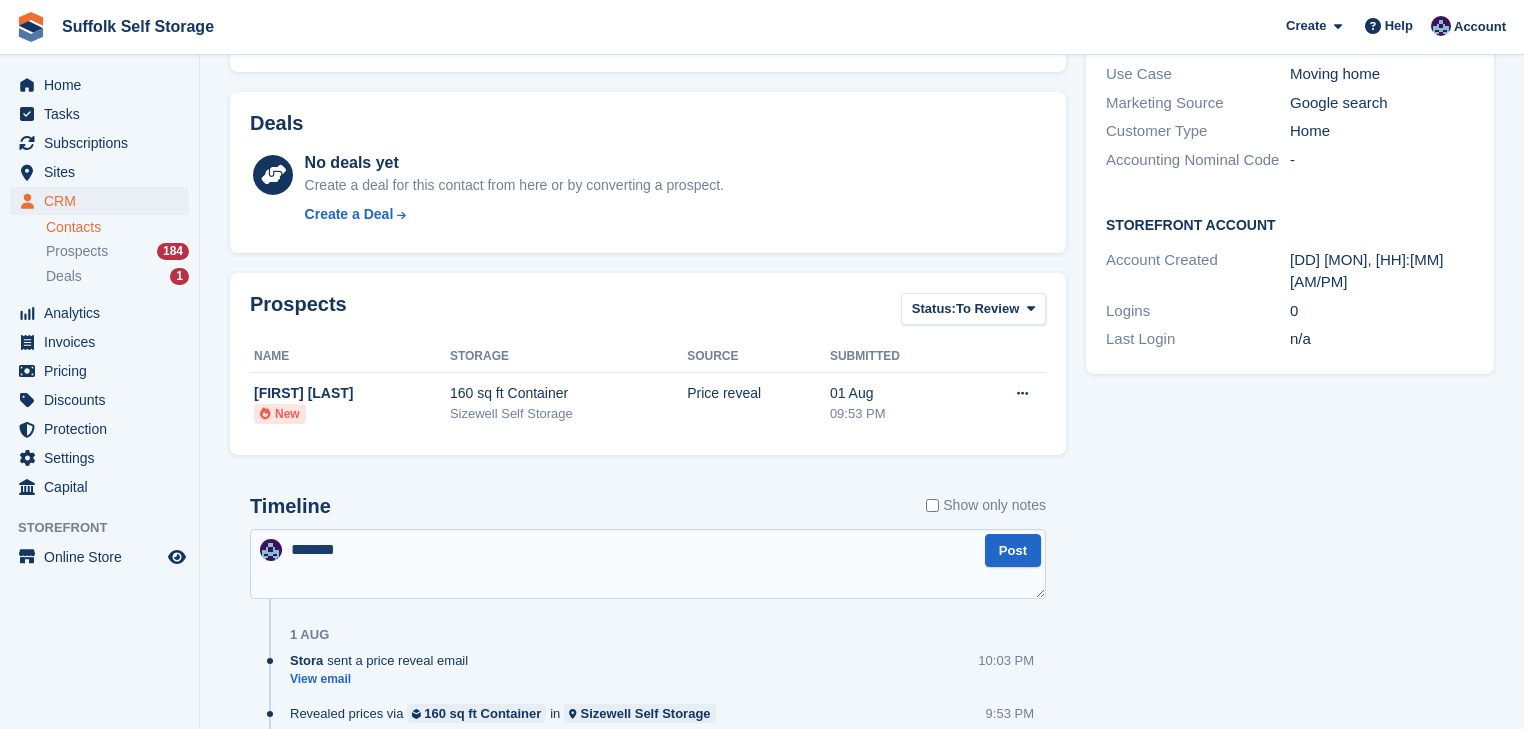 scroll, scrollTop: 544, scrollLeft: 0, axis: vertical 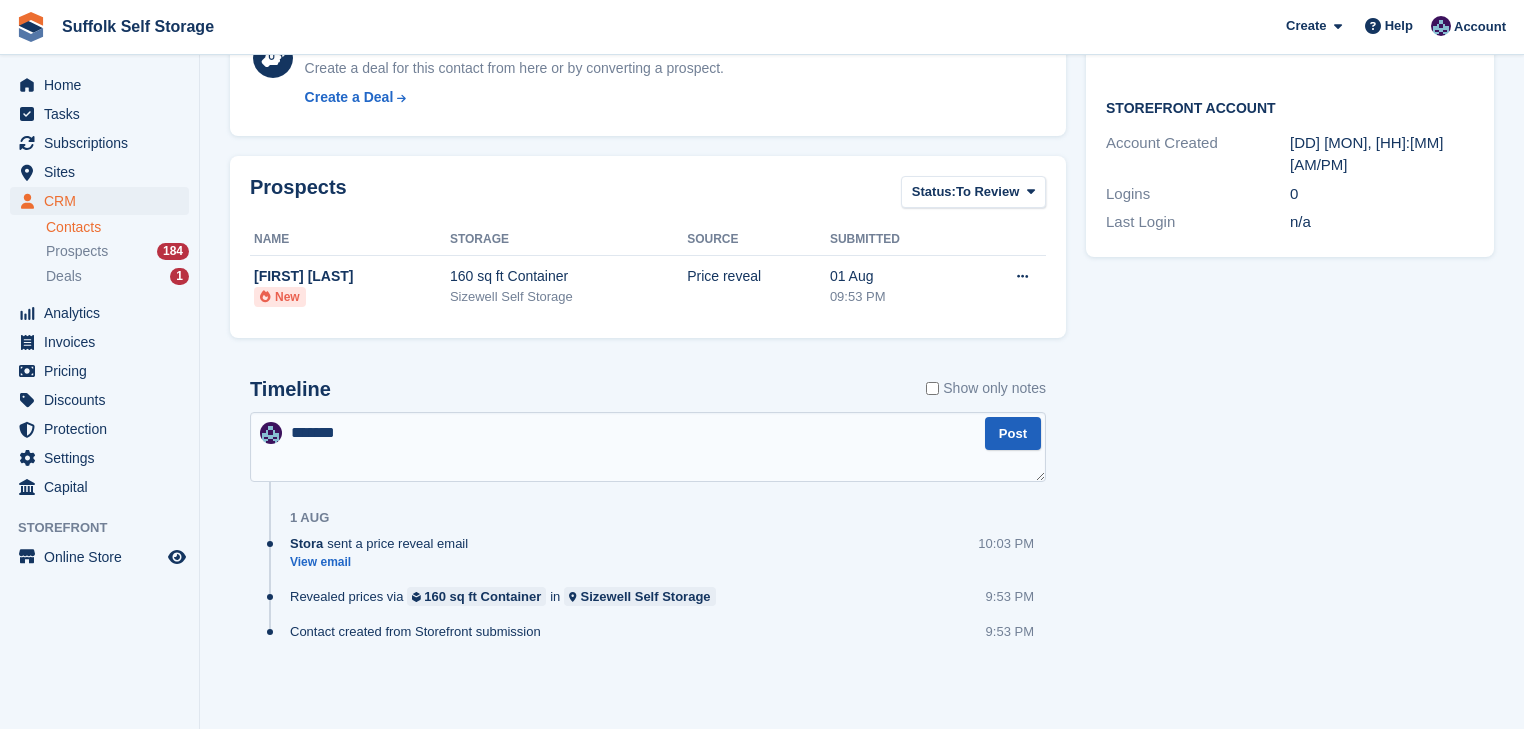type on "*******" 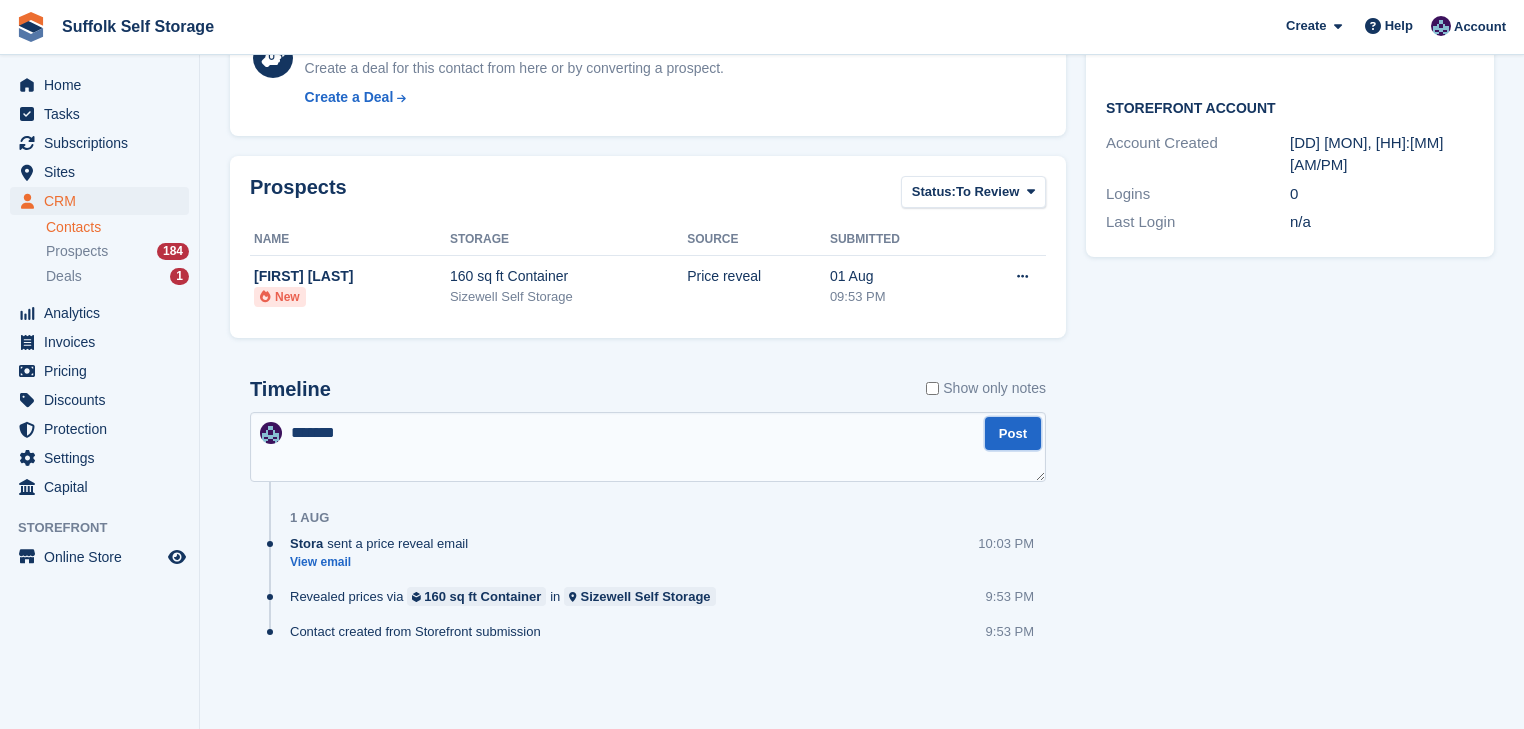 drag, startPoint x: 996, startPoint y: 436, endPoint x: 602, endPoint y: 451, distance: 394.28543 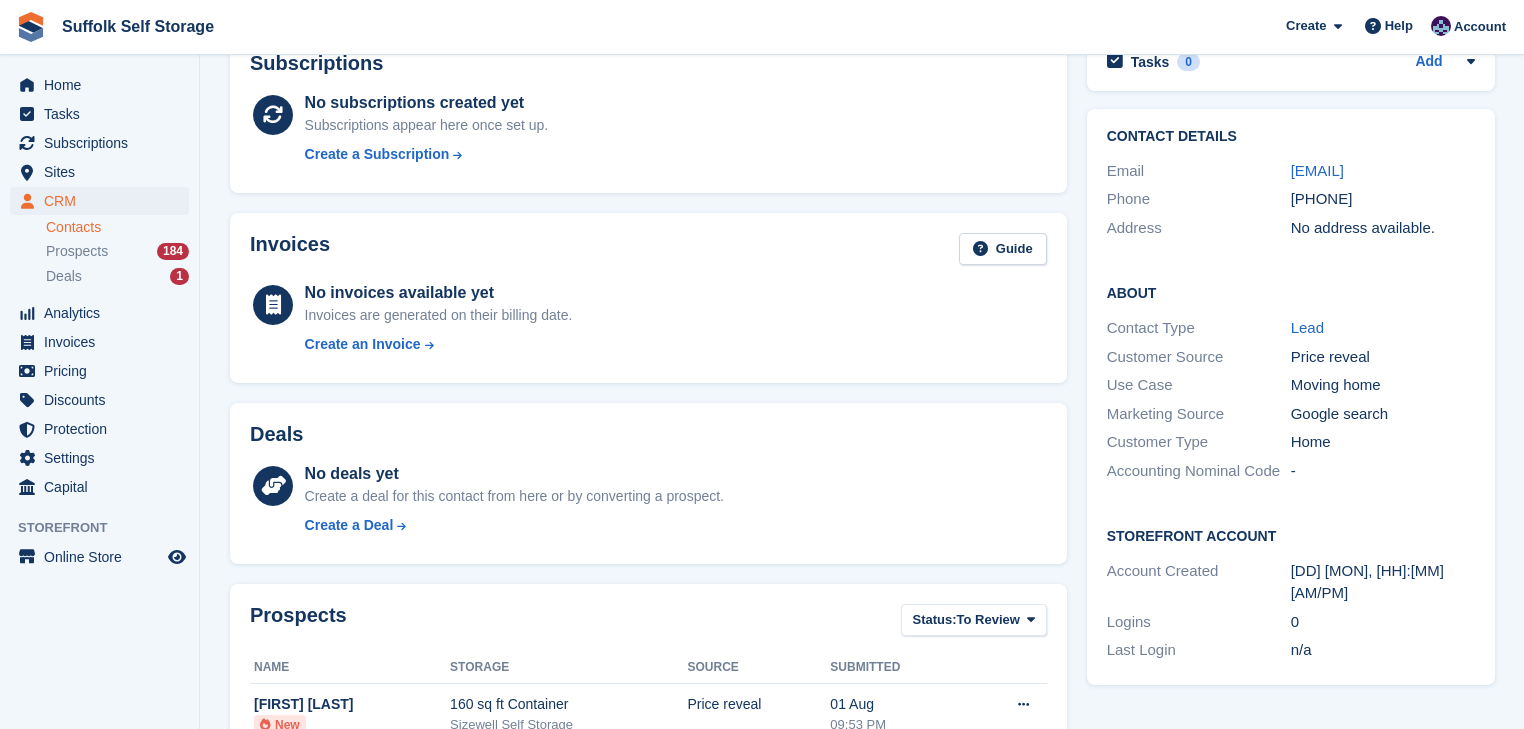 scroll, scrollTop: 0, scrollLeft: 0, axis: both 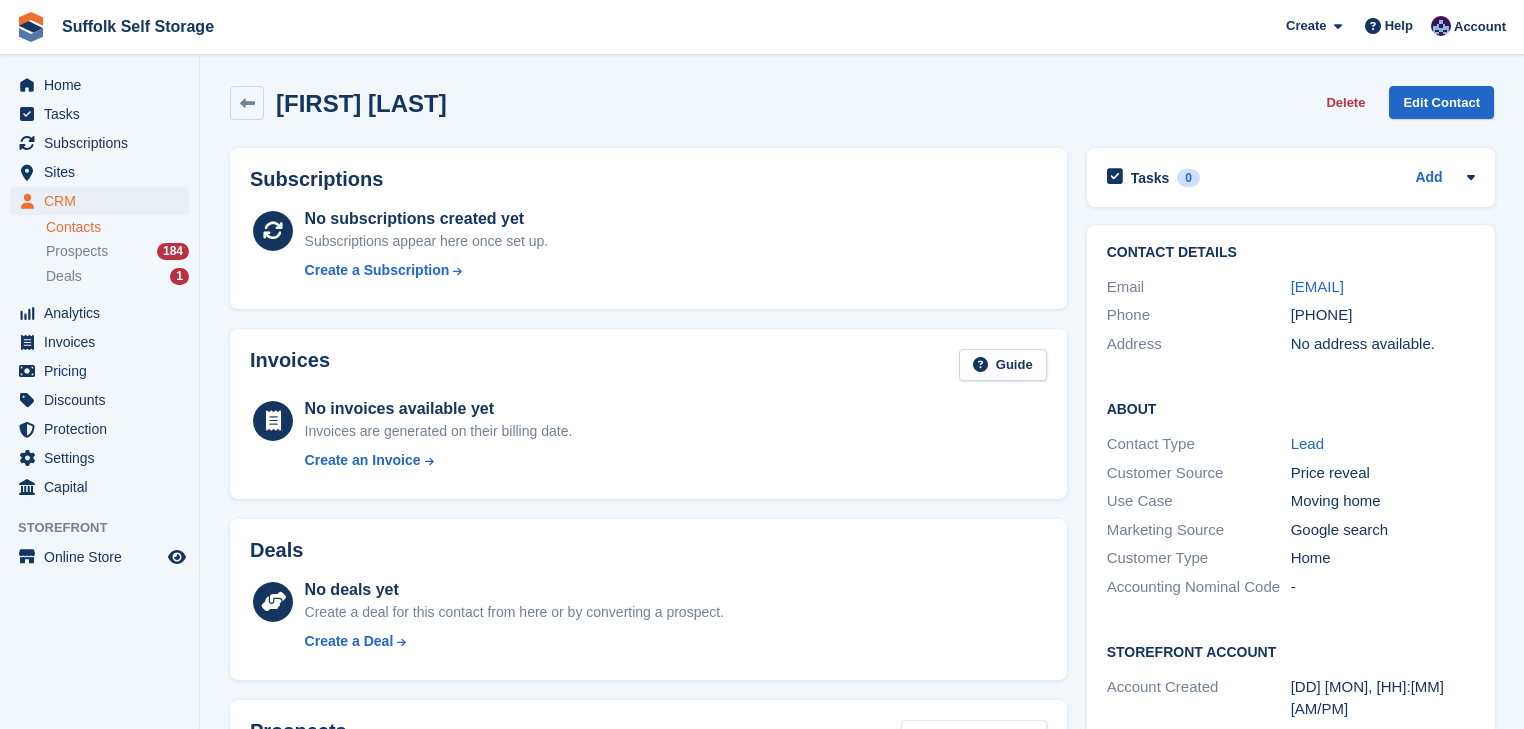 drag, startPoint x: 1464, startPoint y: 284, endPoint x: 1277, endPoint y: 287, distance: 187.02406 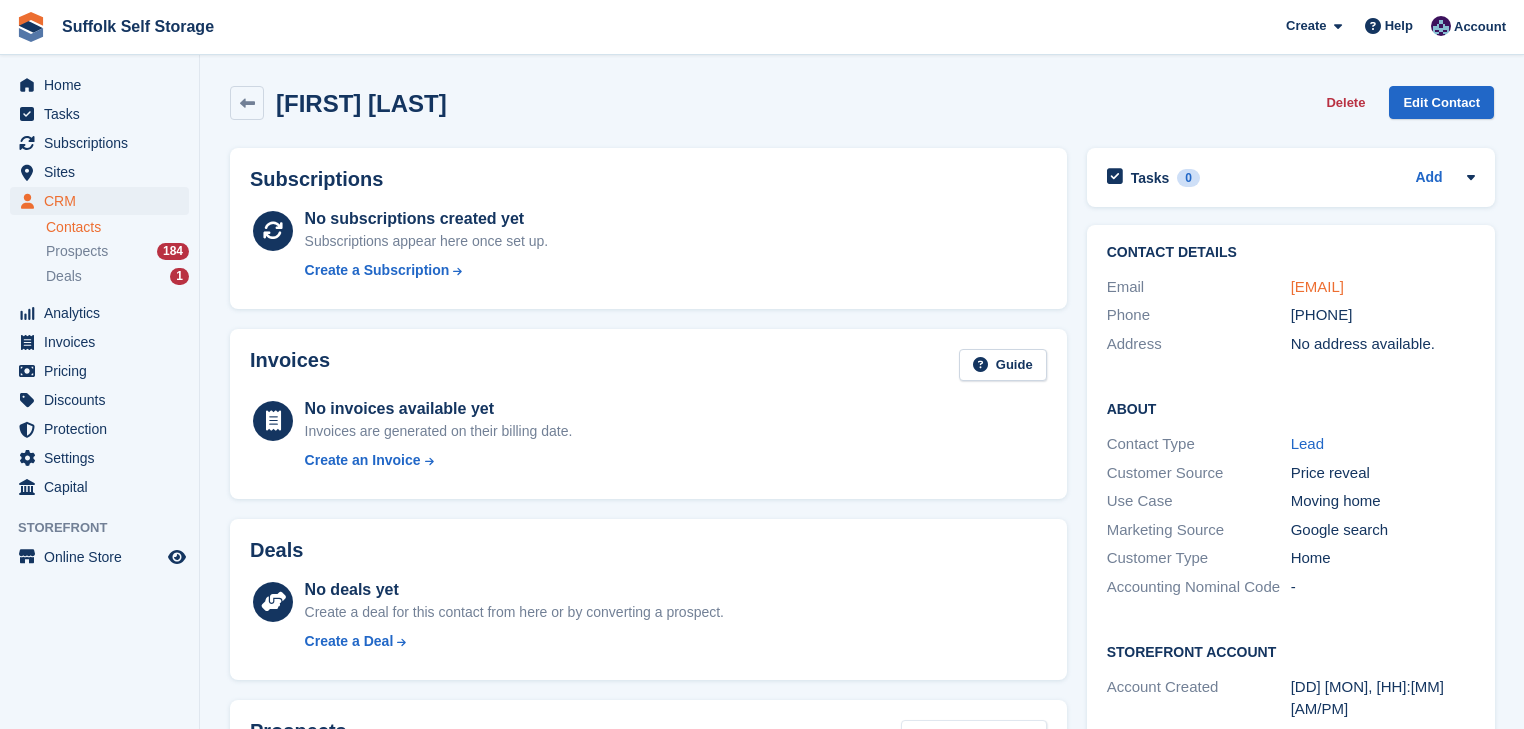 copy on "al@metfilmstudio.com" 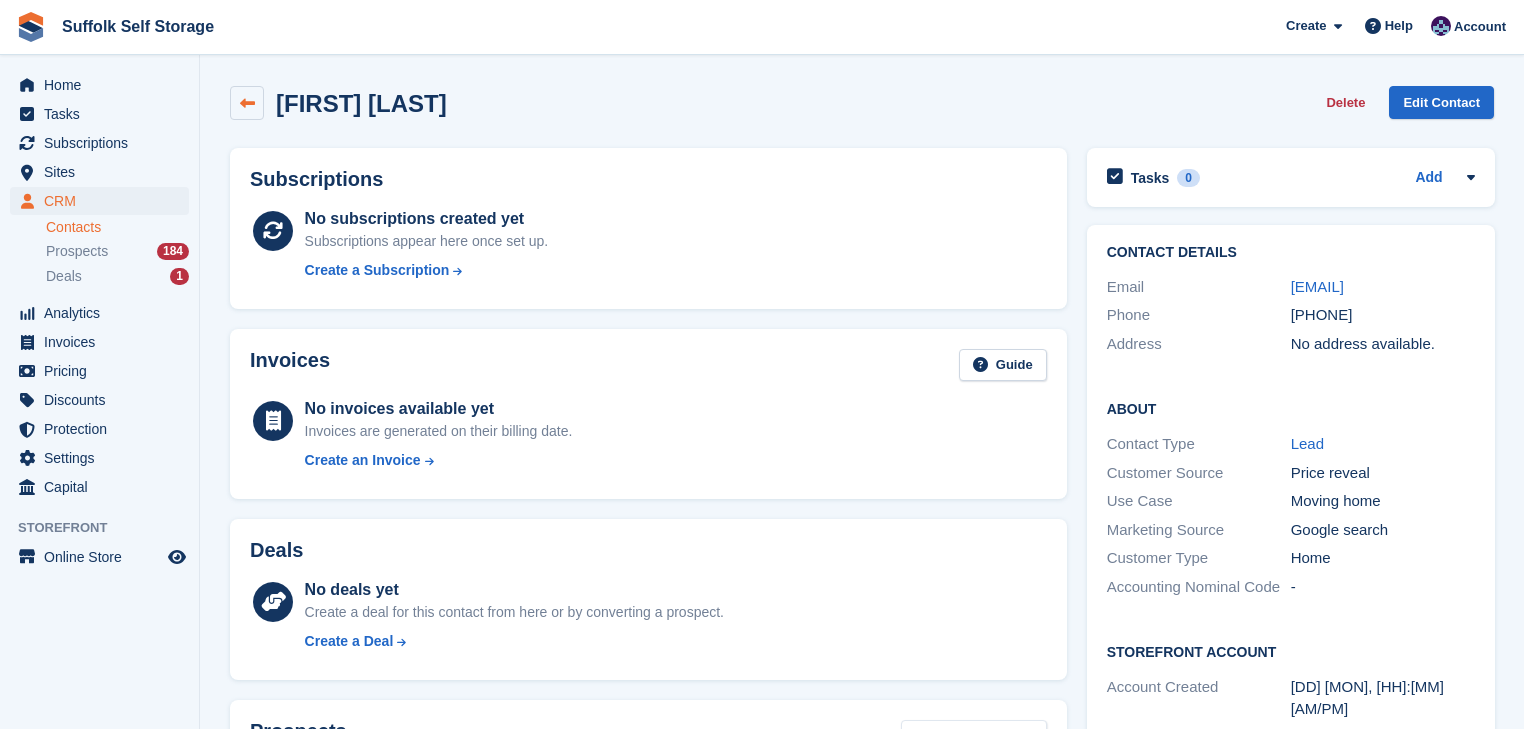 click at bounding box center [247, 103] 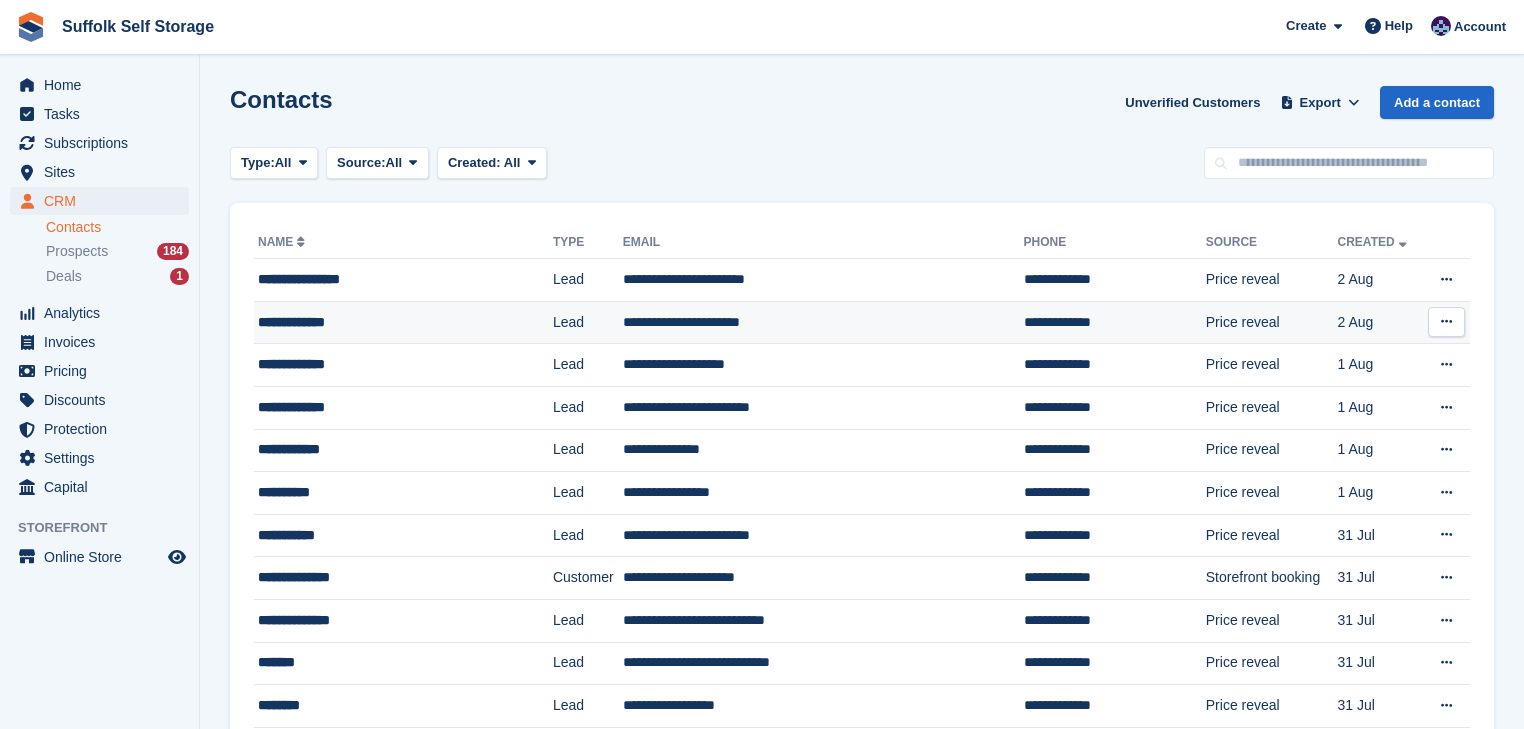 click on "**********" at bounding box center [823, 322] 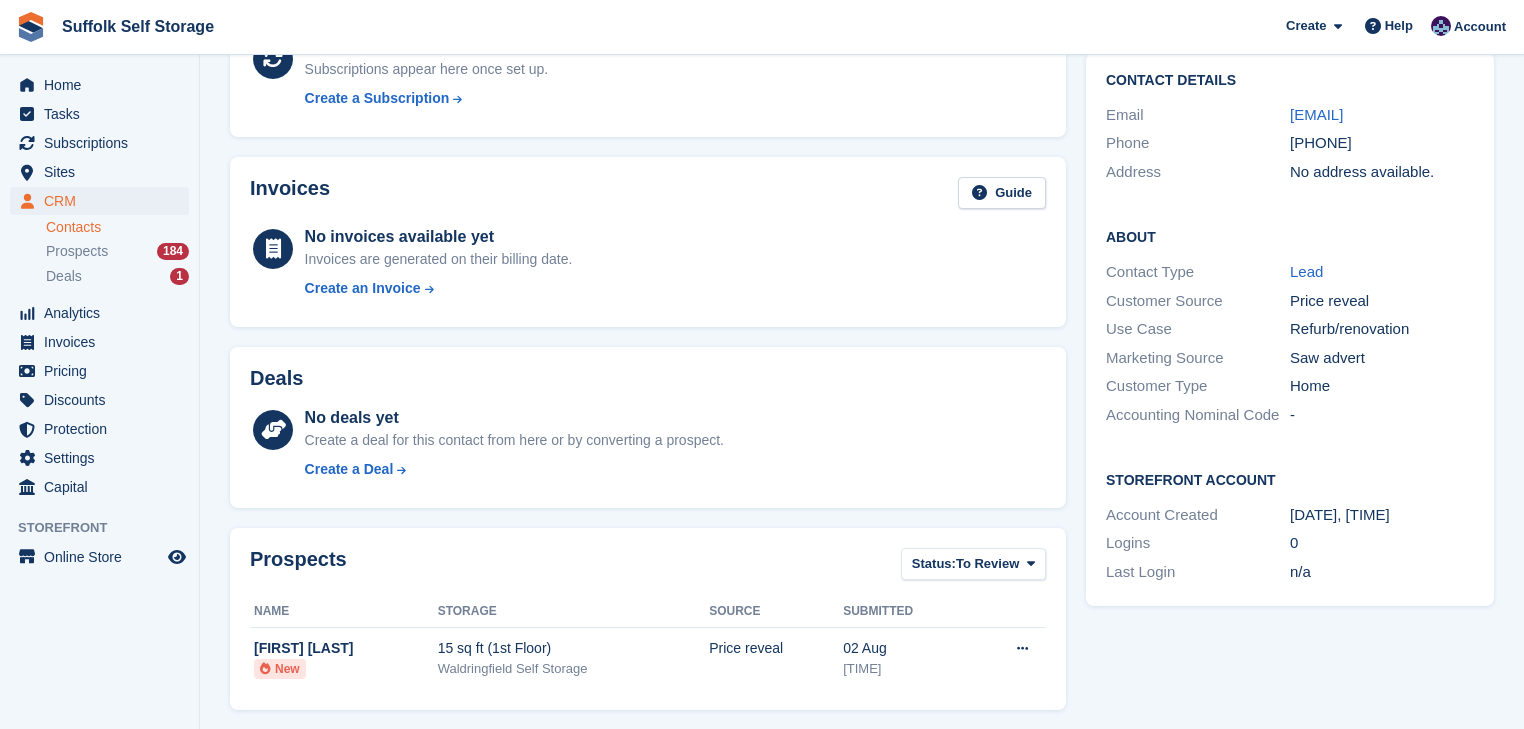 scroll, scrollTop: 0, scrollLeft: 0, axis: both 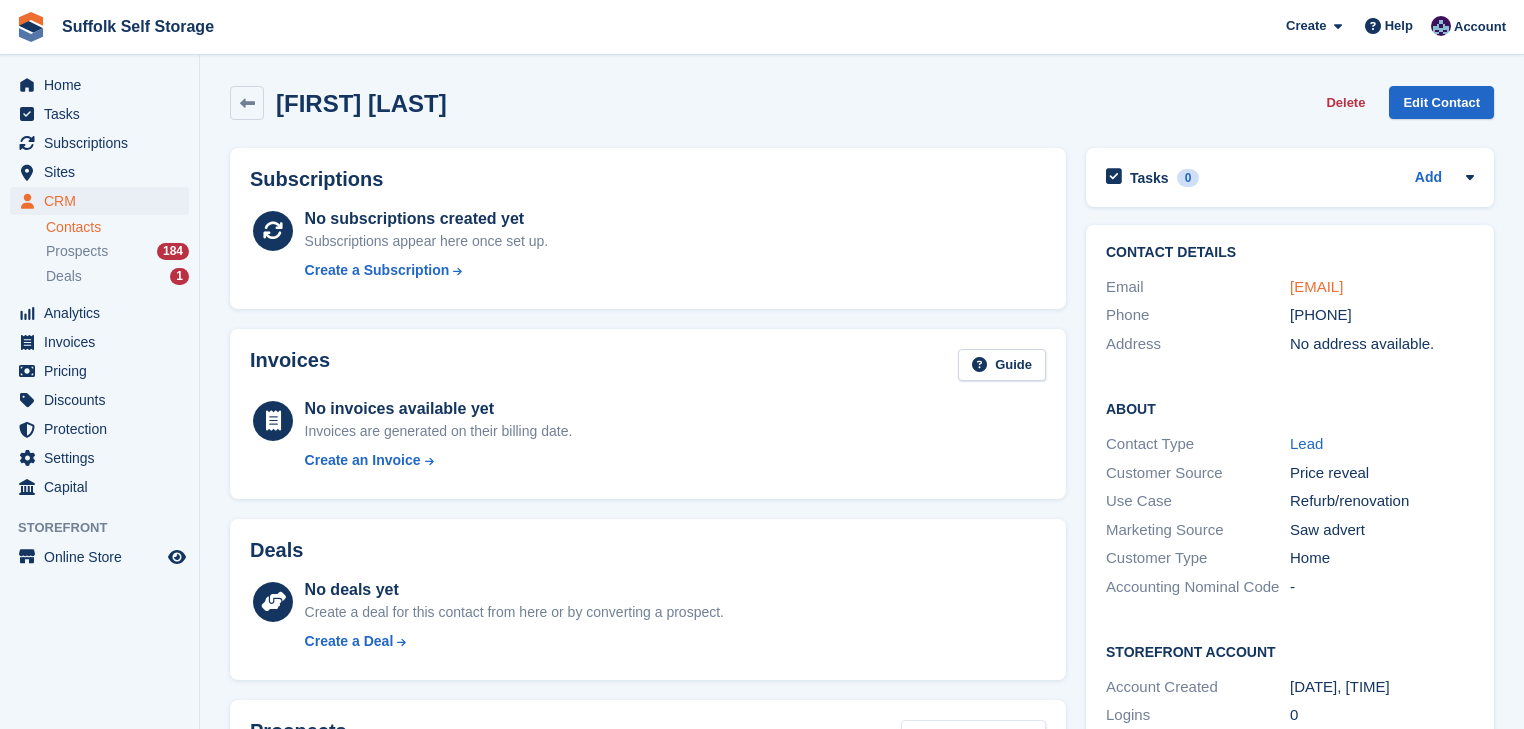 click on "elainewilsonn@yahoo.com" at bounding box center [1316, 286] 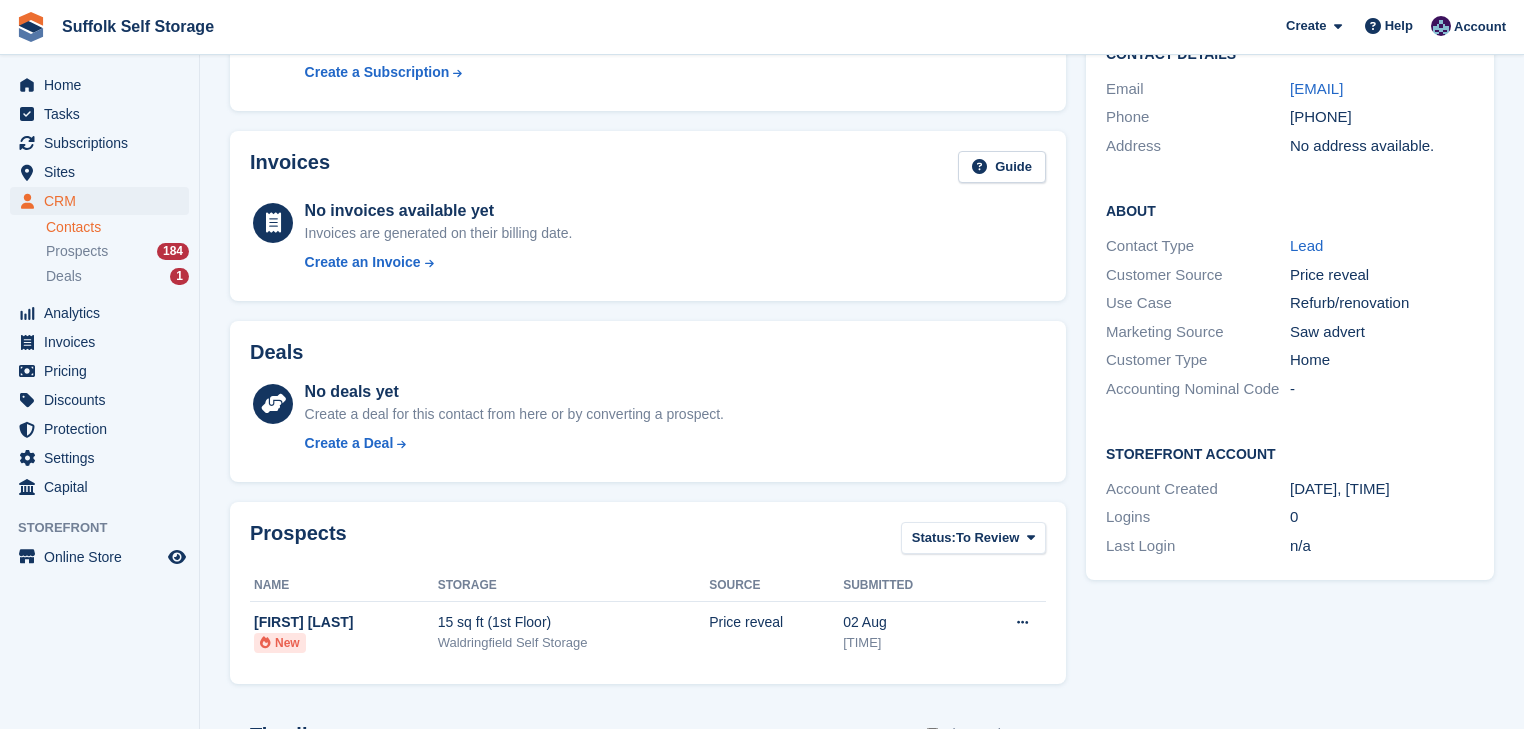 scroll, scrollTop: 240, scrollLeft: 0, axis: vertical 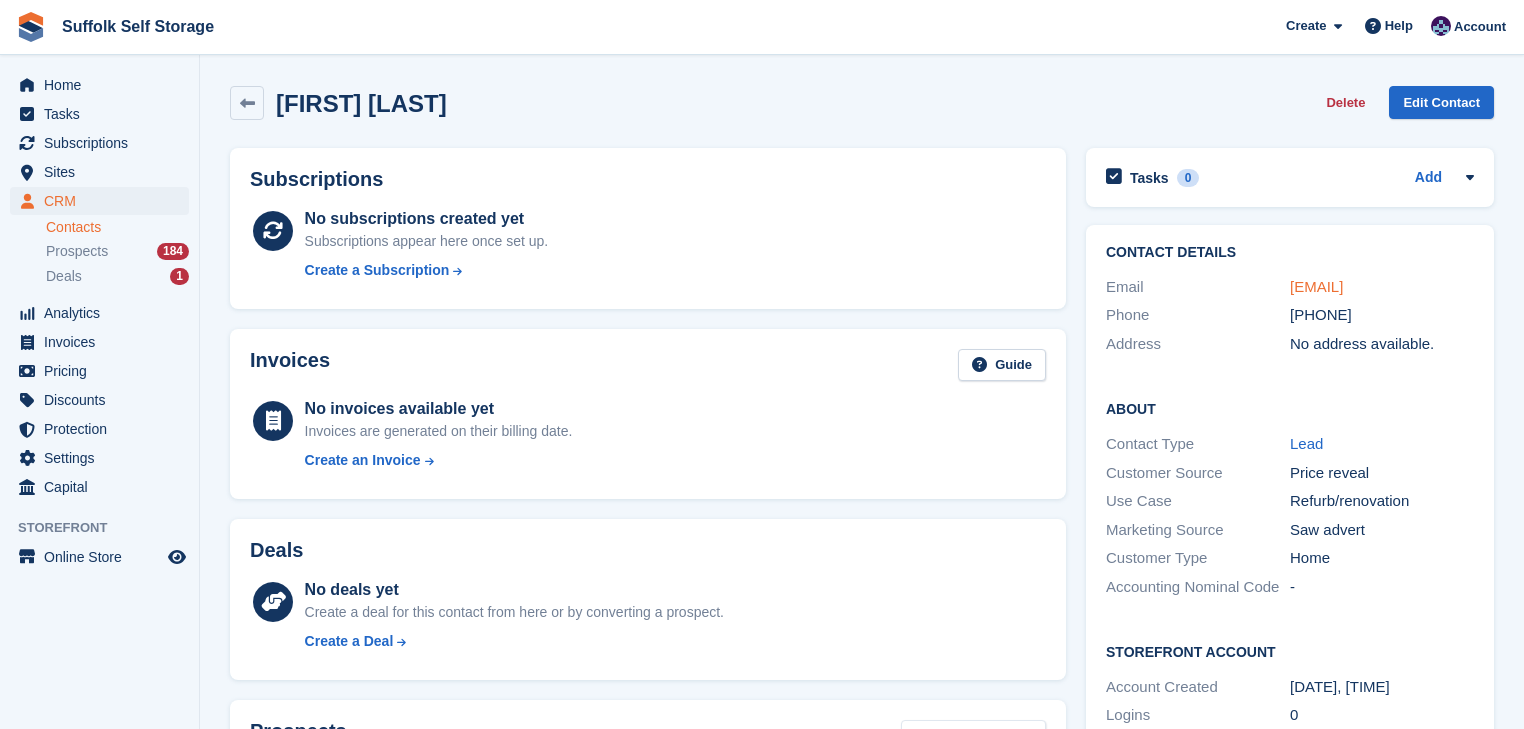 drag, startPoint x: 1455, startPoint y: 304, endPoint x: 1338, endPoint y: 293, distance: 117.51595 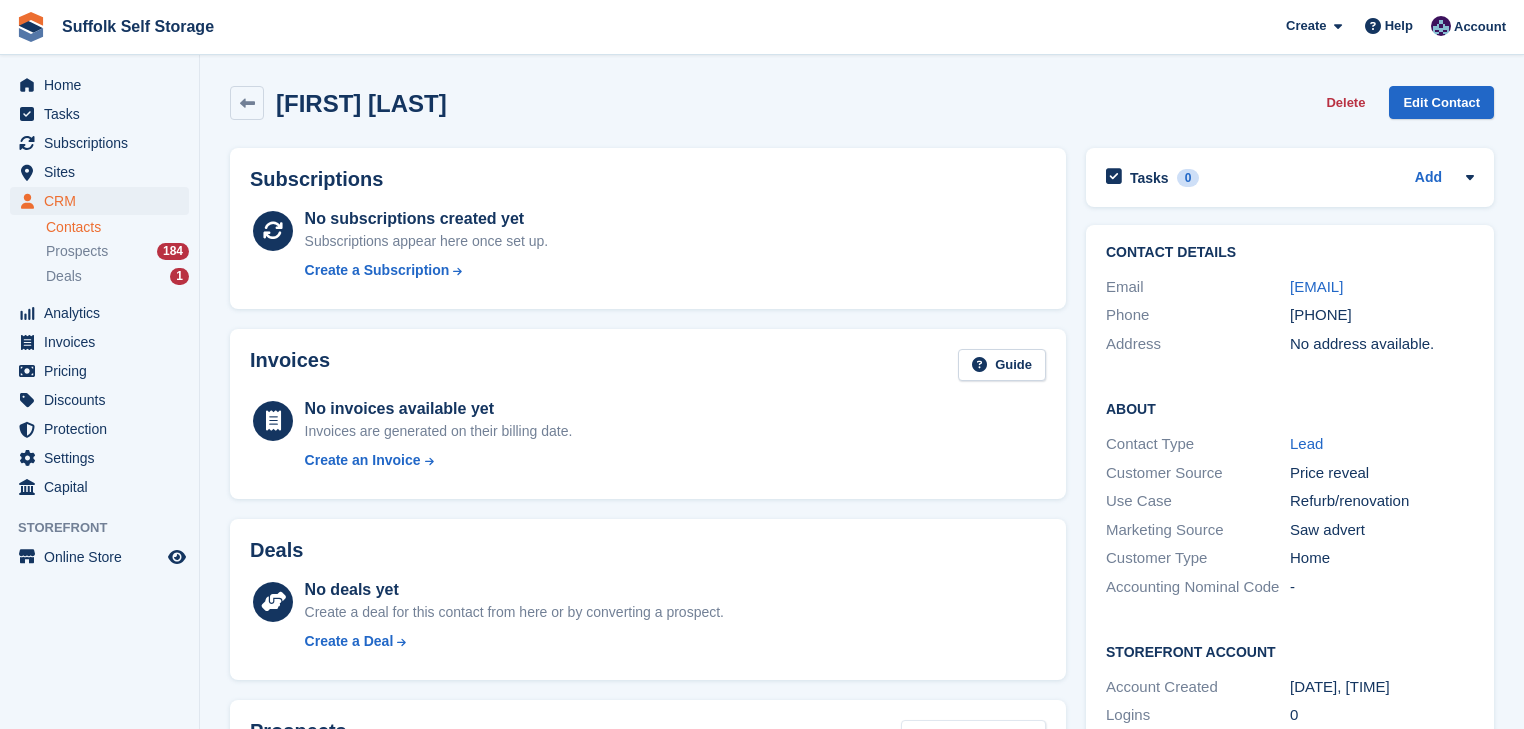 drag, startPoint x: 1457, startPoint y: 335, endPoint x: 1467, endPoint y: 308, distance: 28.79236 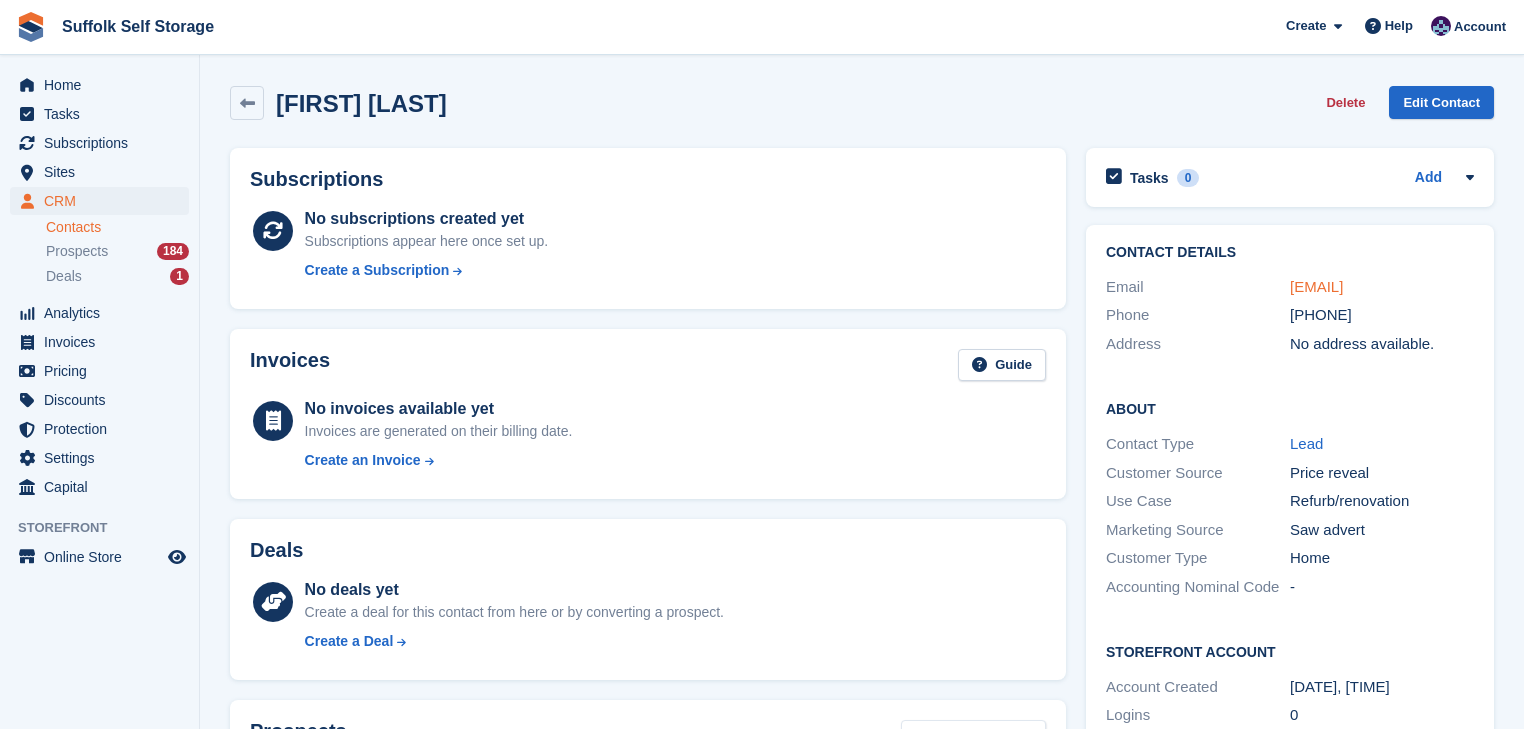 drag, startPoint x: 1478, startPoint y: 282, endPoint x: 1290, endPoint y: 296, distance: 188.52055 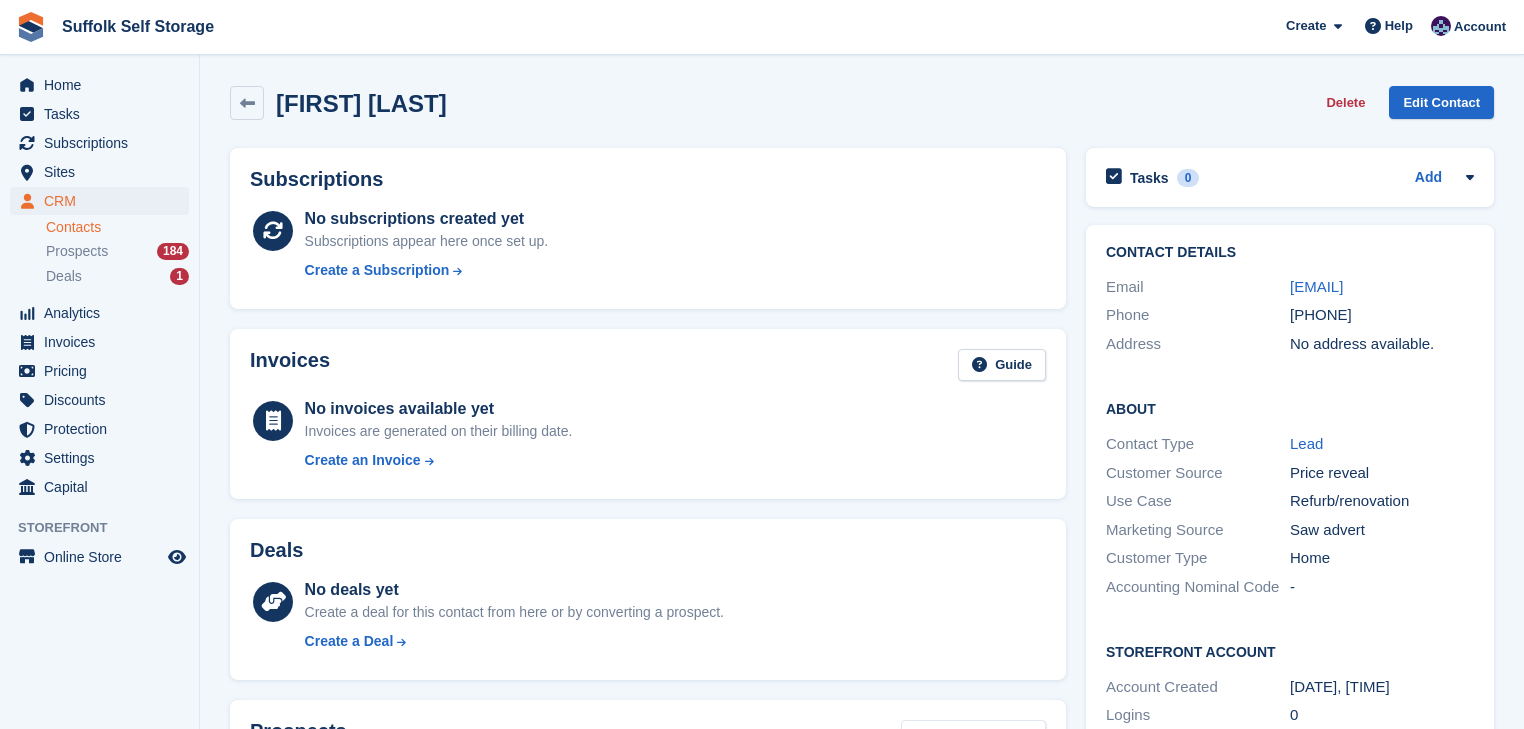 copy on "elainewilsonn@yahoo.com" 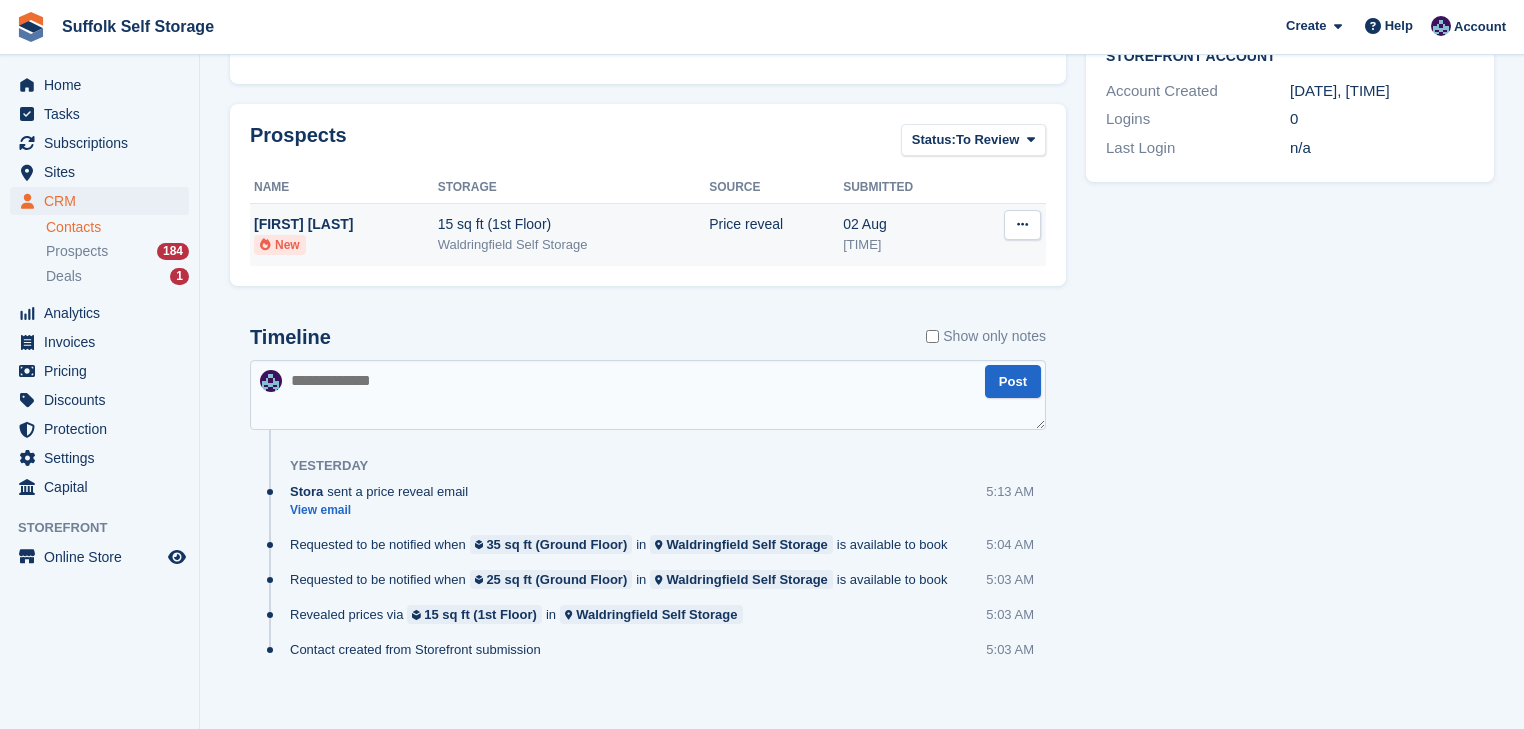 scroll, scrollTop: 613, scrollLeft: 0, axis: vertical 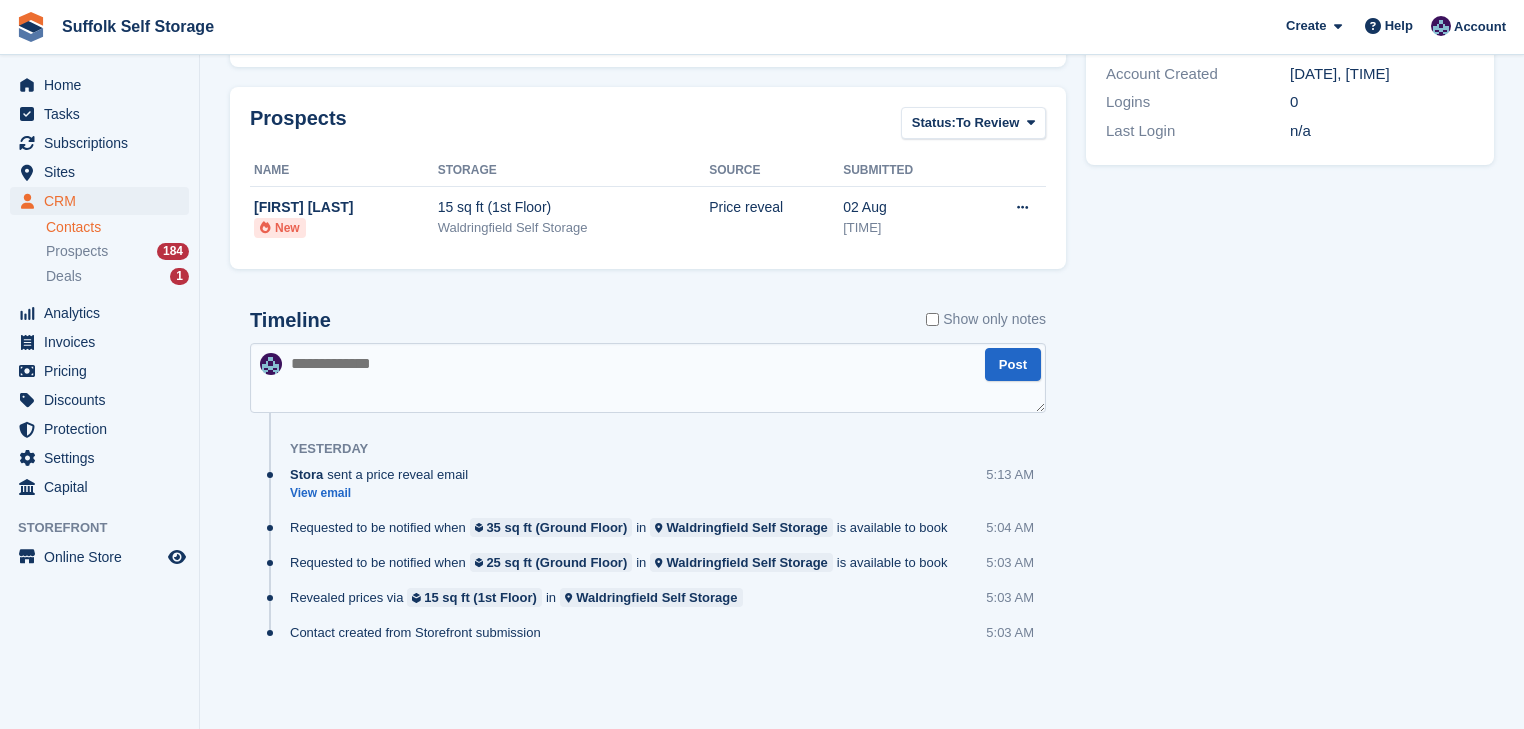 click at bounding box center [648, 378] 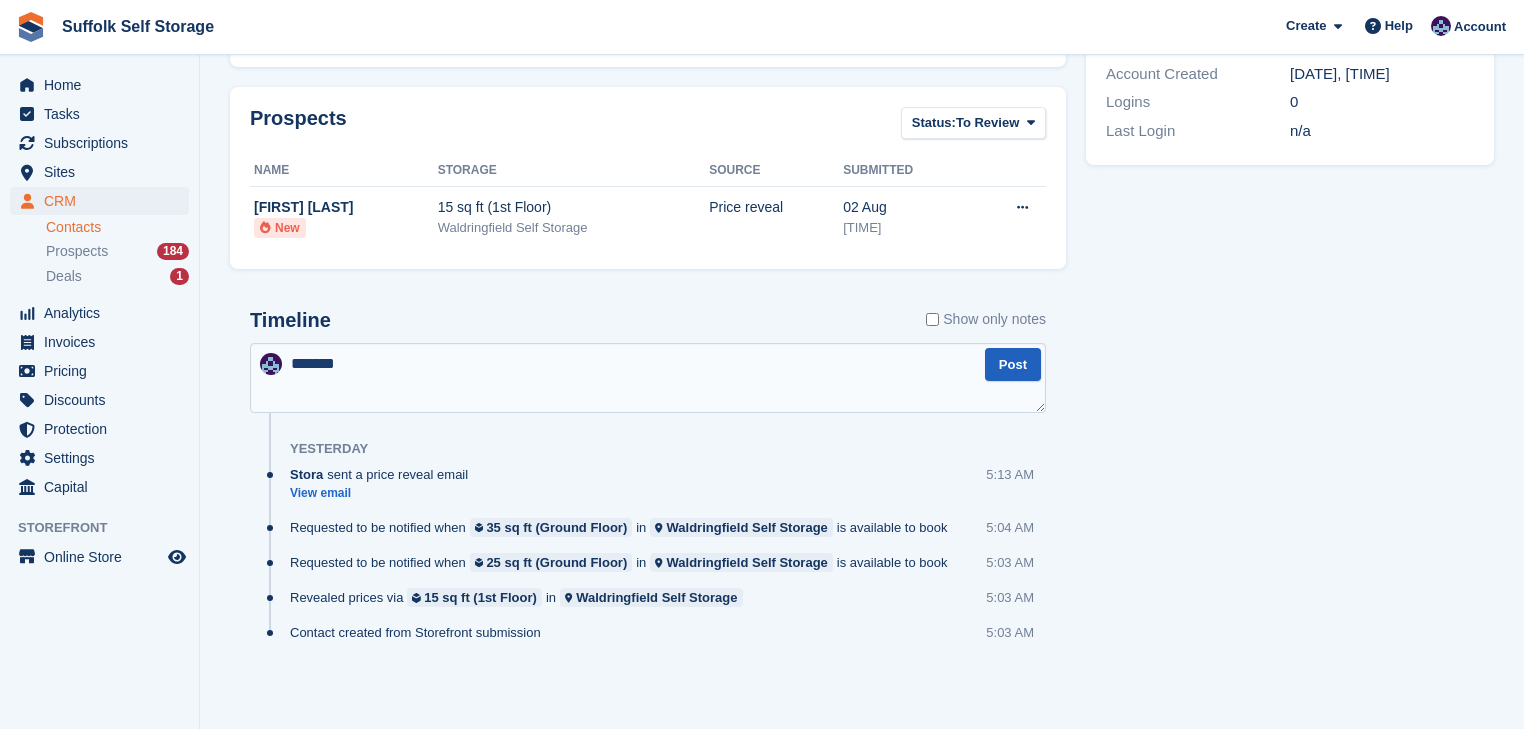 type on "*******" 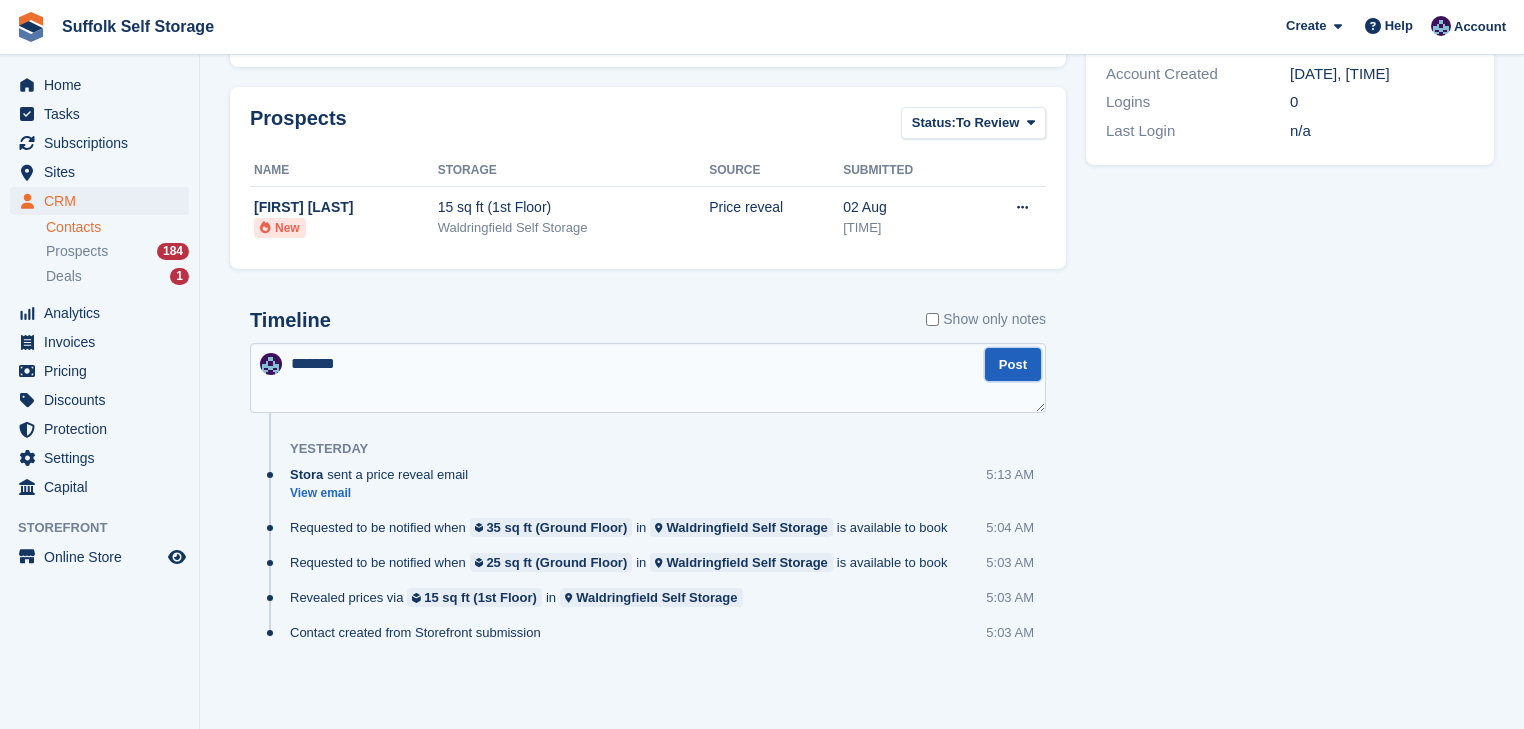 click on "Post" at bounding box center (1013, 364) 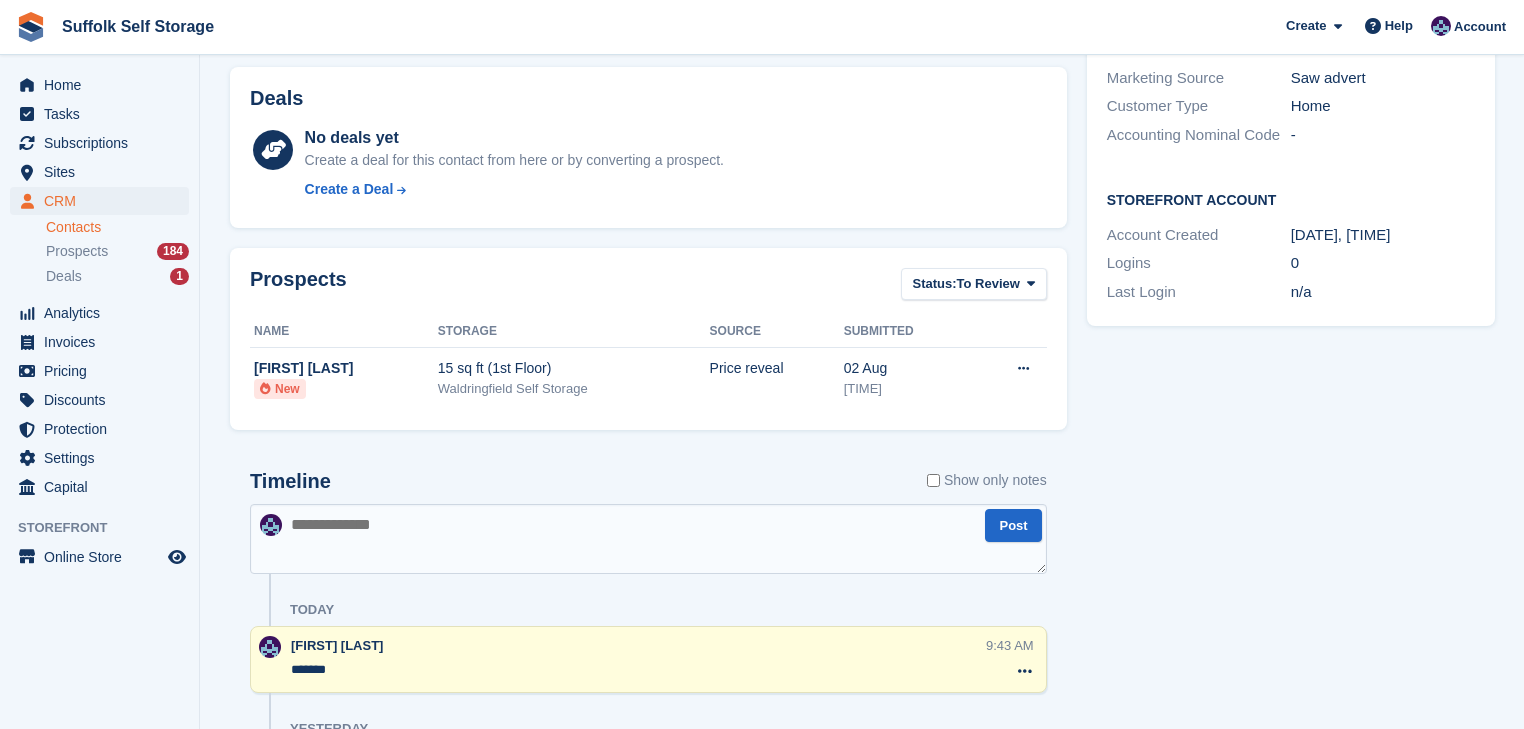 scroll, scrollTop: 213, scrollLeft: 0, axis: vertical 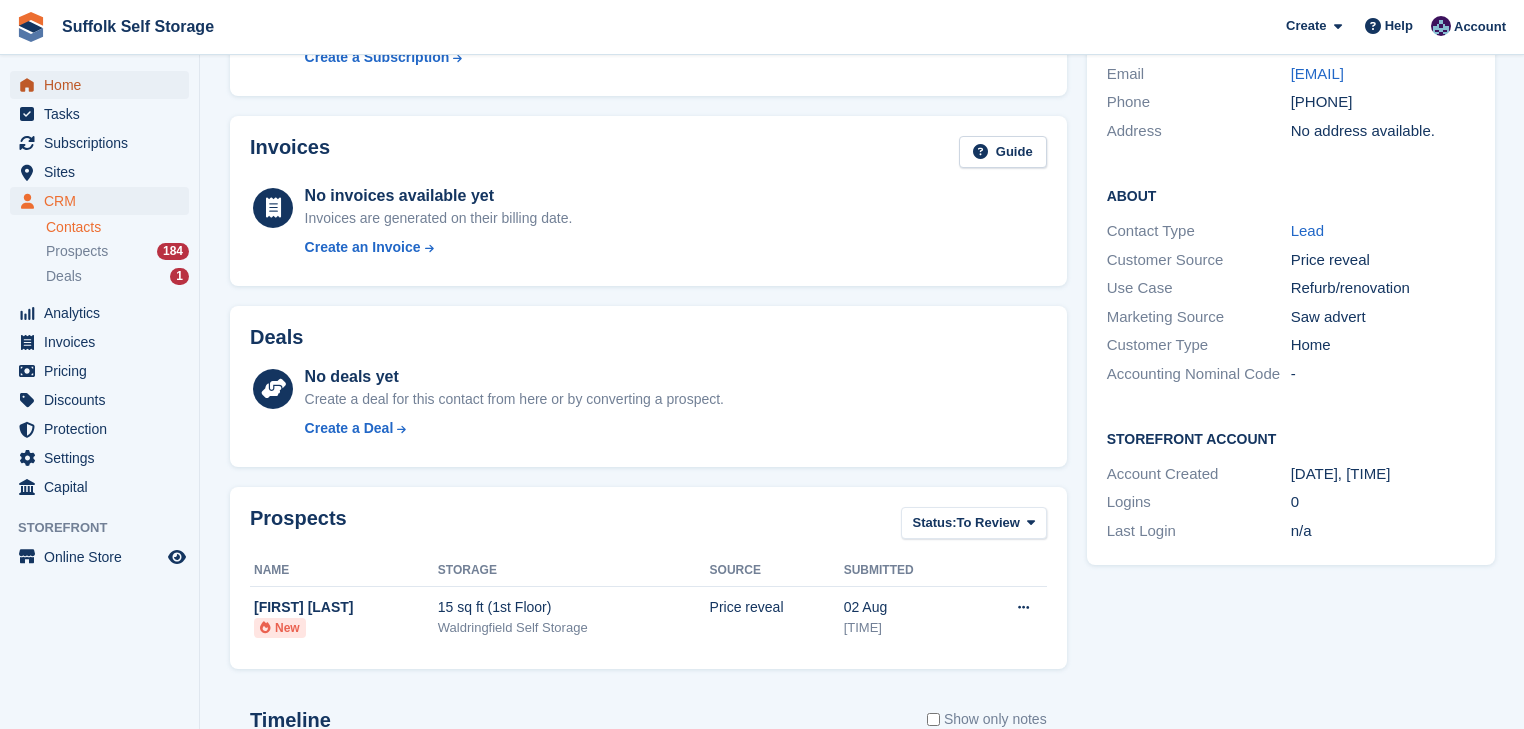 drag, startPoint x: 107, startPoint y: 80, endPoint x: 123, endPoint y: 80, distance: 16 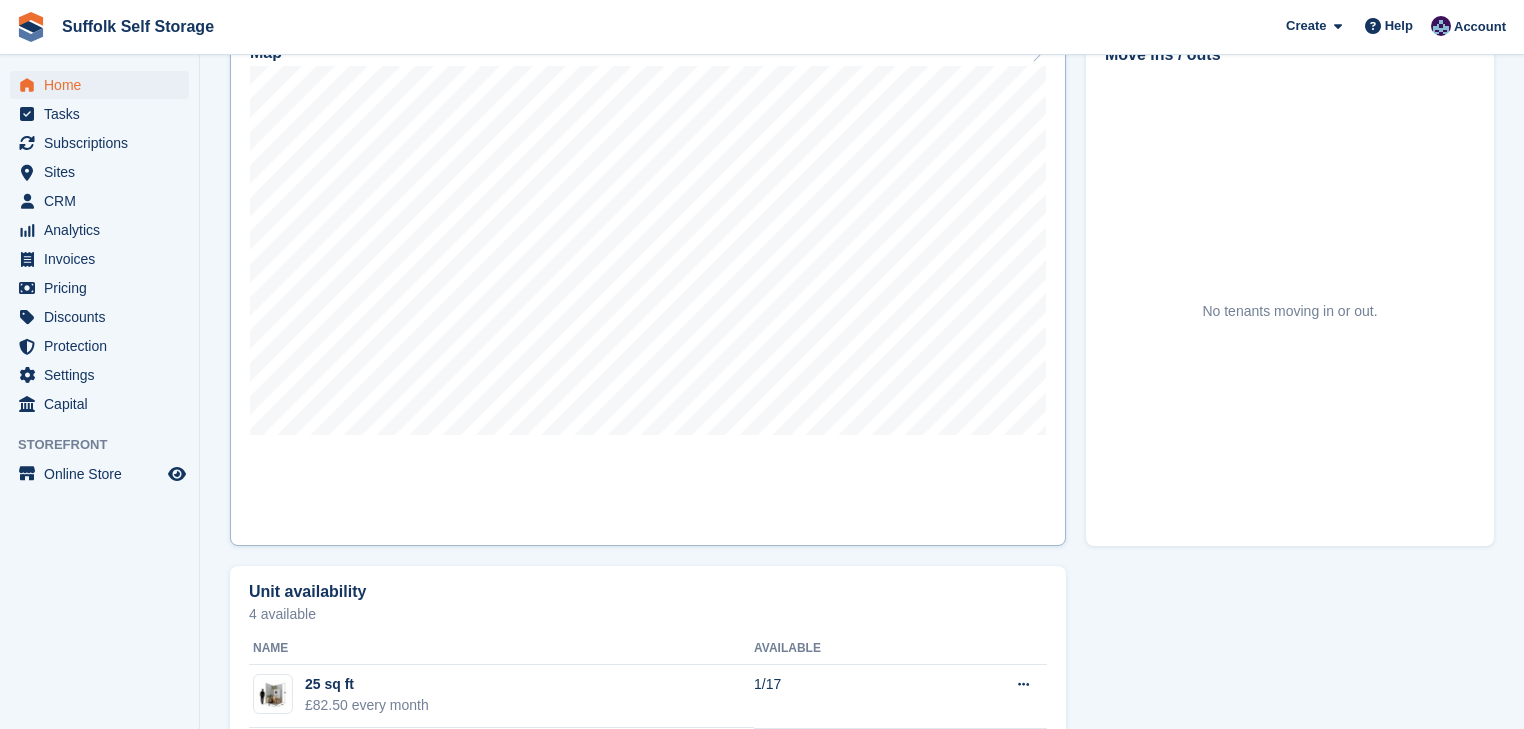 scroll, scrollTop: 320, scrollLeft: 0, axis: vertical 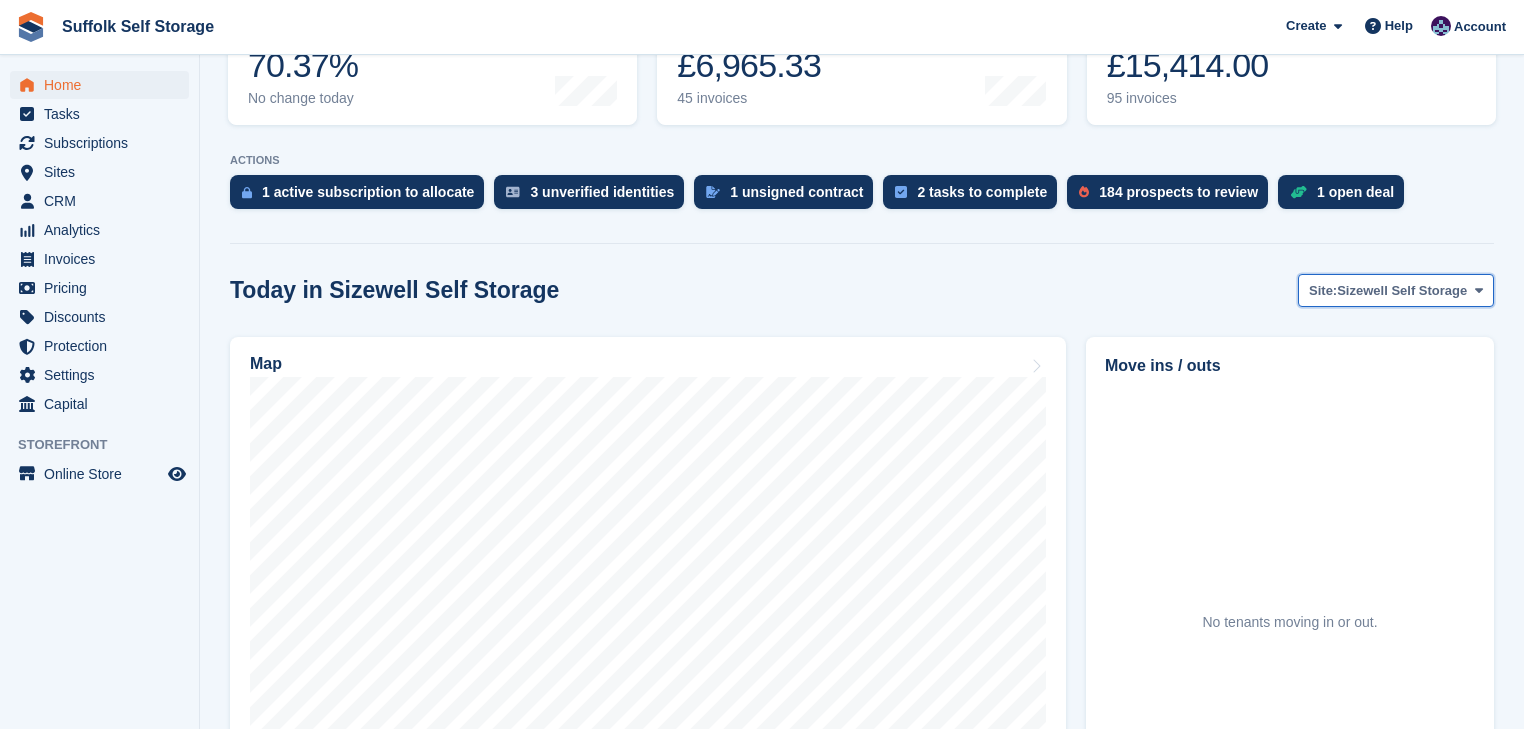 click on "Sizewell Self Storage" at bounding box center [1402, 291] 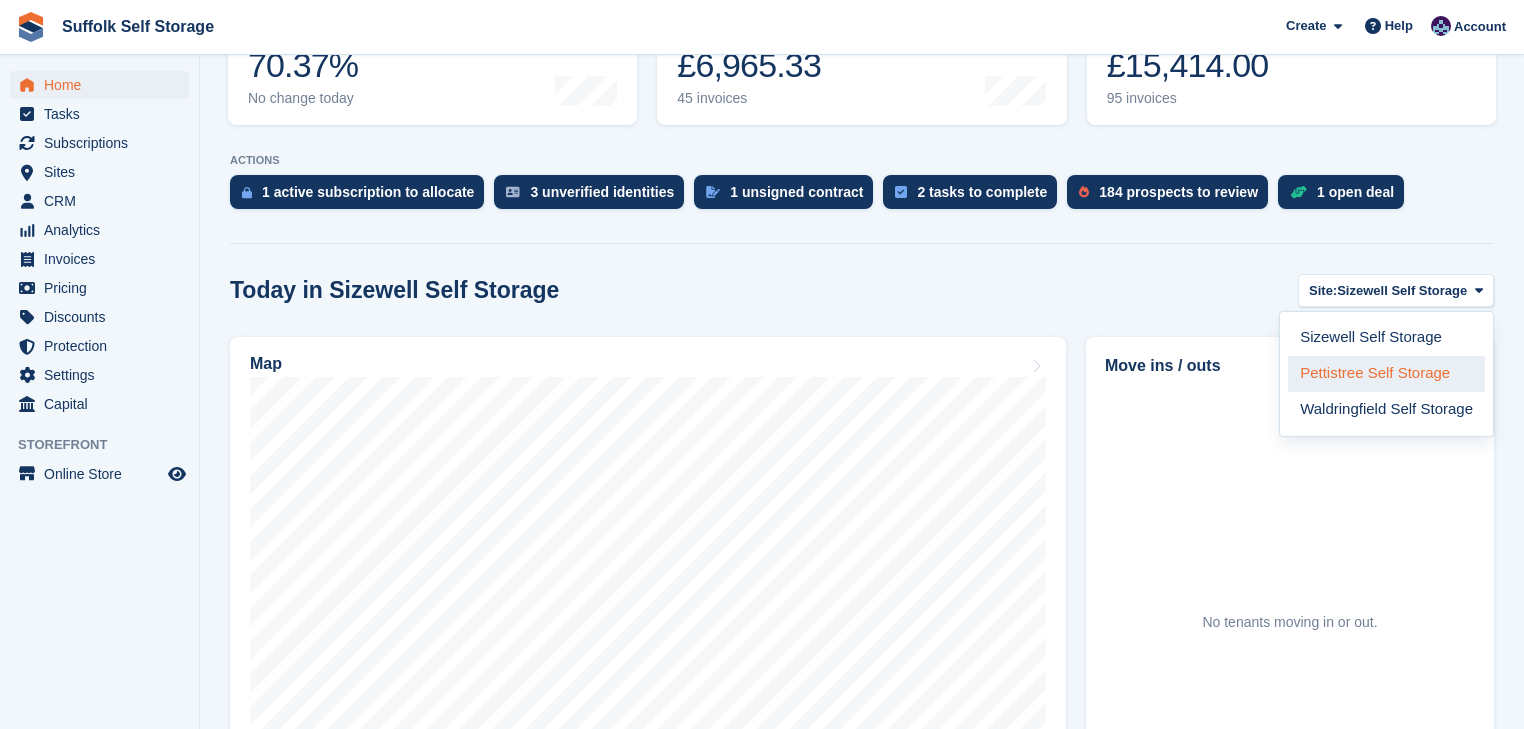 click on "Pettistree Self Storage" at bounding box center [1386, 374] 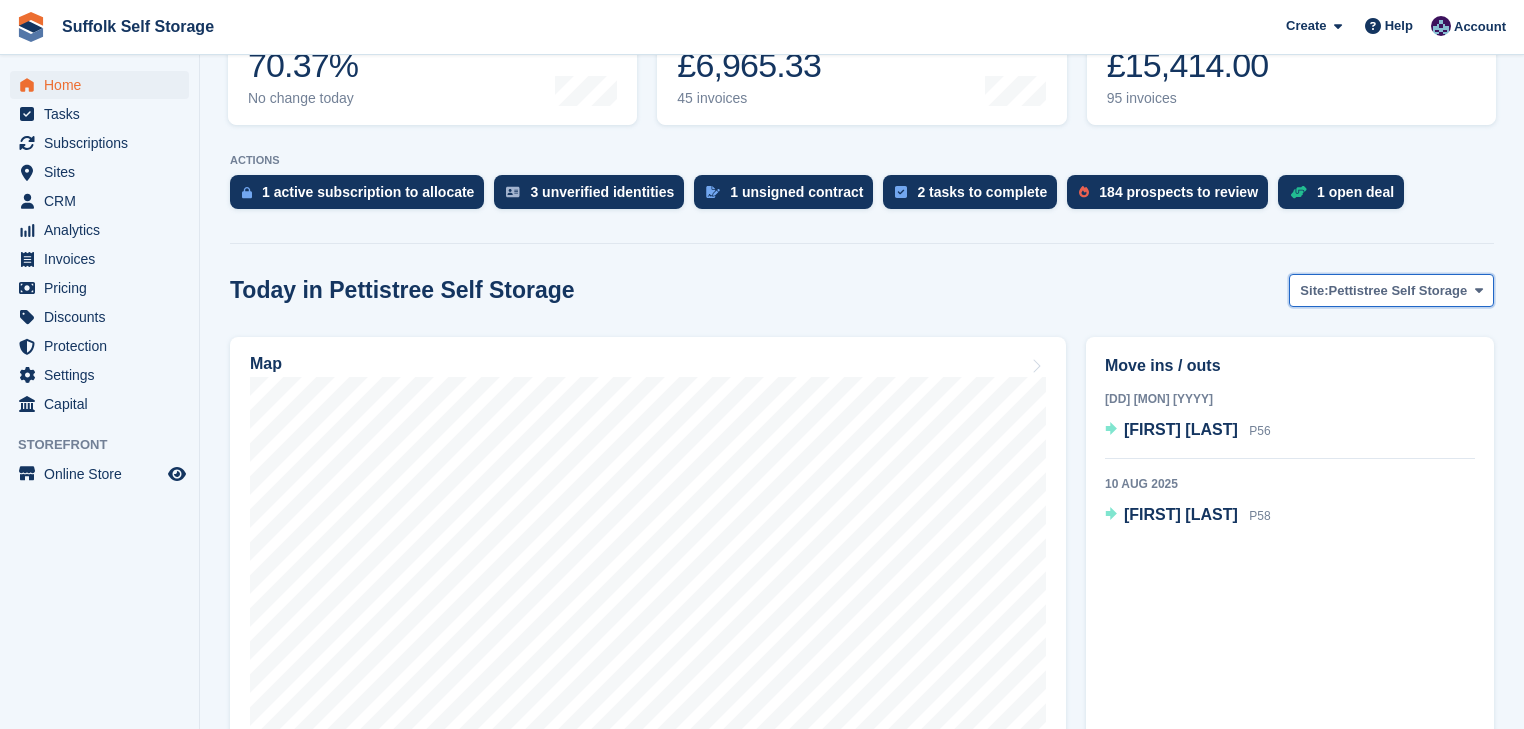 click at bounding box center (1479, 290) 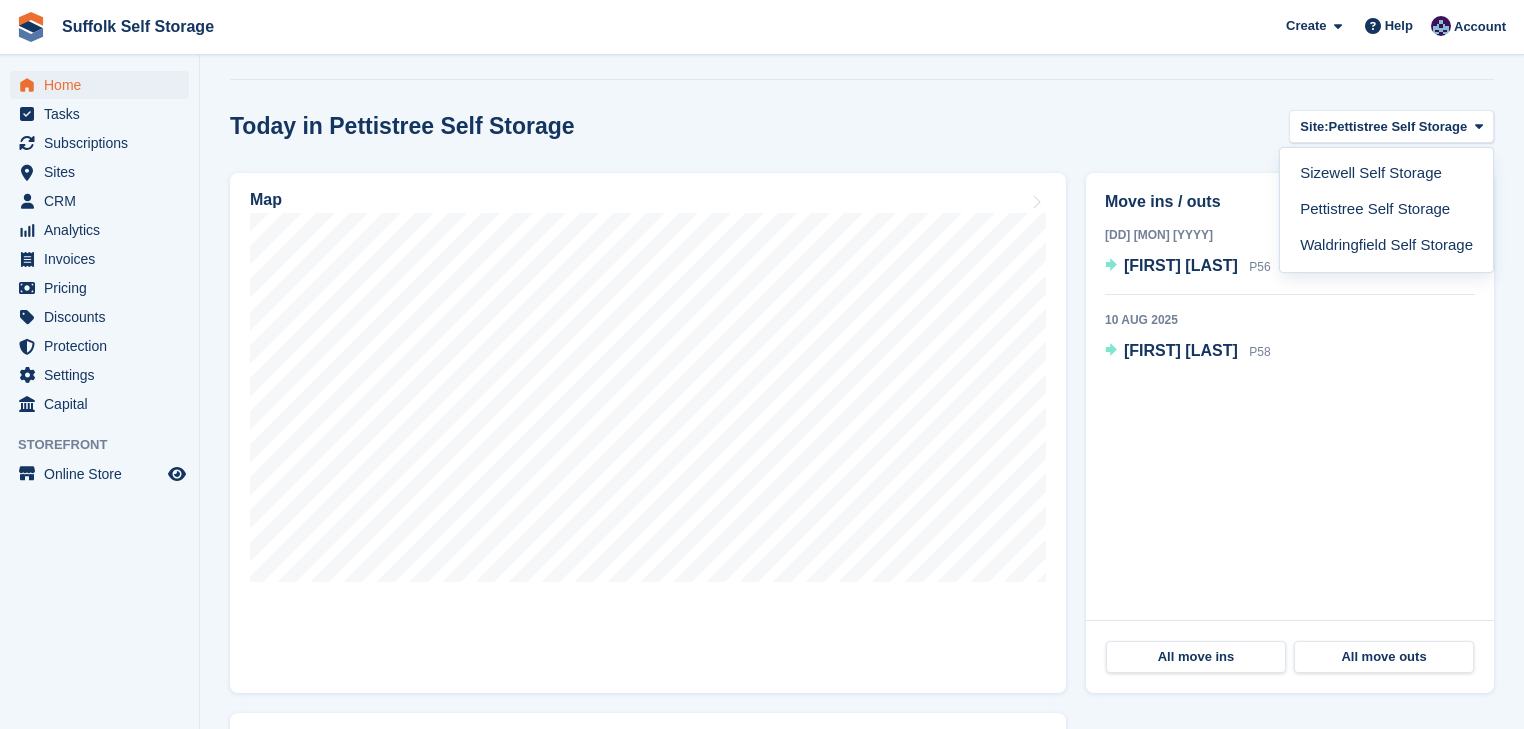 scroll, scrollTop: 400, scrollLeft: 0, axis: vertical 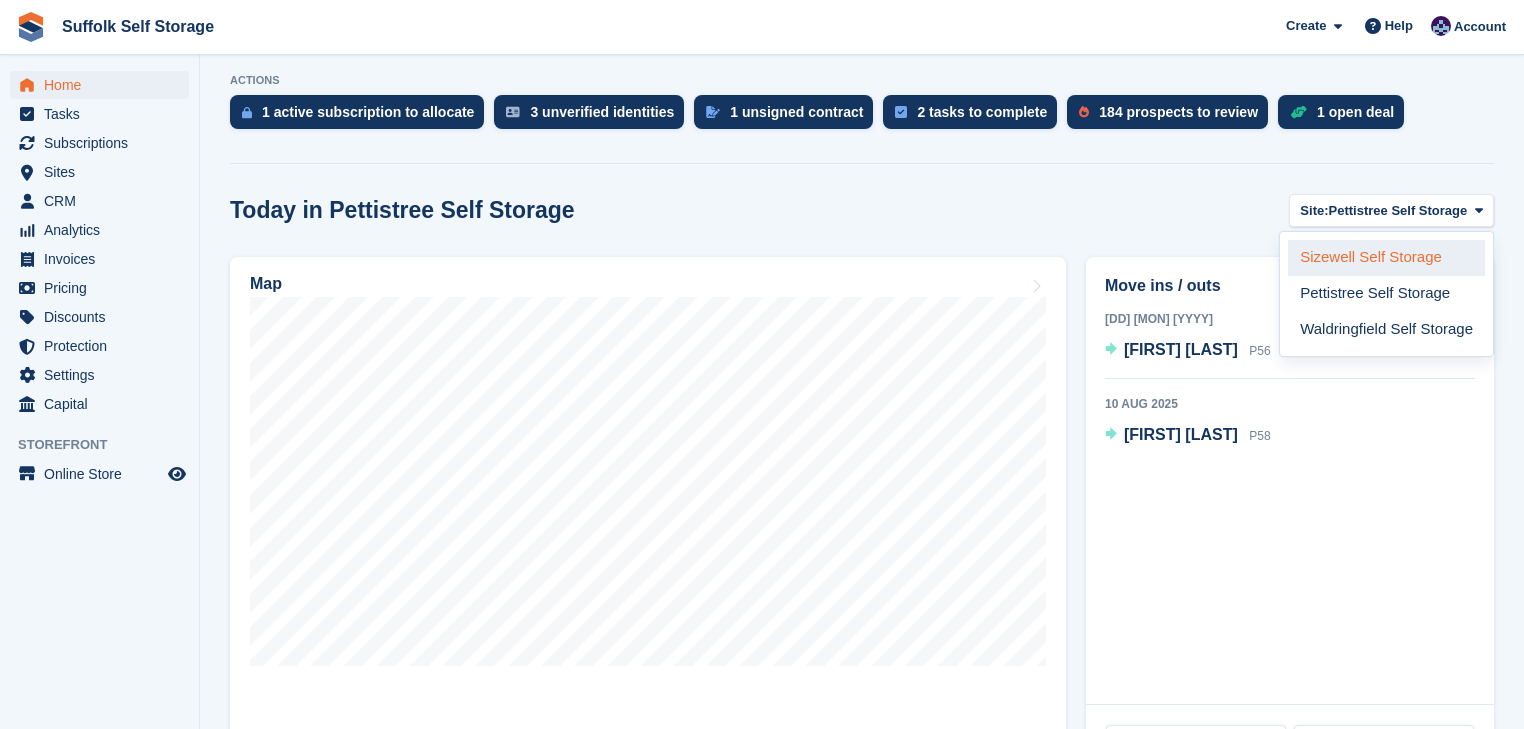 click on "Sizewell Self Storage" at bounding box center (1386, 258) 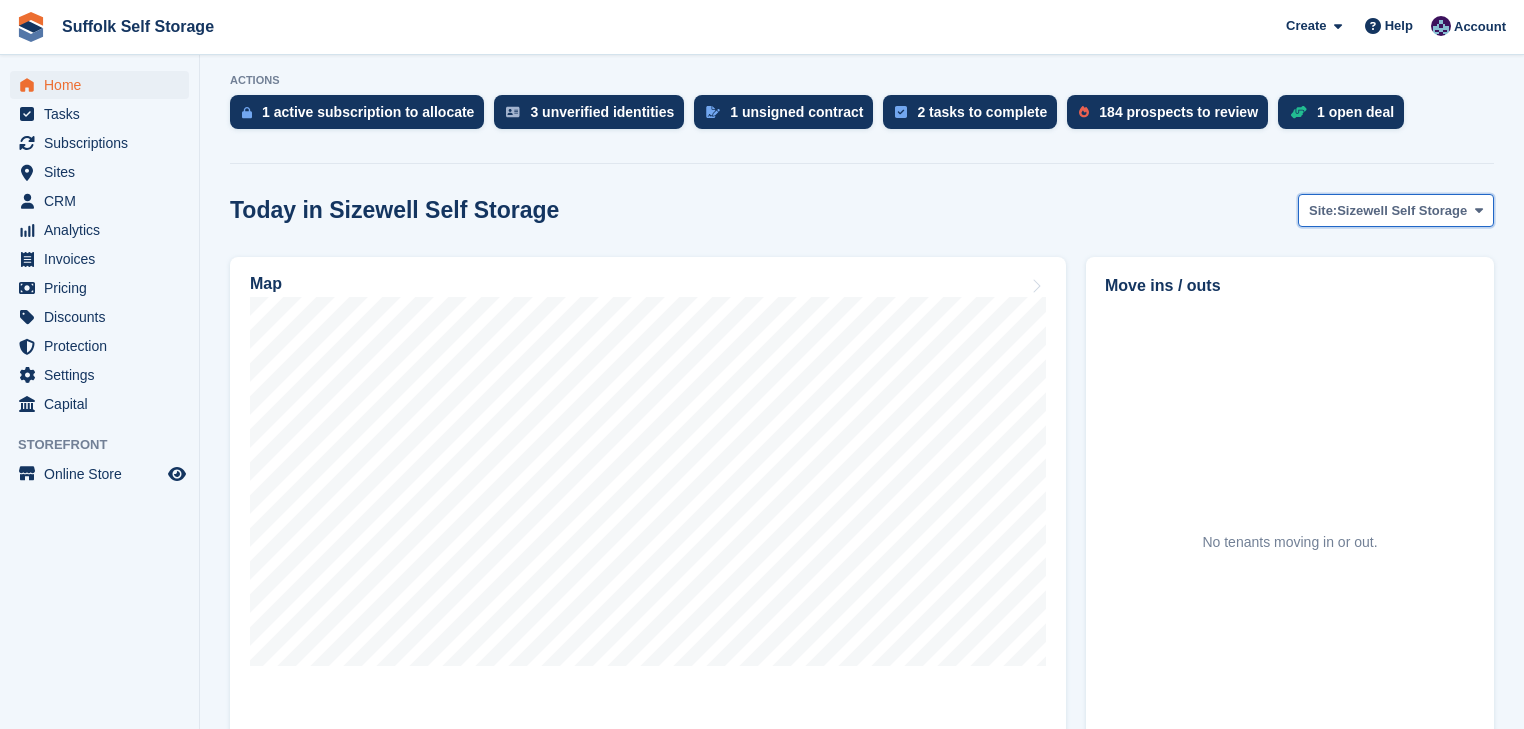 click on "Sizewell Self Storage" at bounding box center (1402, 211) 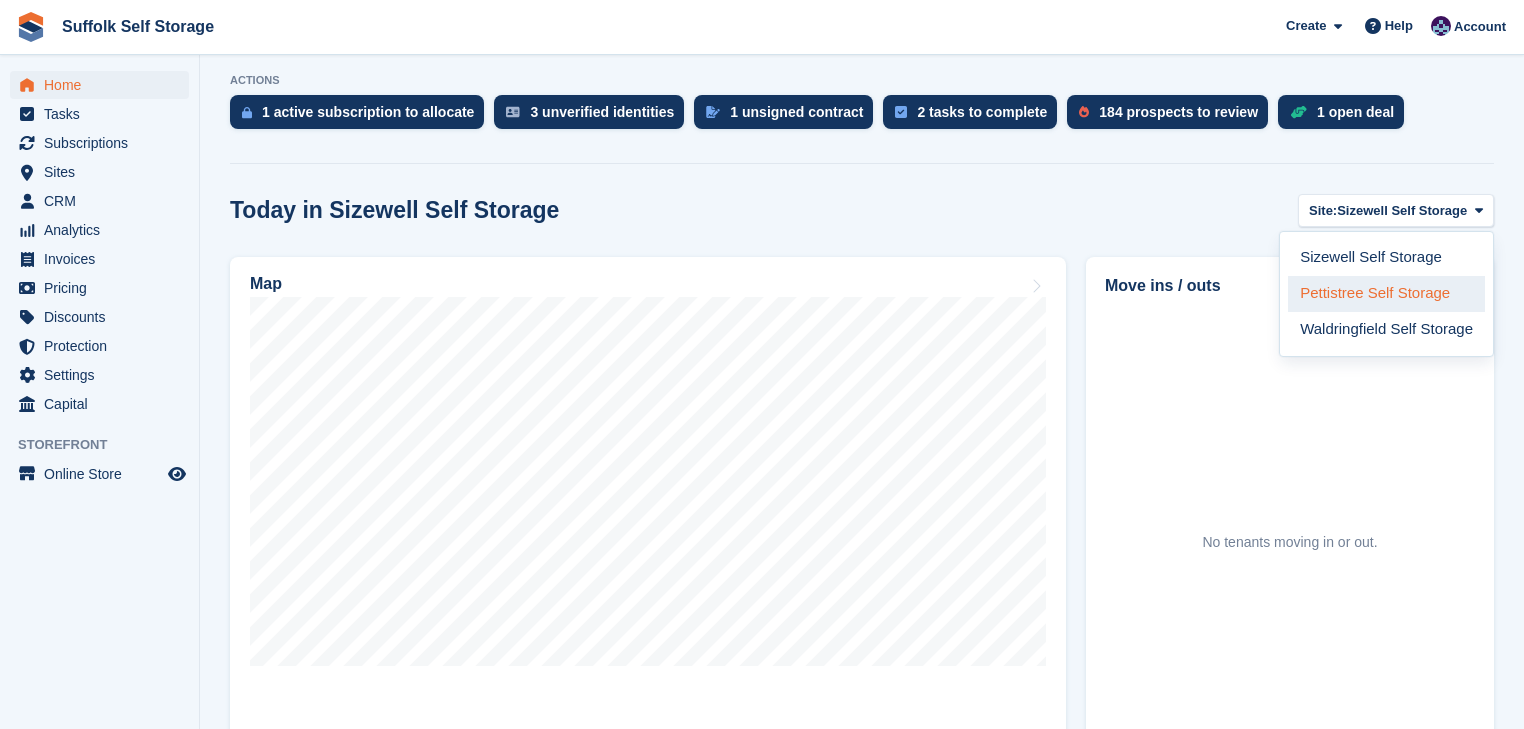 click on "Pettistree Self Storage" at bounding box center (1386, 294) 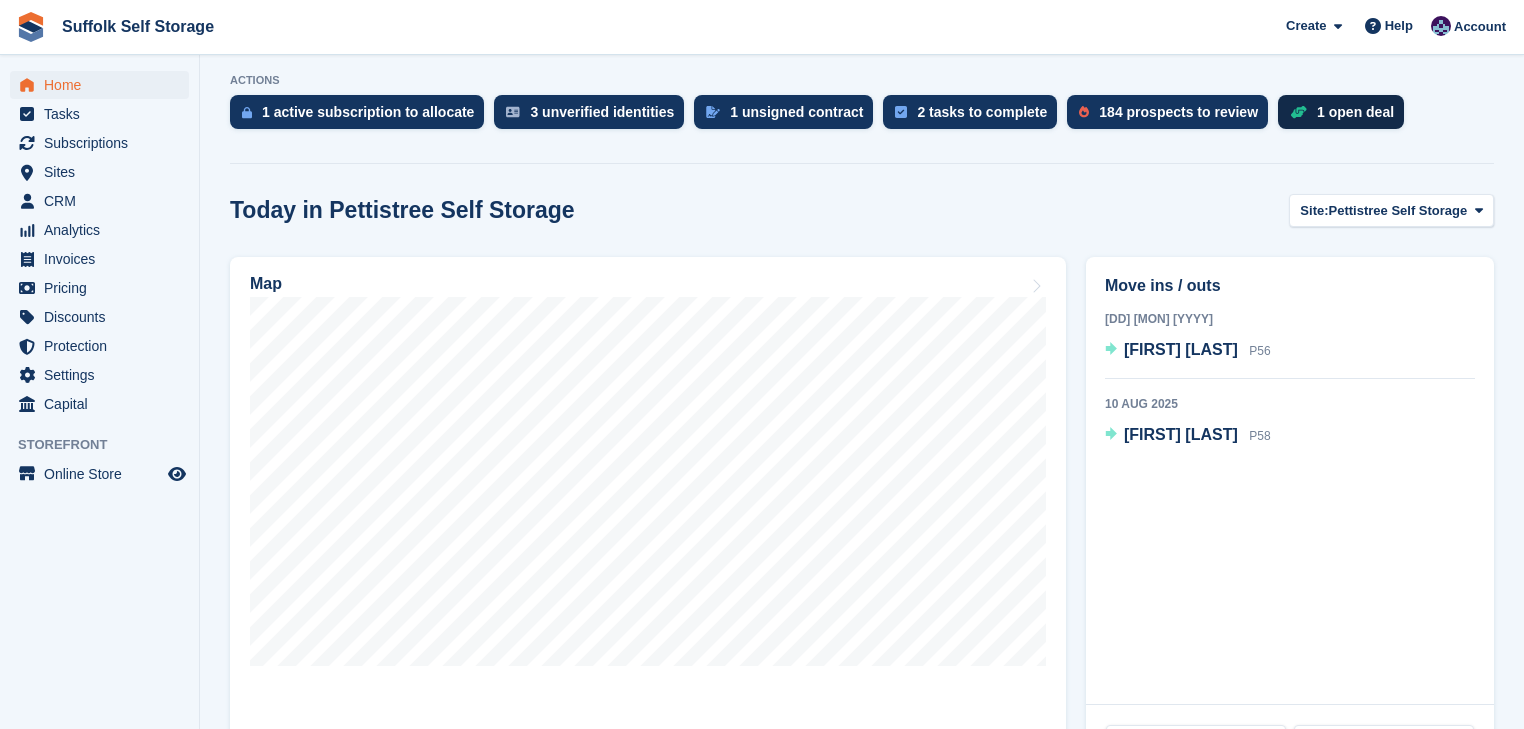 click on "1
open deal" at bounding box center [1355, 112] 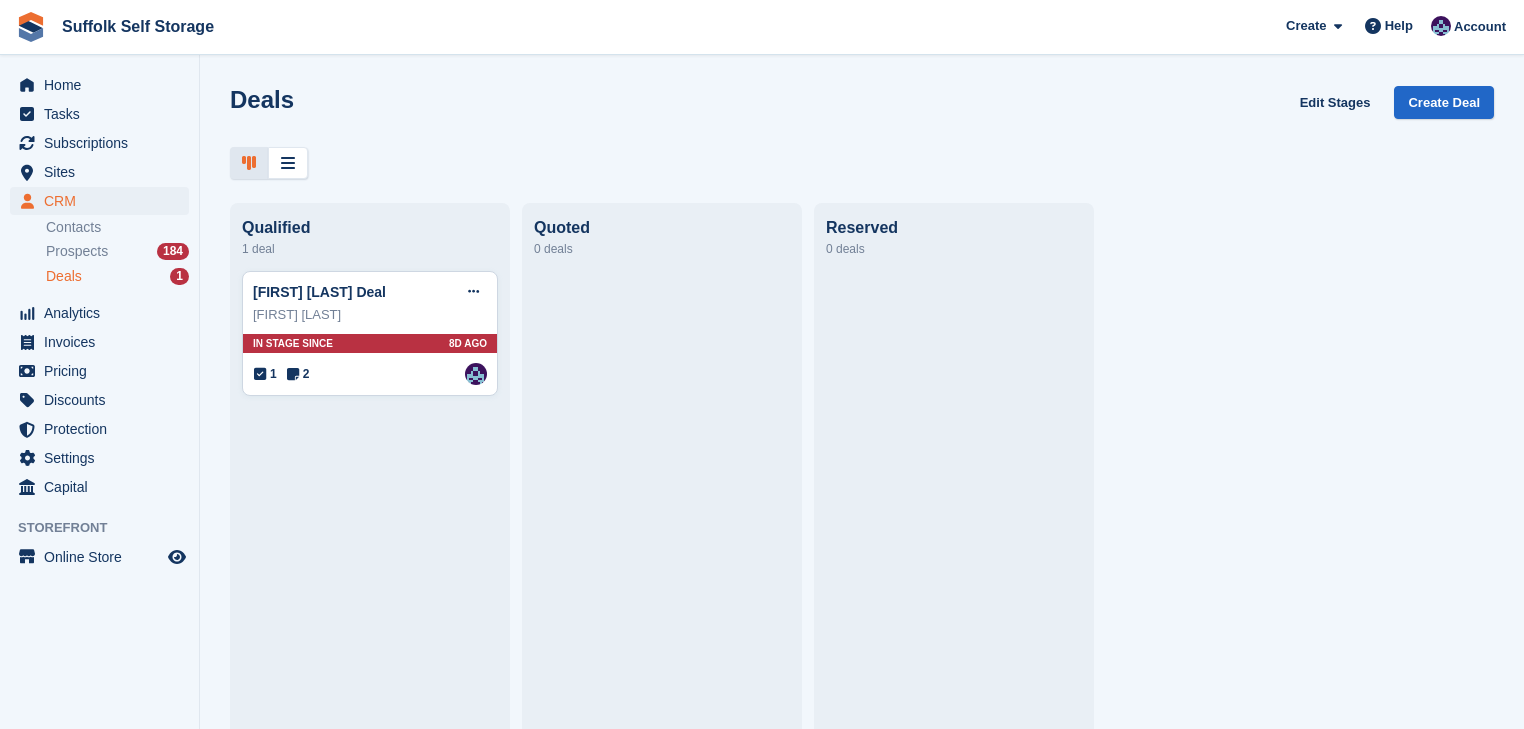 scroll, scrollTop: 0, scrollLeft: 0, axis: both 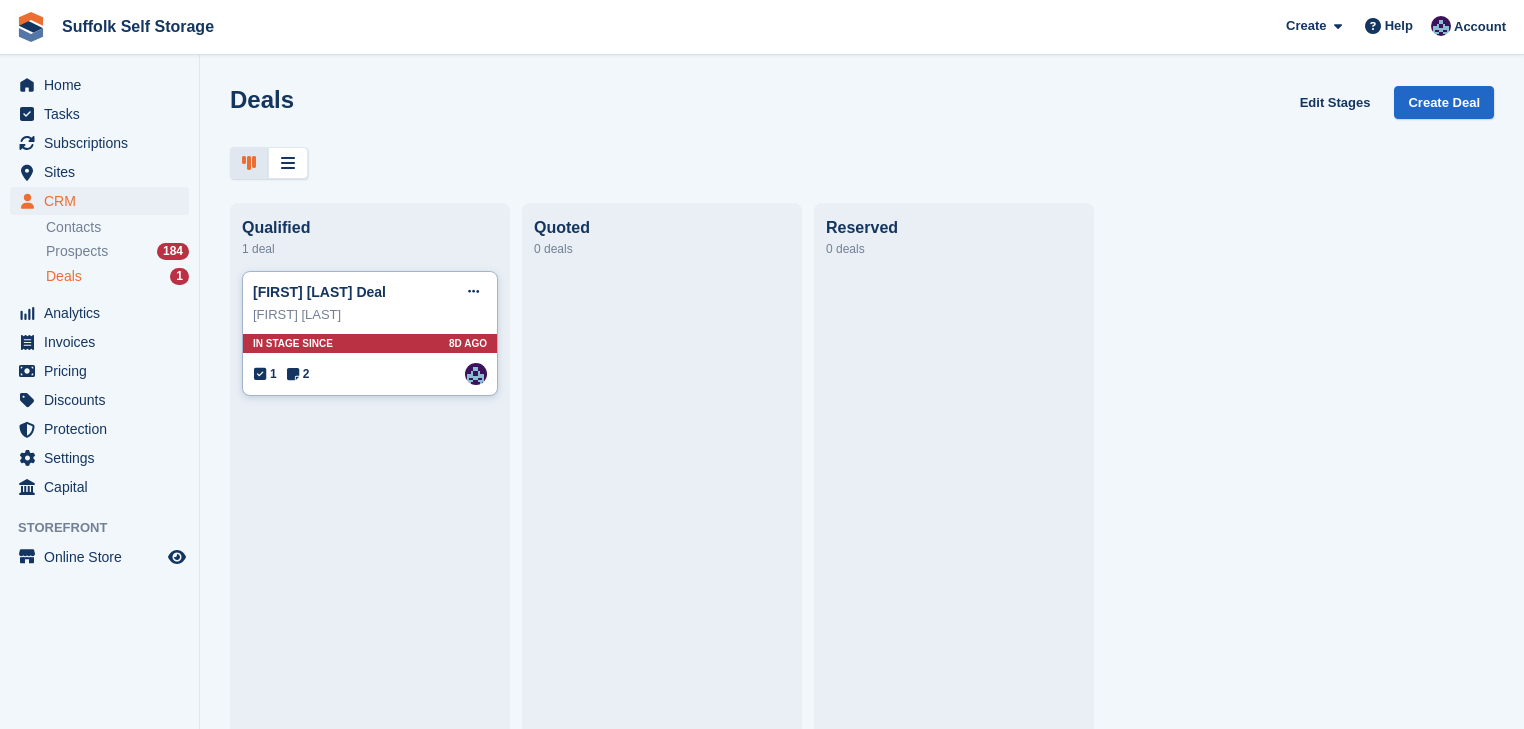 click on "In stage since 8D AGO" at bounding box center [370, 343] 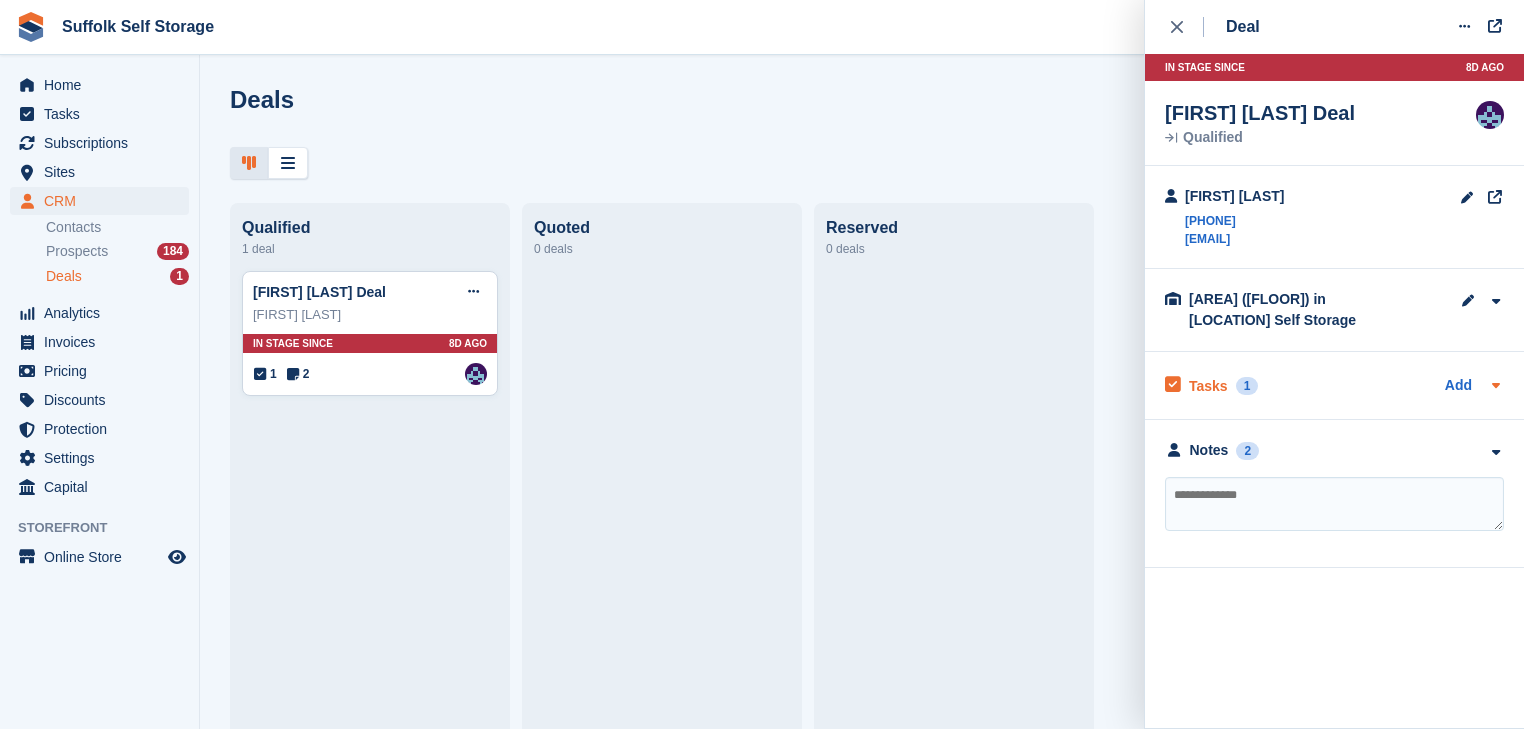 click on "Tasks" at bounding box center [1208, 386] 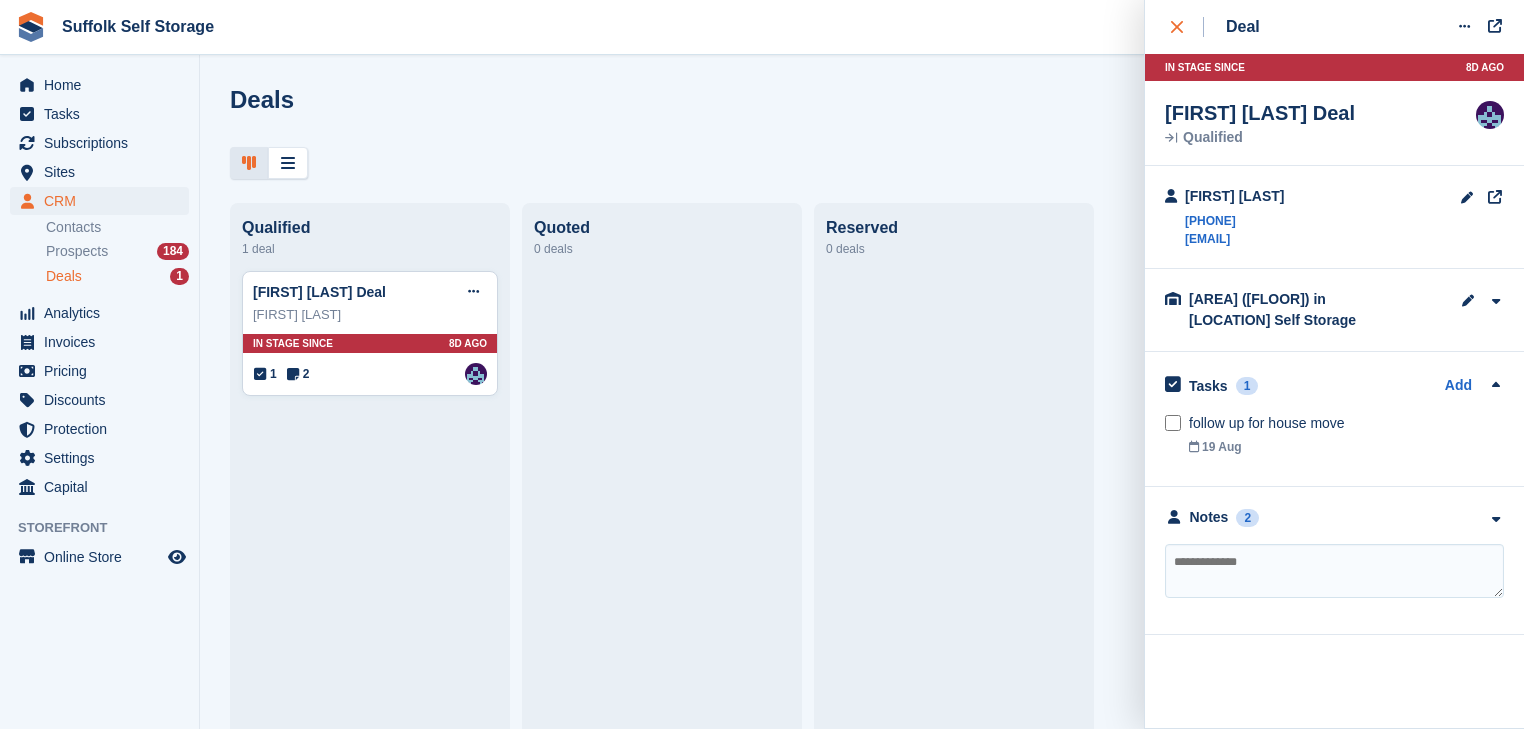 click 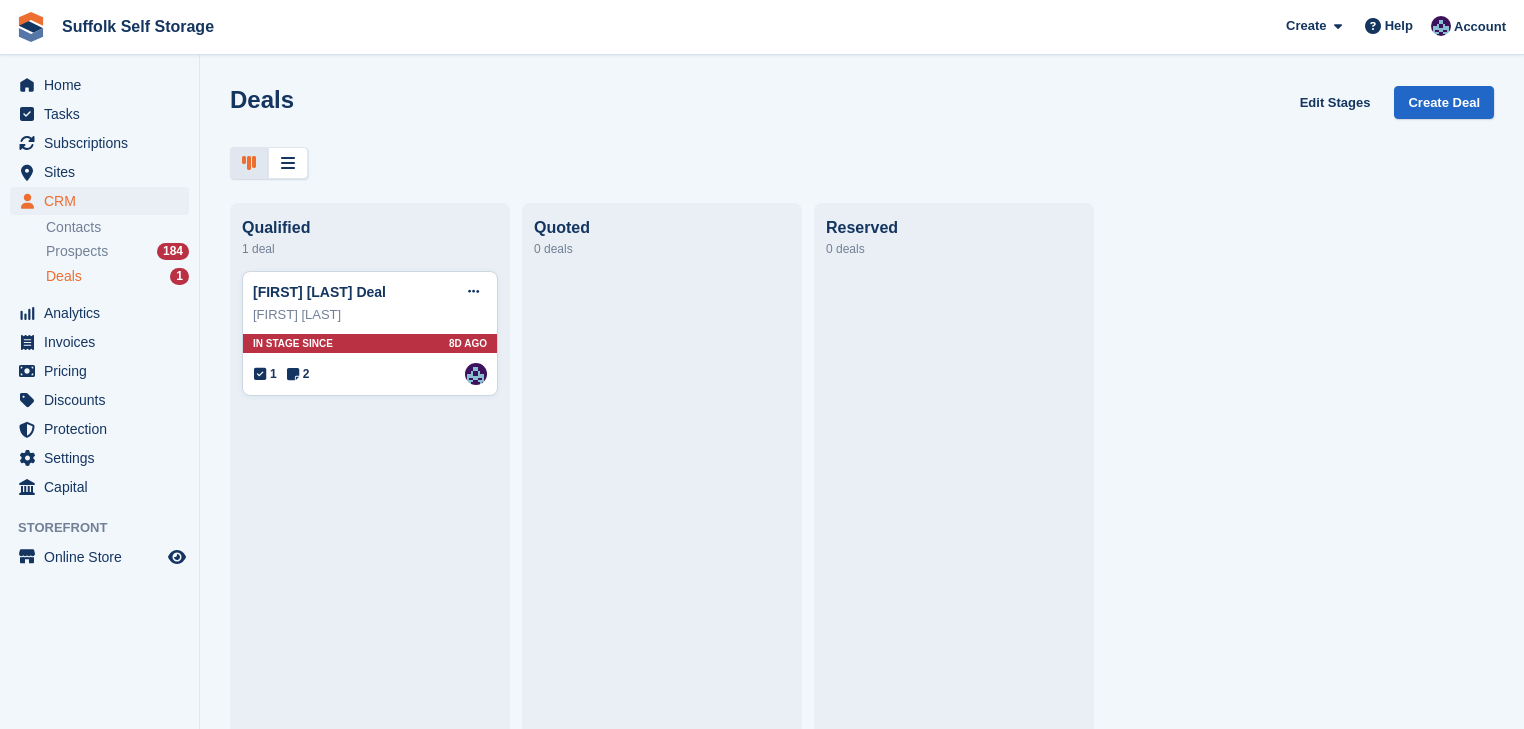 click on "Deals
Edit Stages
Create Deal" at bounding box center (862, 114) 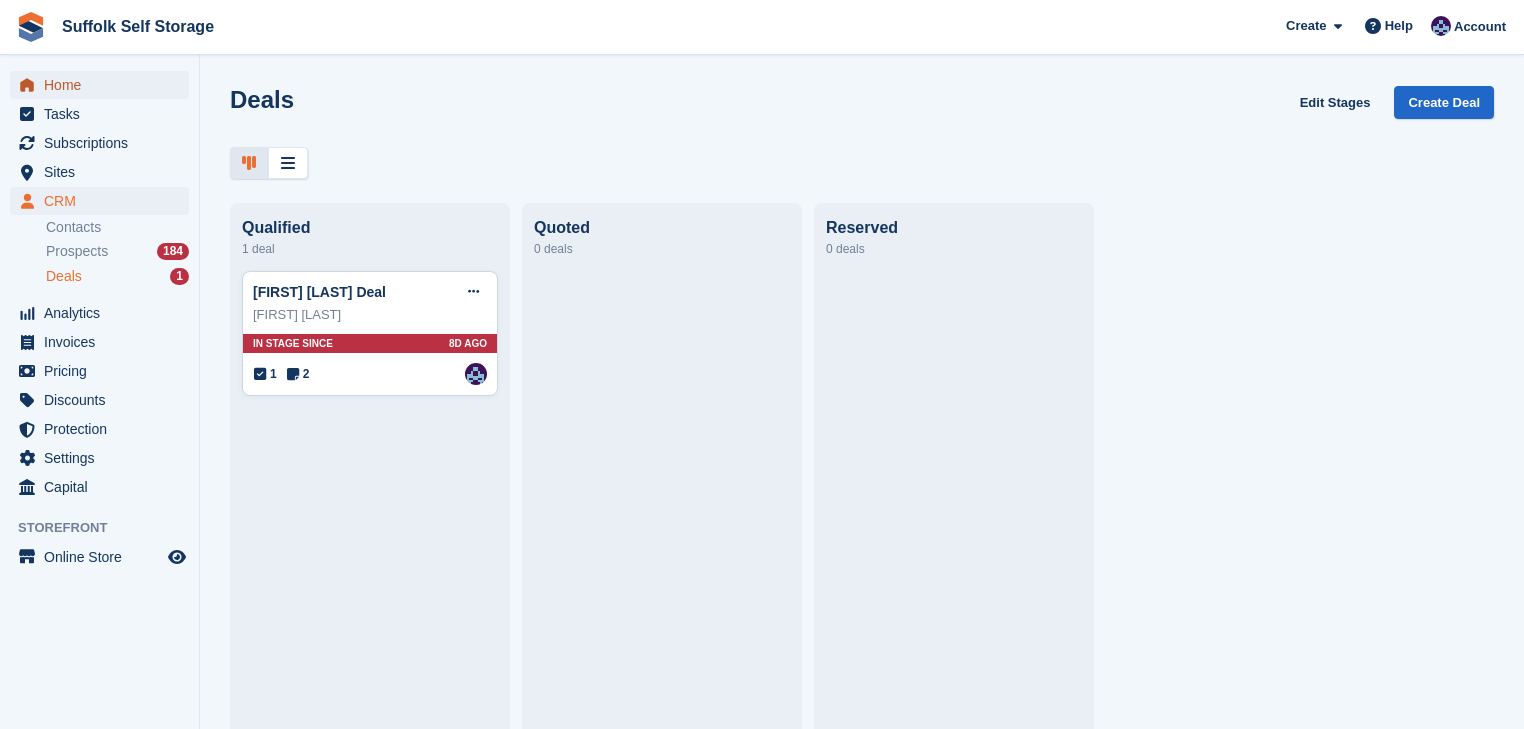 click on "Home" at bounding box center (104, 85) 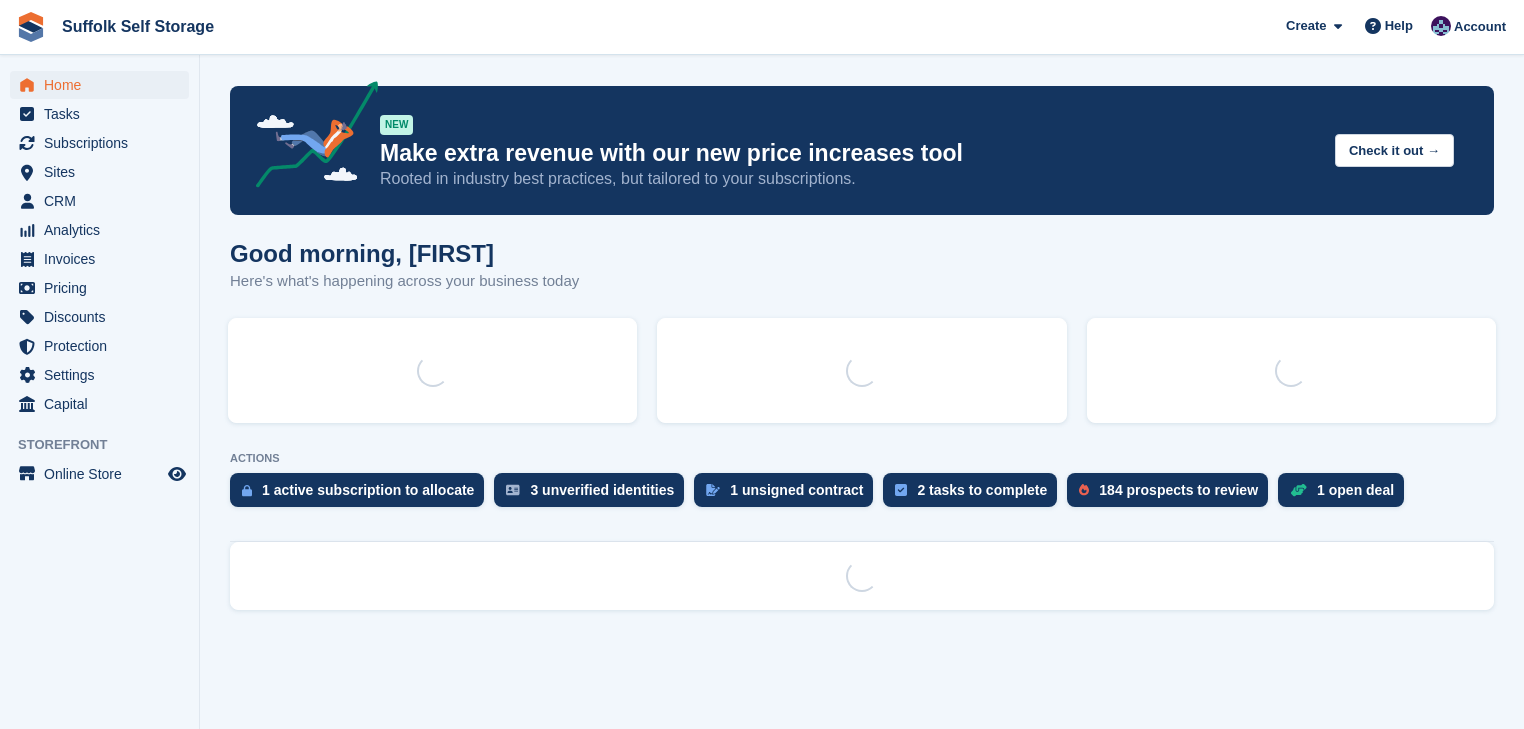 scroll, scrollTop: 0, scrollLeft: 0, axis: both 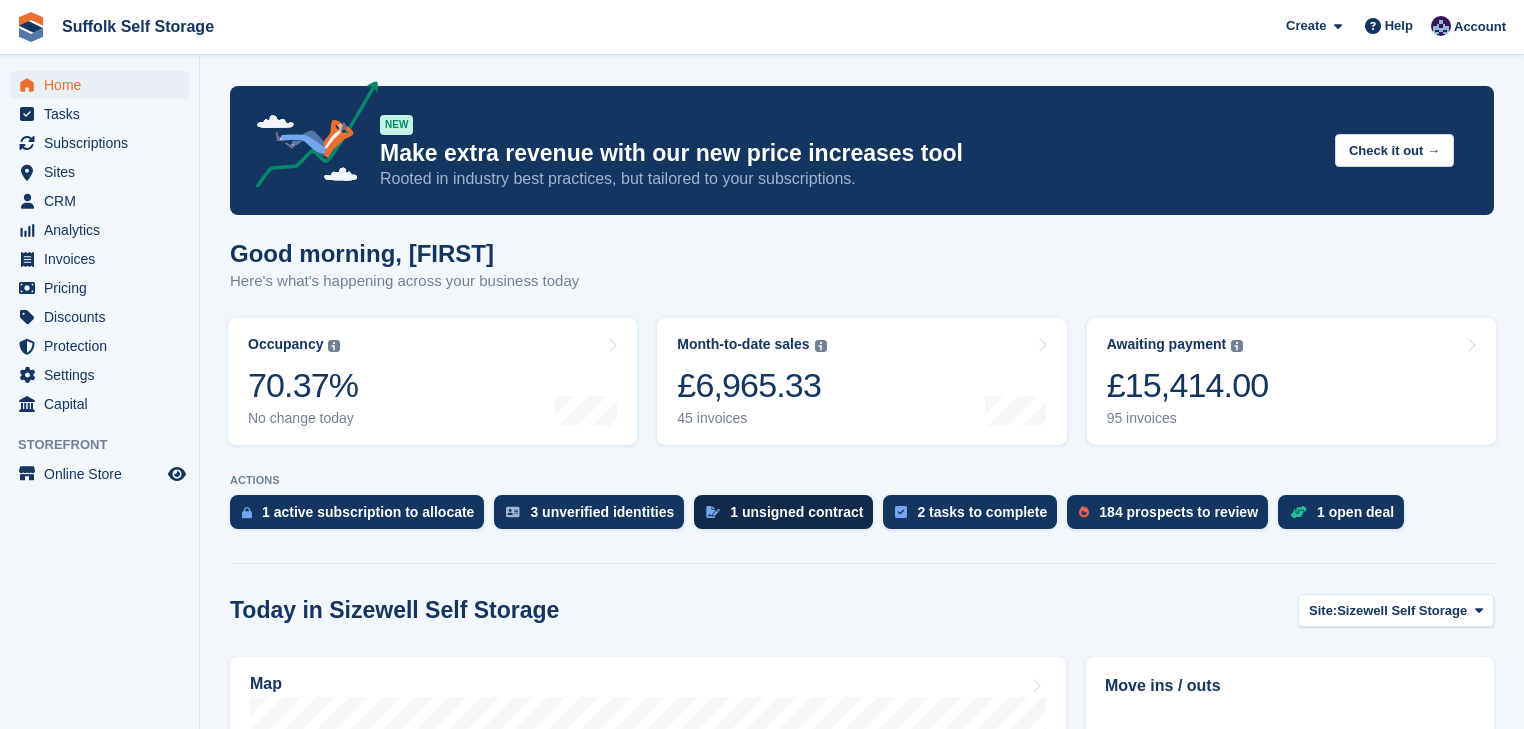 click on "1
unsigned contract" at bounding box center (796, 512) 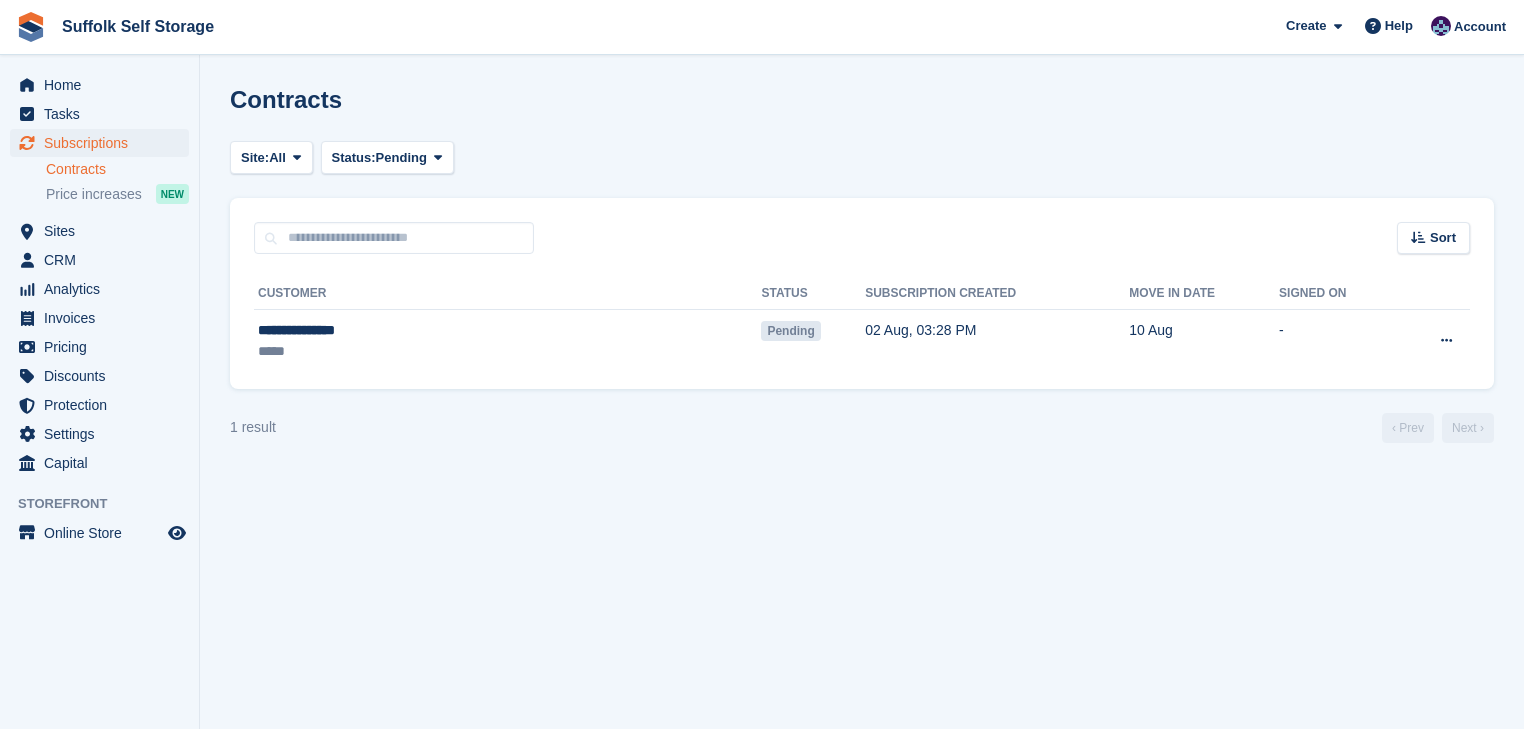 scroll, scrollTop: 0, scrollLeft: 0, axis: both 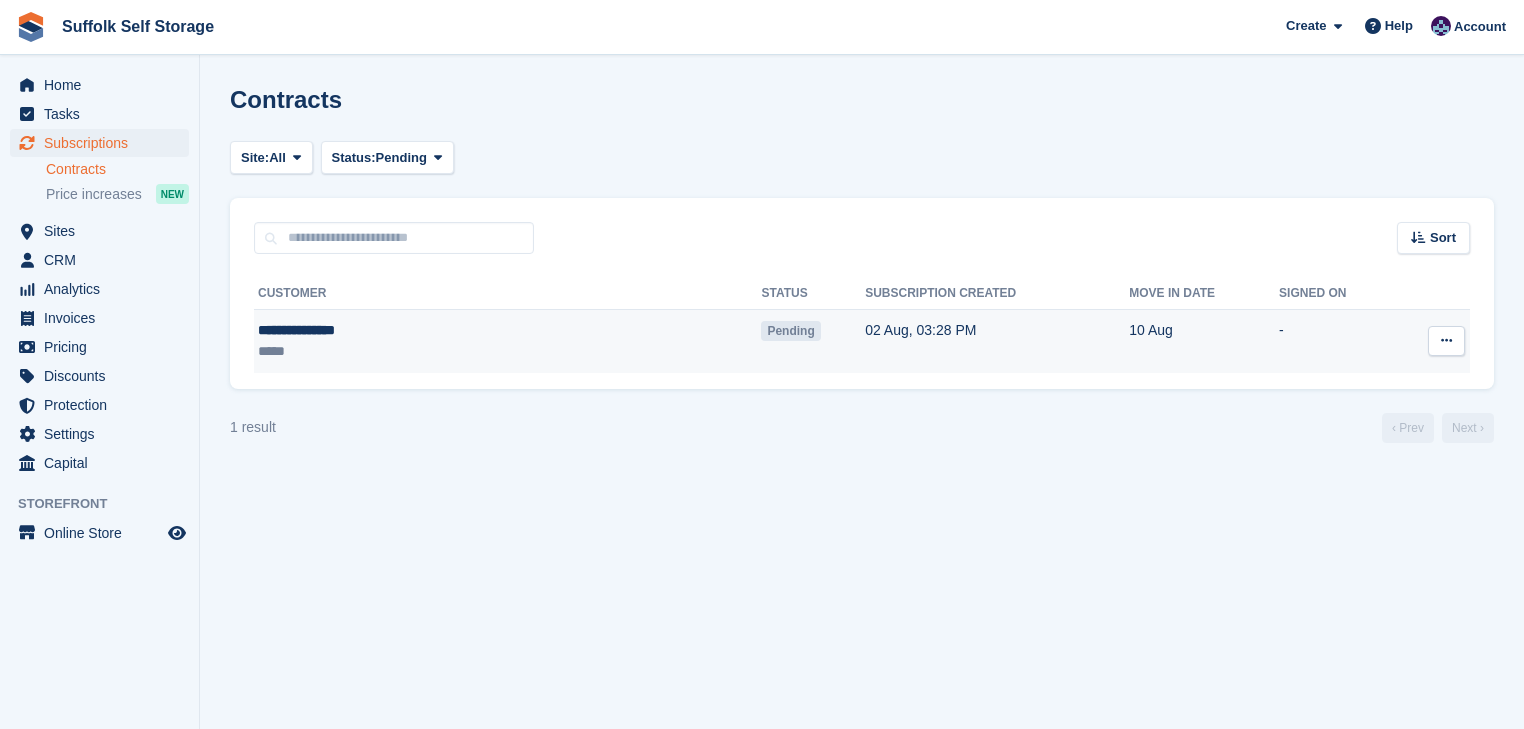 drag, startPoint x: 275, startPoint y: 340, endPoint x: 258, endPoint y: 332, distance: 18.788294 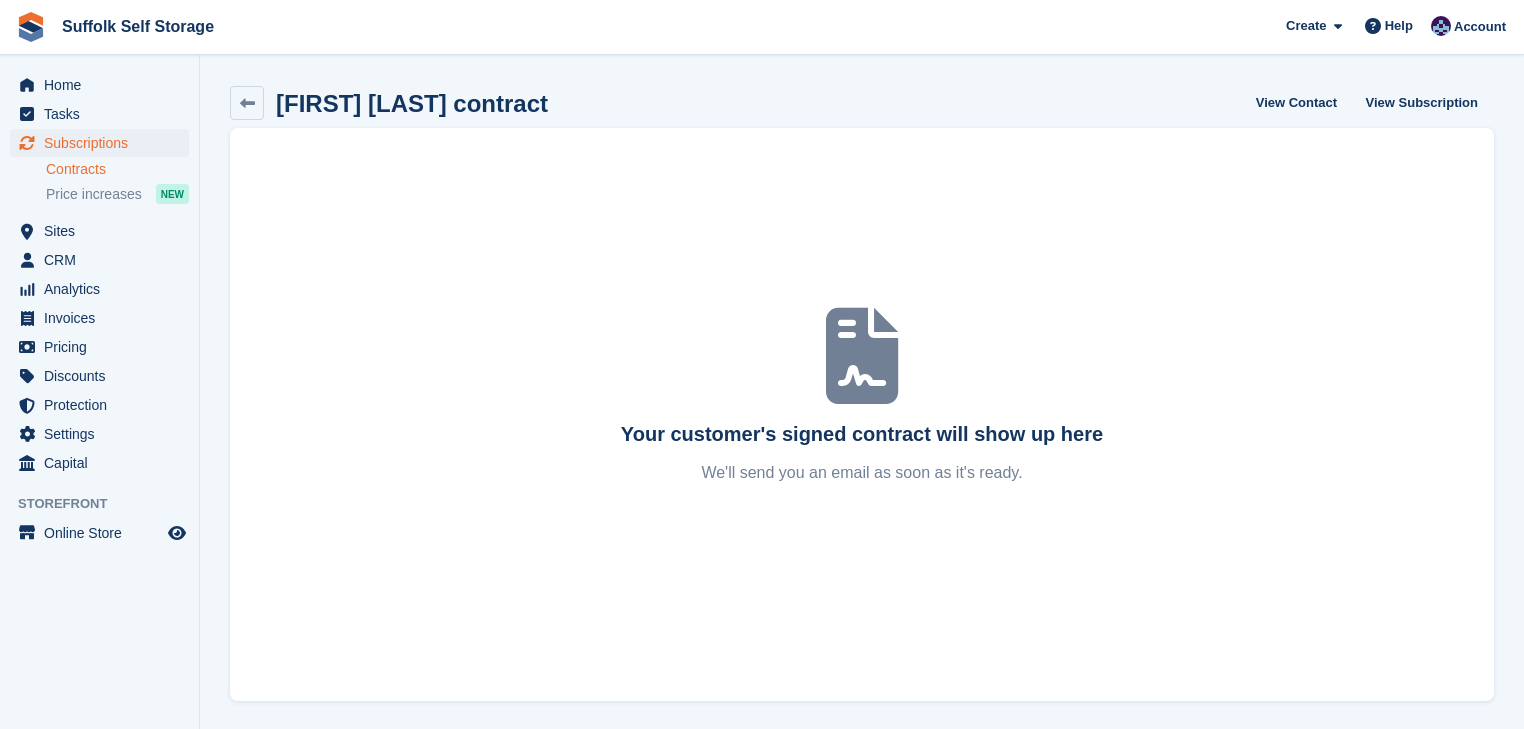 scroll, scrollTop: 0, scrollLeft: 0, axis: both 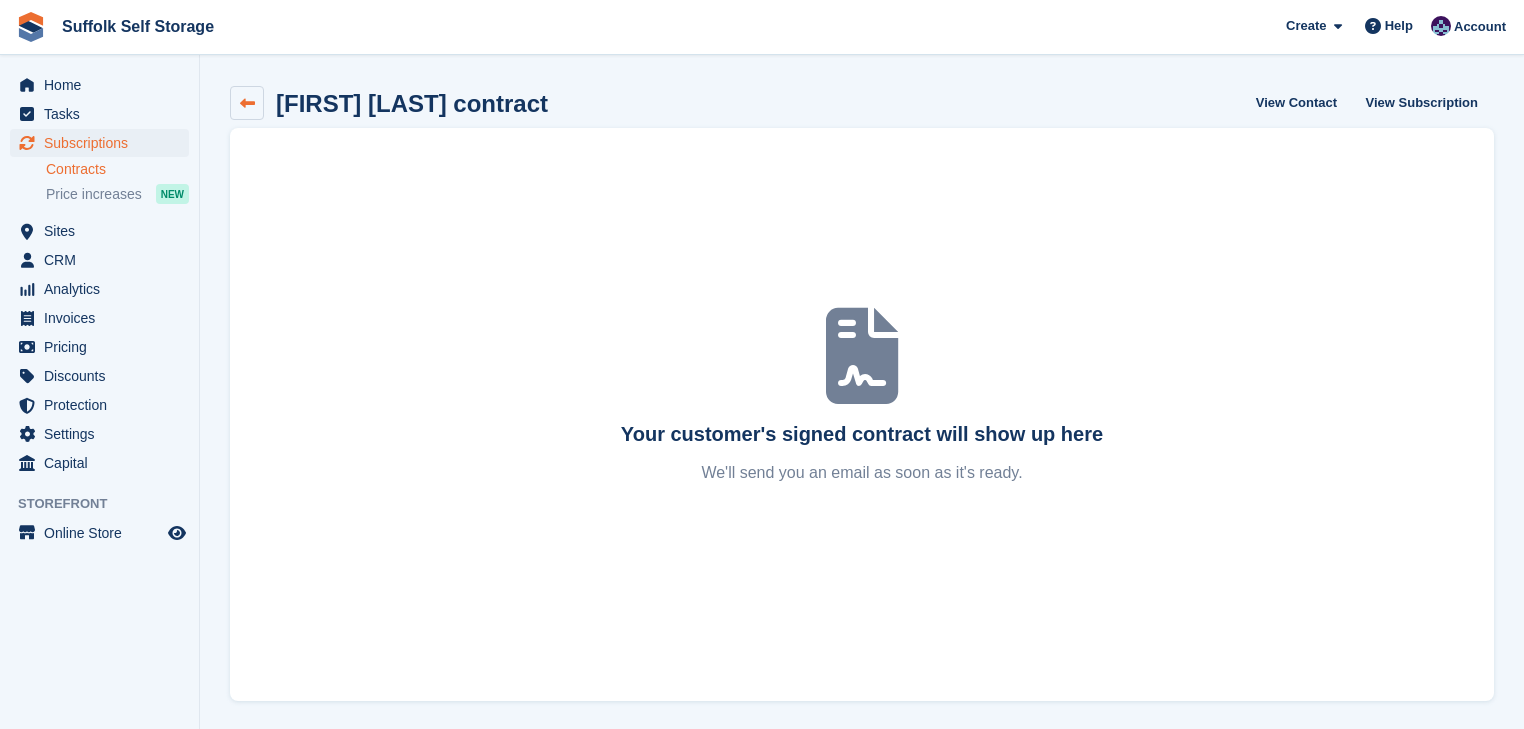 click at bounding box center [247, 103] 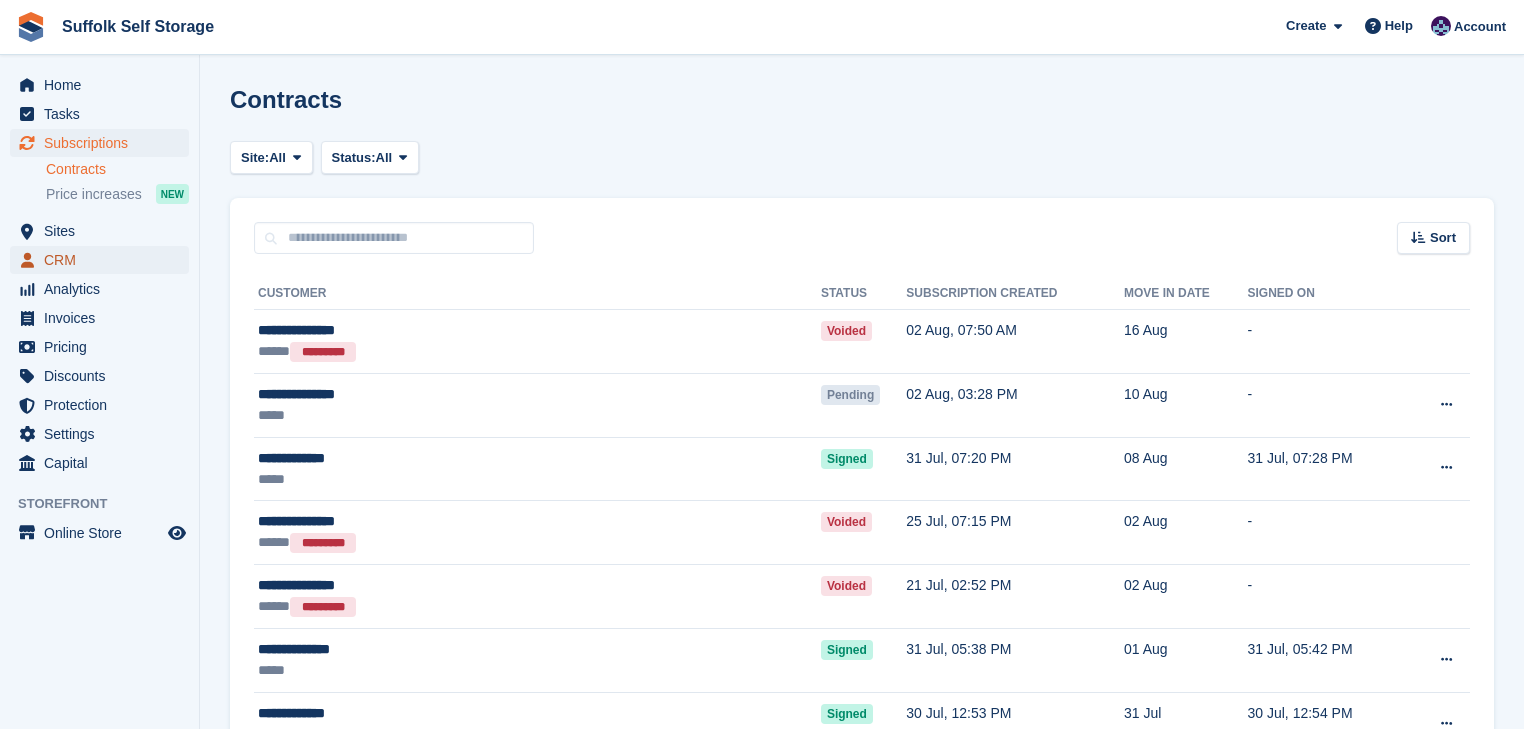 click on "CRM" at bounding box center [104, 260] 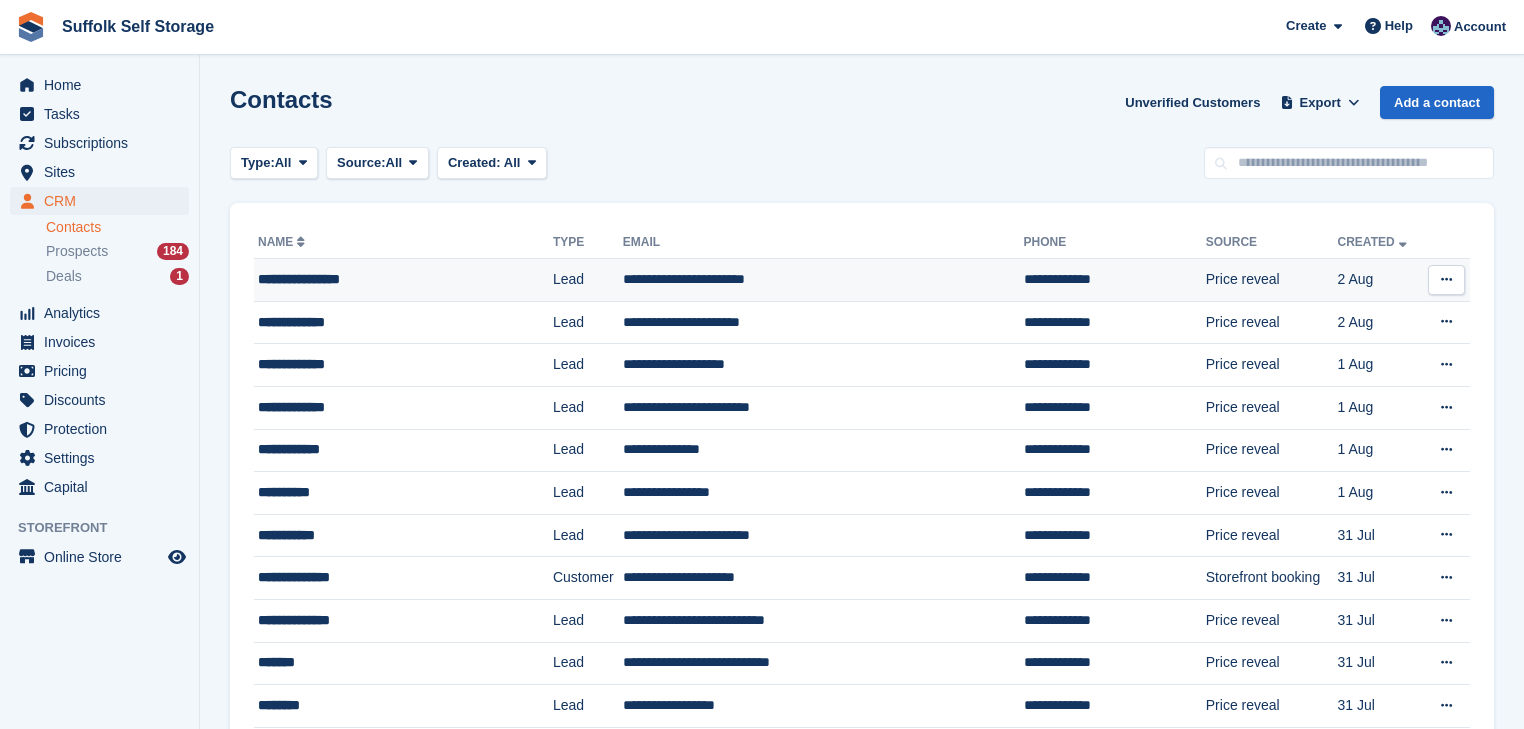 click on "**********" at bounding box center (386, 279) 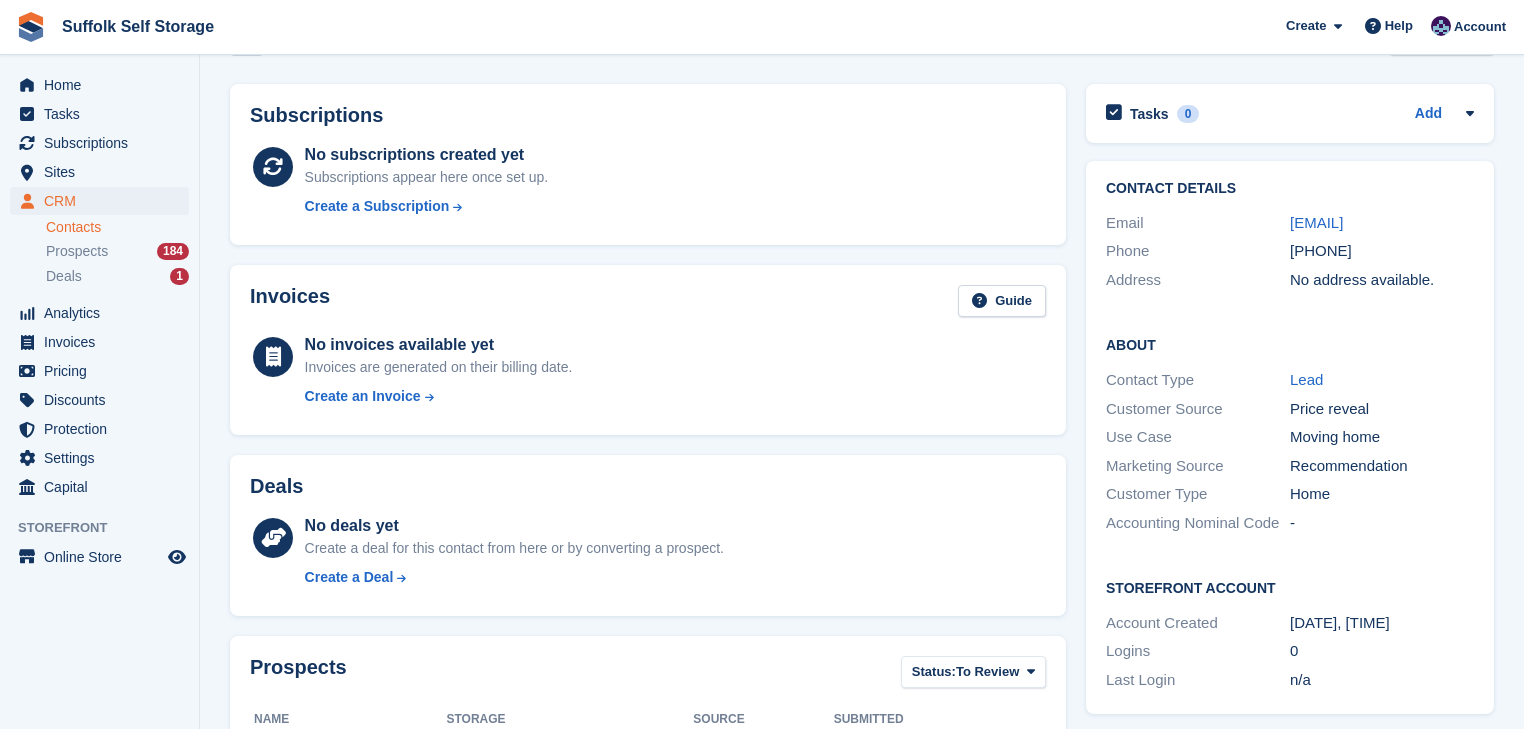 scroll, scrollTop: 0, scrollLeft: 0, axis: both 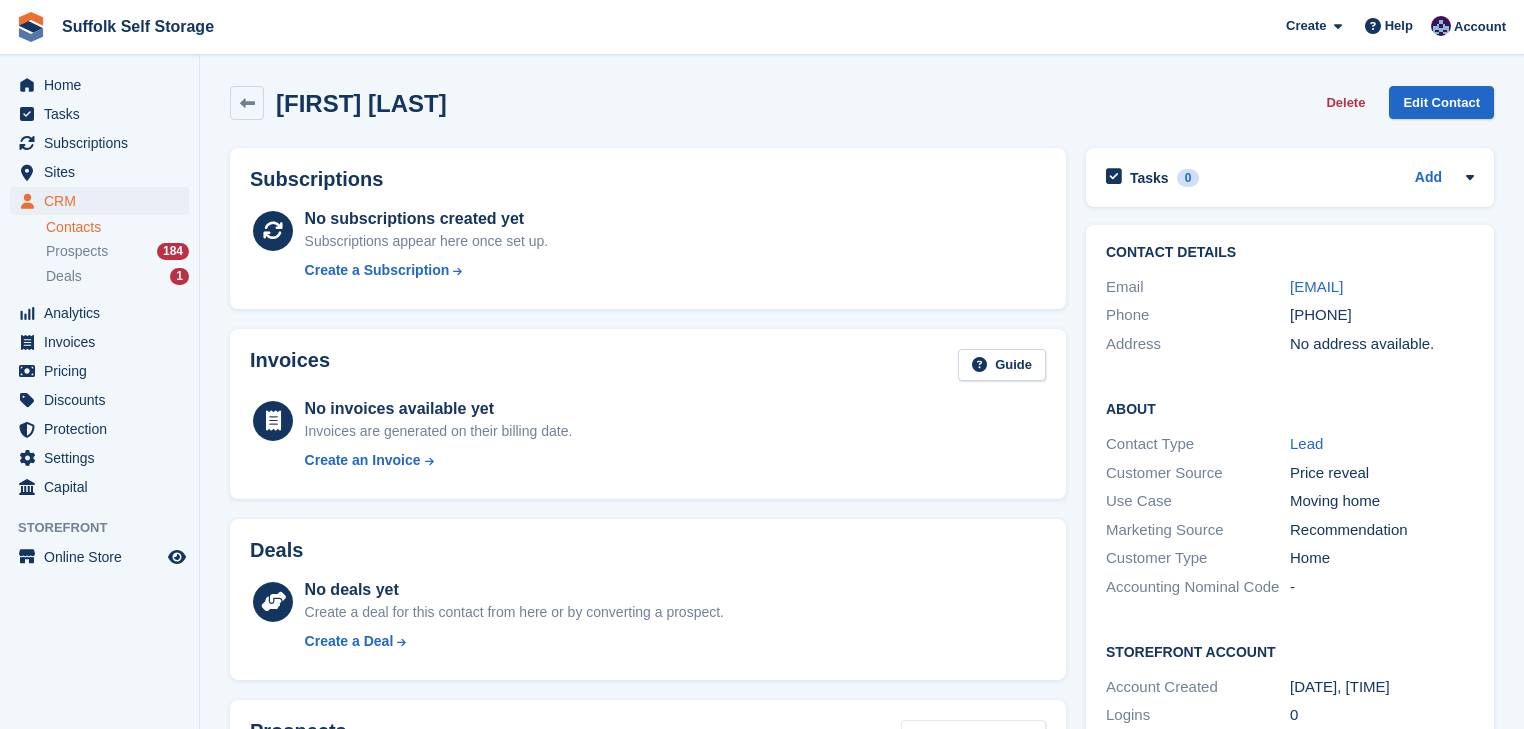 drag, startPoint x: 252, startPoint y: 102, endPoint x: 296, endPoint y: 135, distance: 55 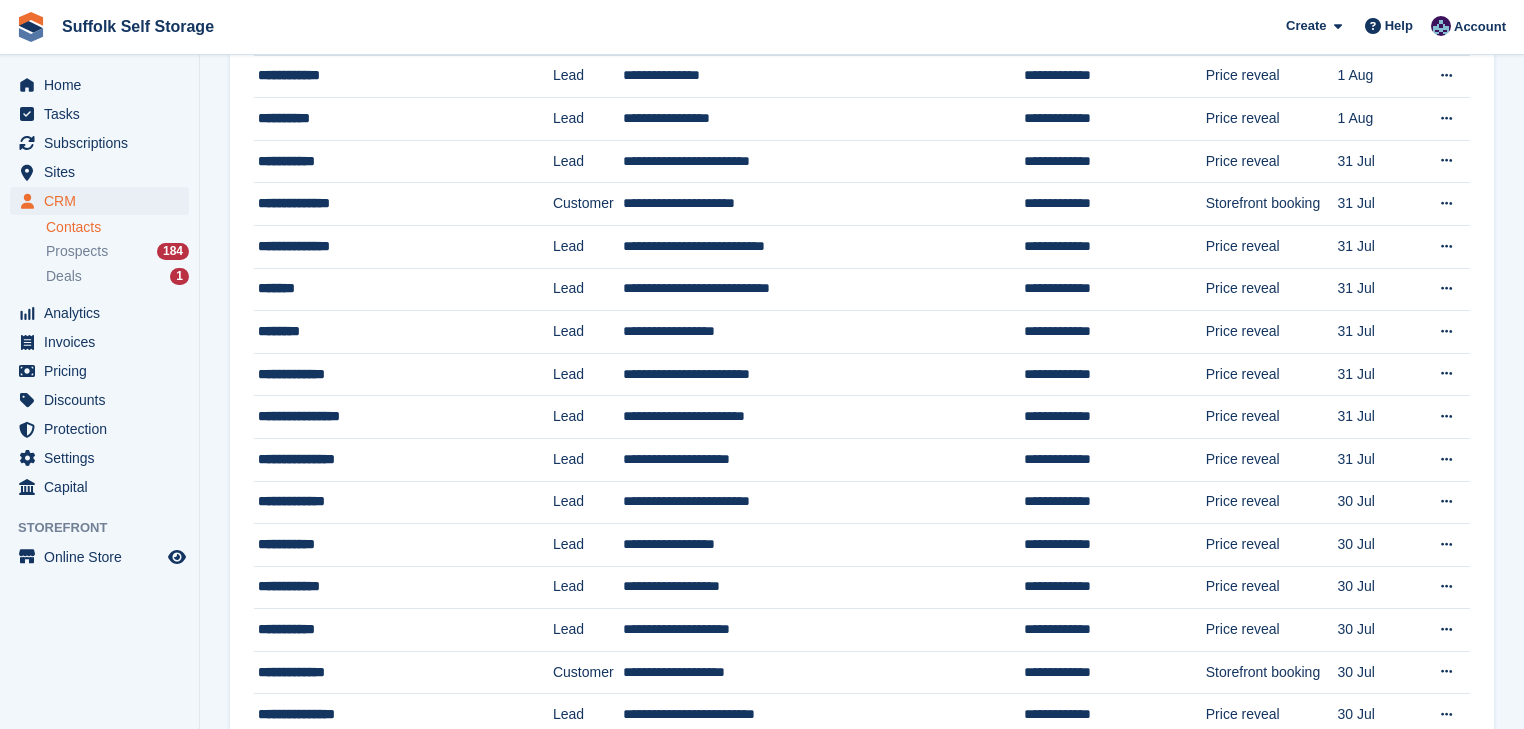 scroll, scrollTop: 400, scrollLeft: 0, axis: vertical 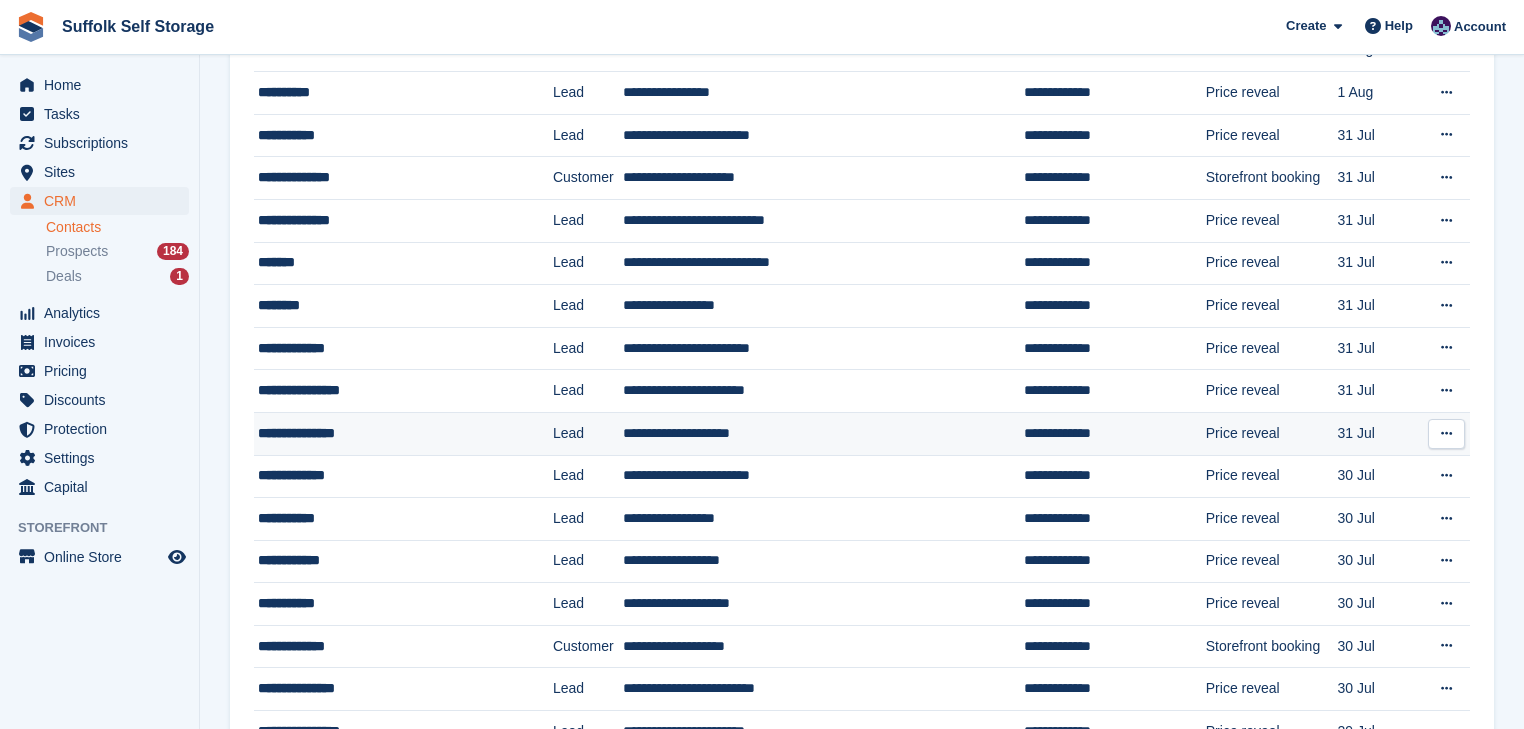 click on "**********" at bounding box center [386, 433] 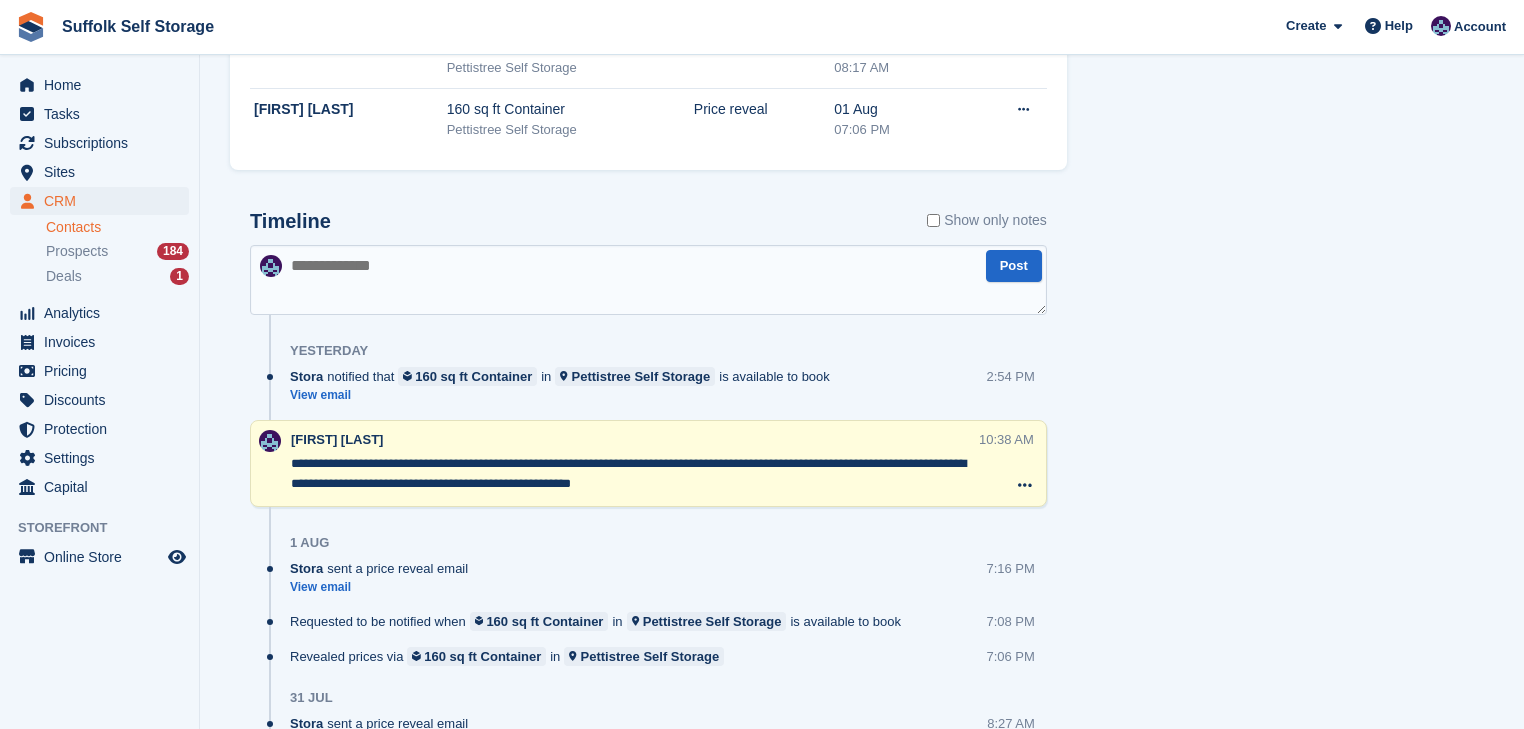 scroll, scrollTop: 800, scrollLeft: 0, axis: vertical 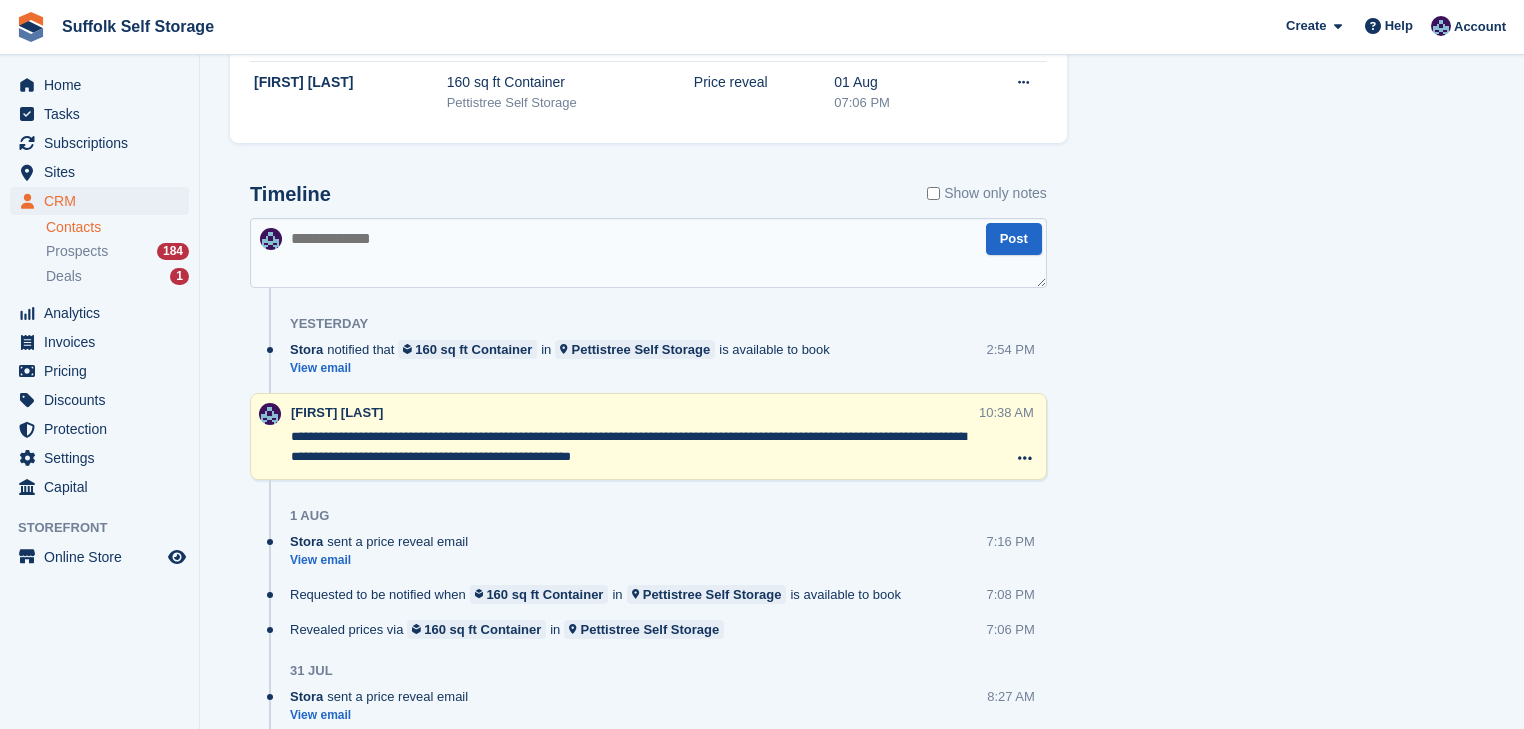 click on "**********" at bounding box center (635, 447) 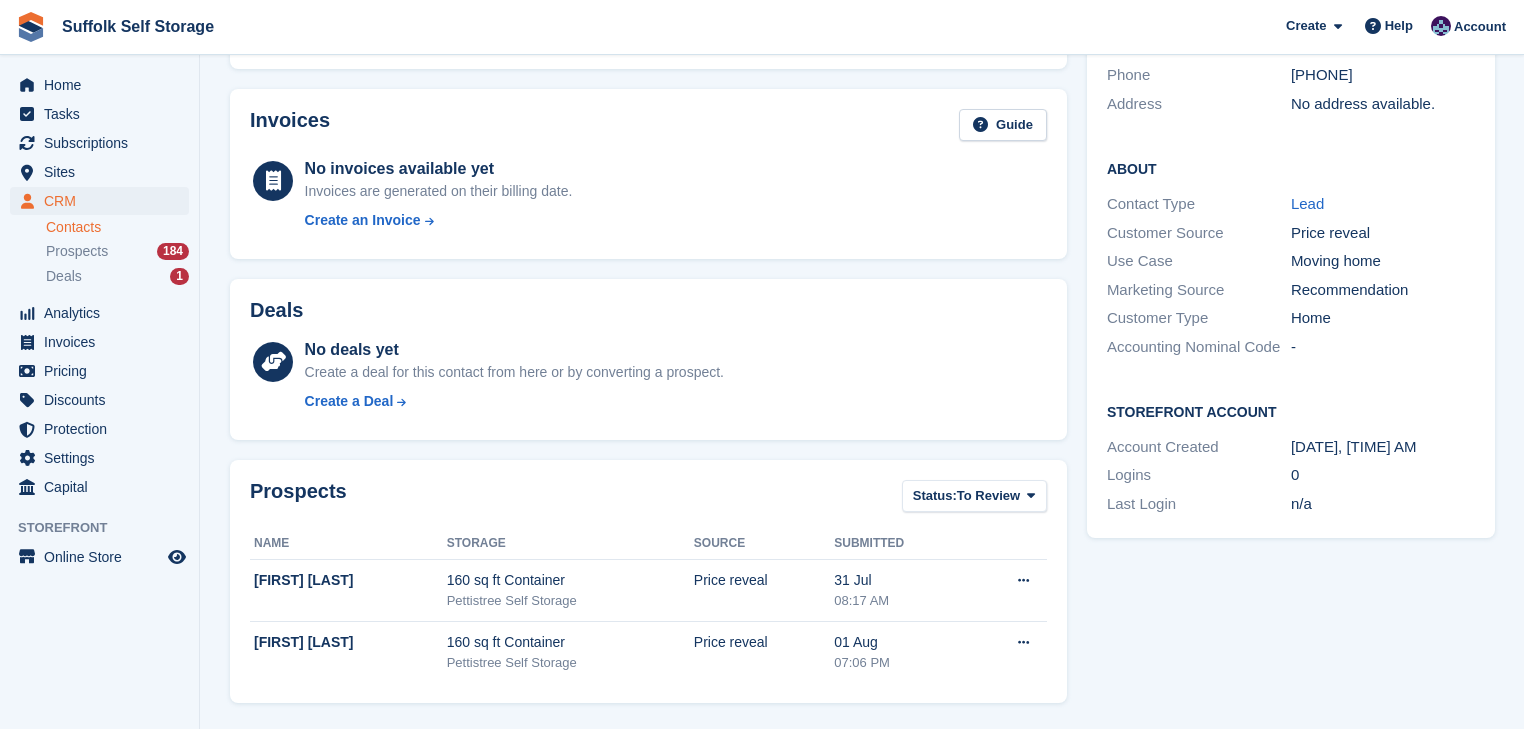 scroll, scrollTop: 0, scrollLeft: 0, axis: both 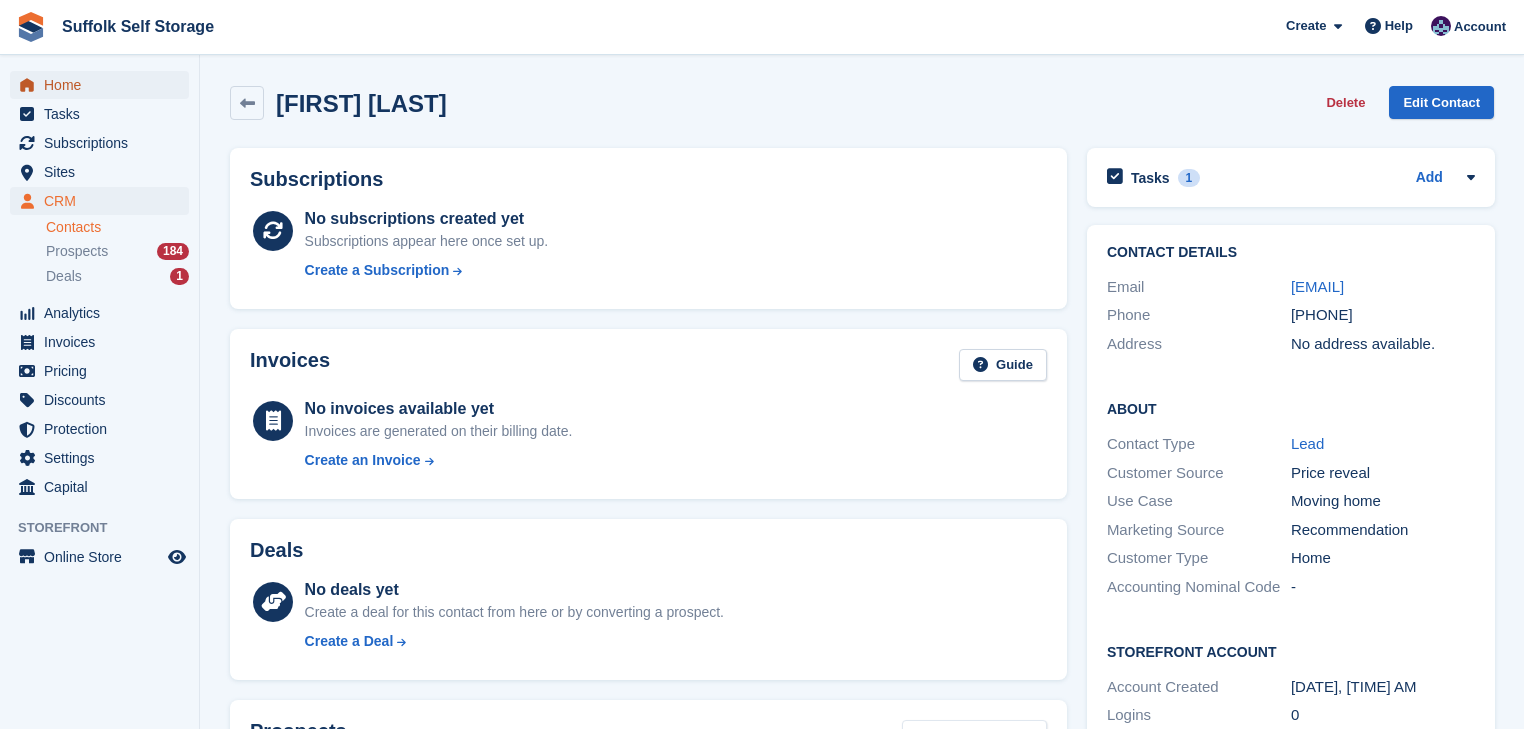click on "Home" at bounding box center (104, 85) 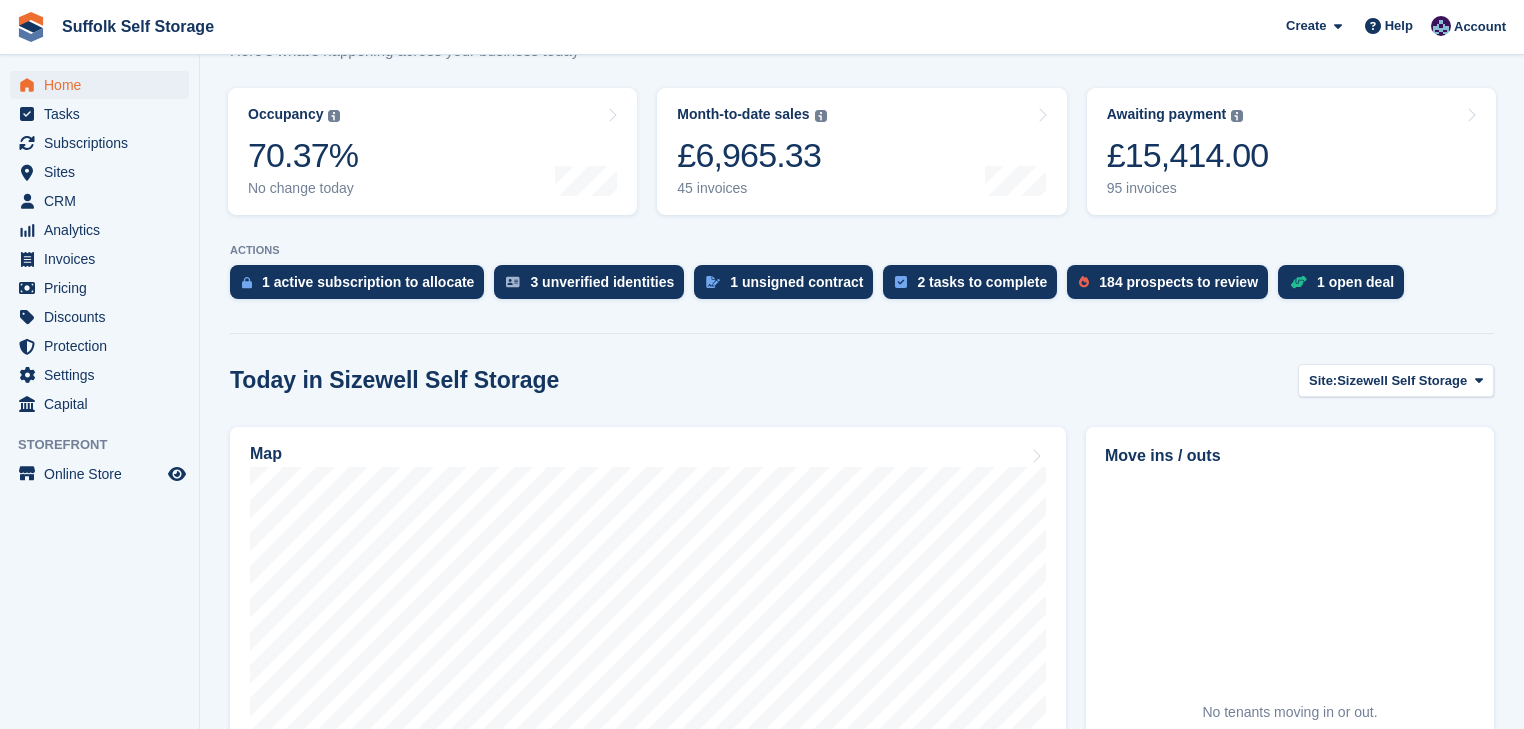 scroll, scrollTop: 240, scrollLeft: 0, axis: vertical 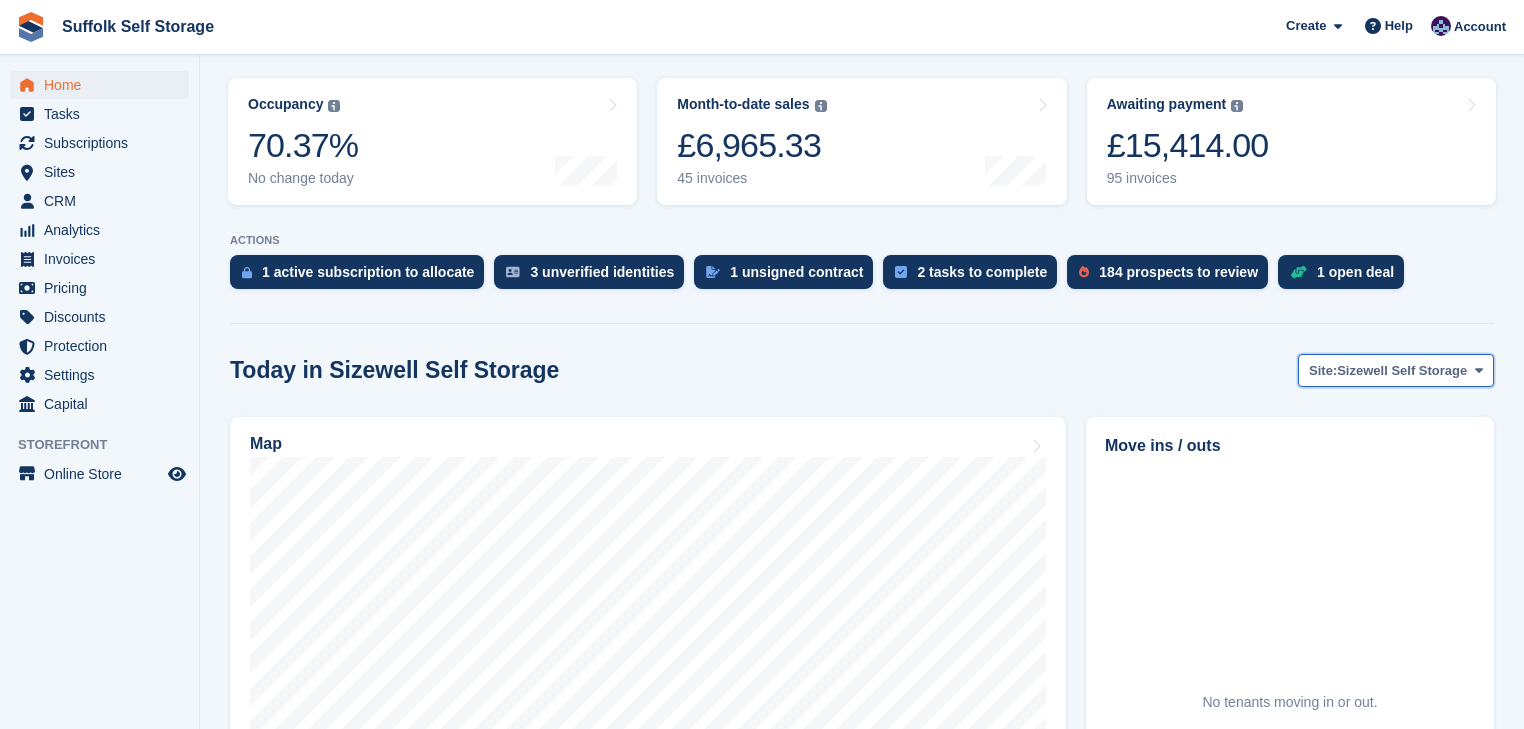 click on "Sizewell Self Storage" at bounding box center [1402, 371] 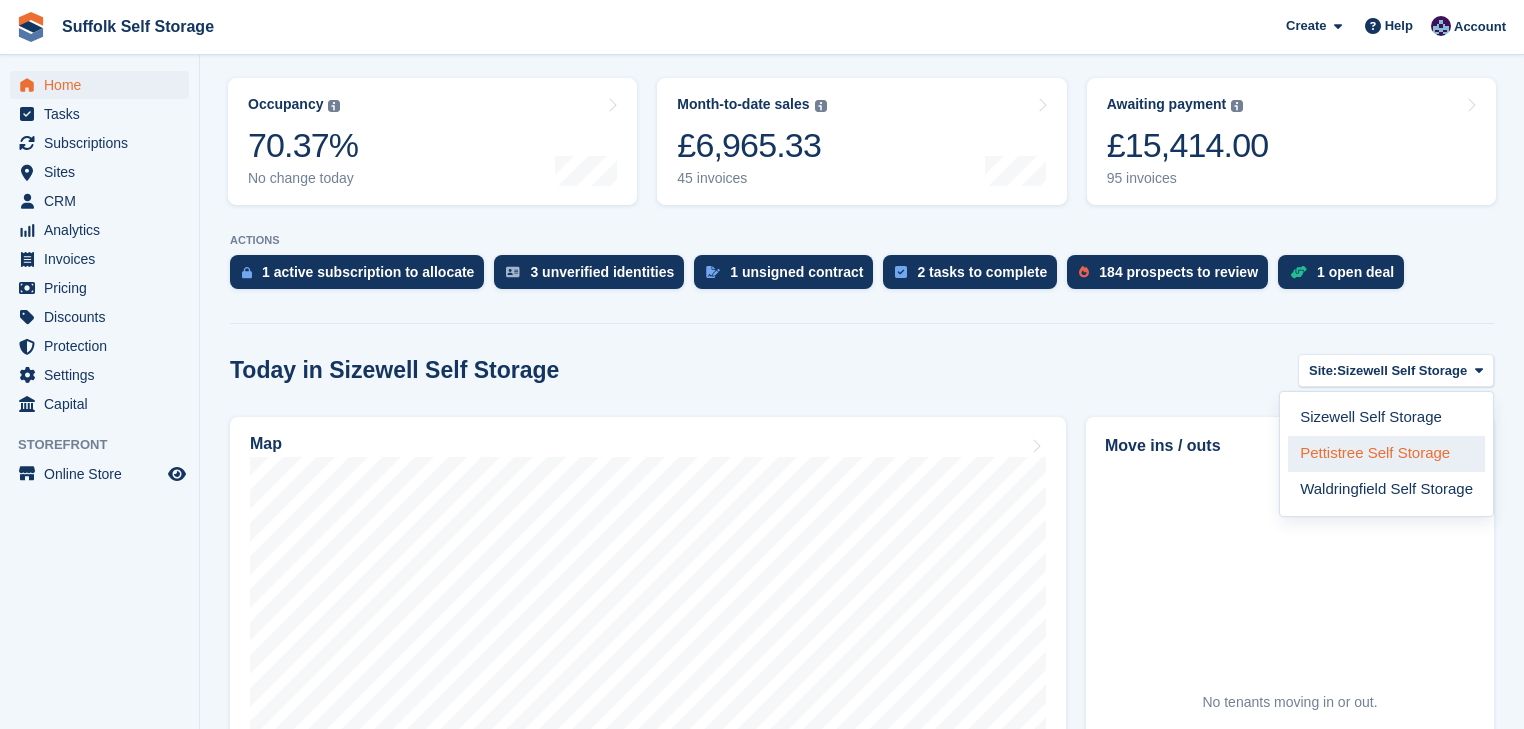 click on "Pettistree Self Storage" at bounding box center [1386, 454] 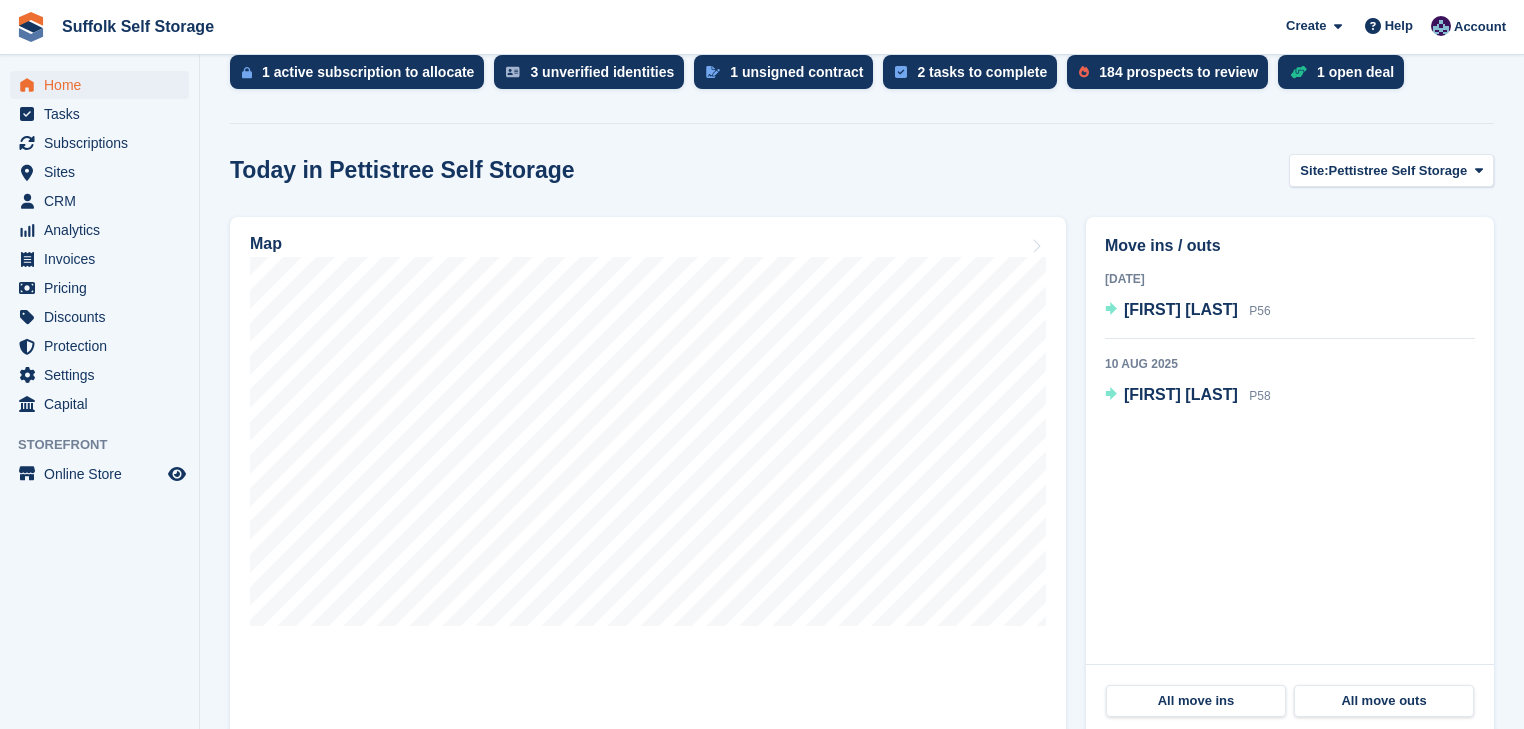 scroll, scrollTop: 480, scrollLeft: 0, axis: vertical 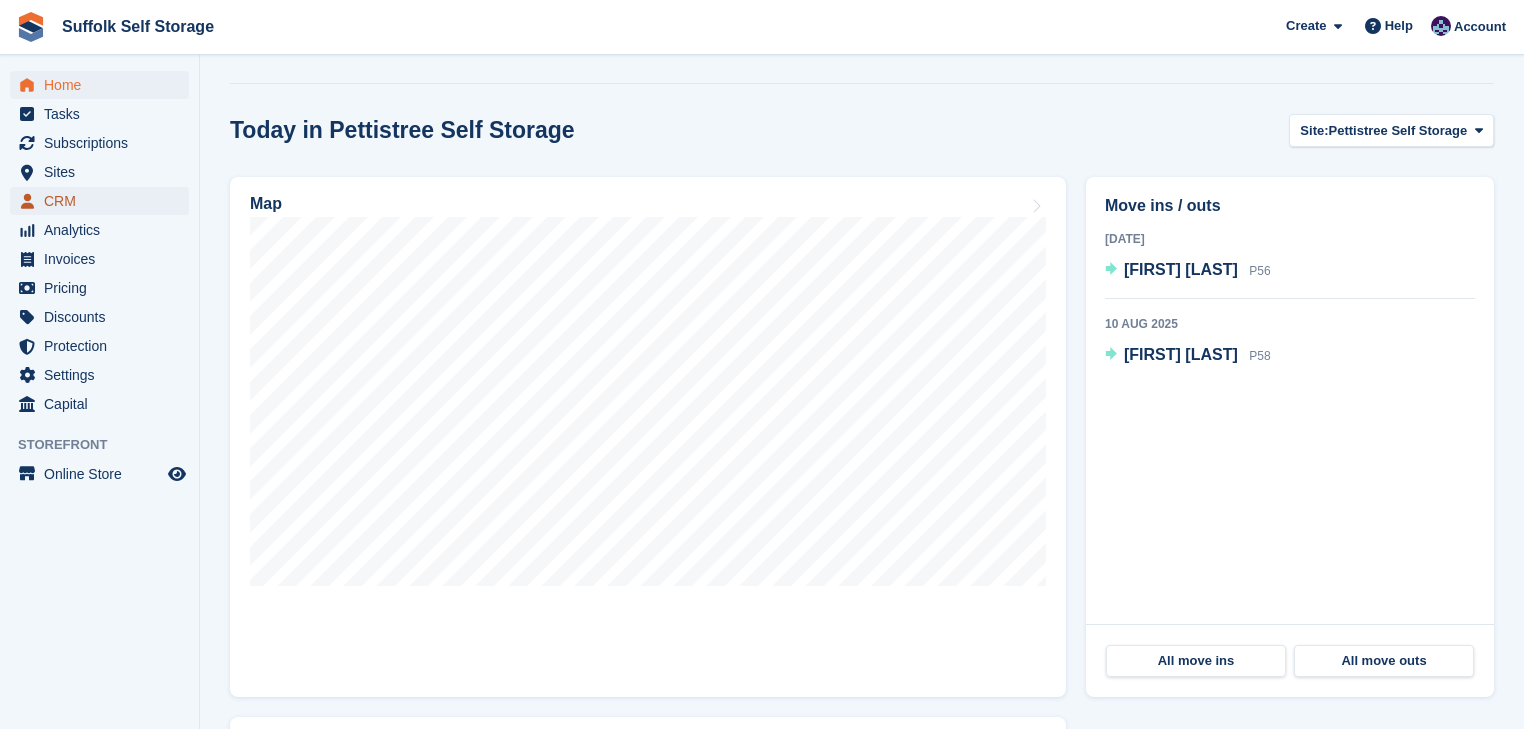 click on "CRM" at bounding box center [104, 201] 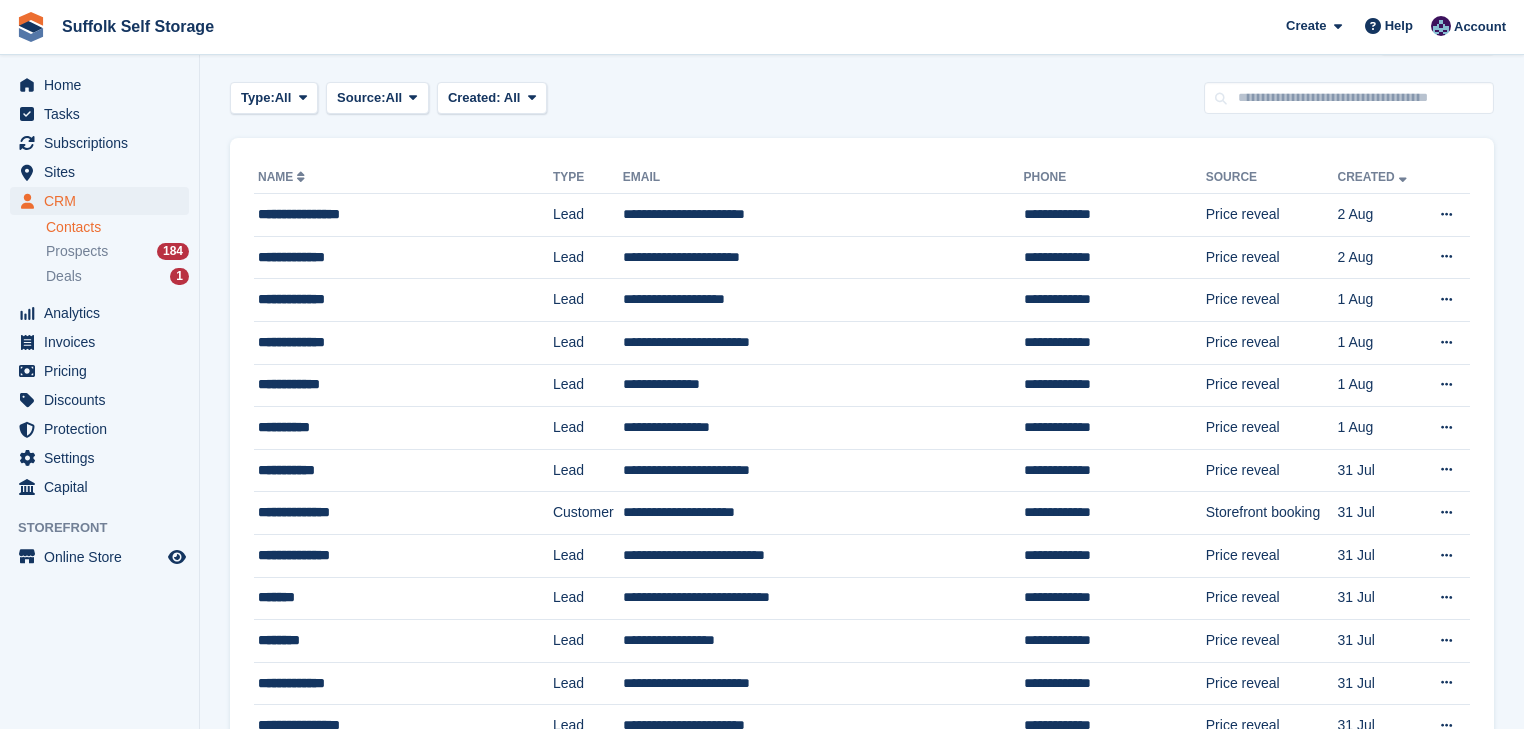 scroll, scrollTop: 320, scrollLeft: 0, axis: vertical 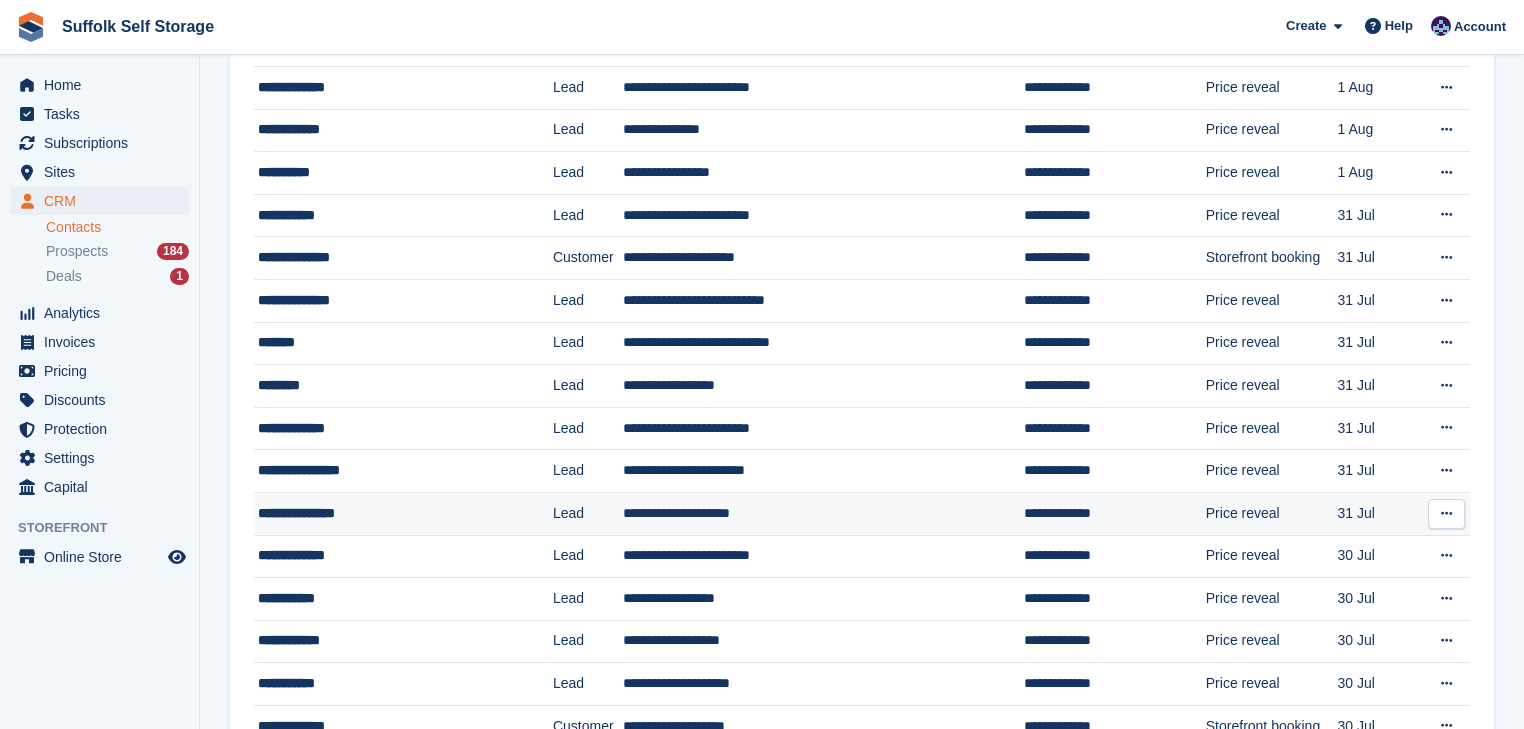drag, startPoint x: 464, startPoint y: 513, endPoint x: 453, endPoint y: 492, distance: 23.70654 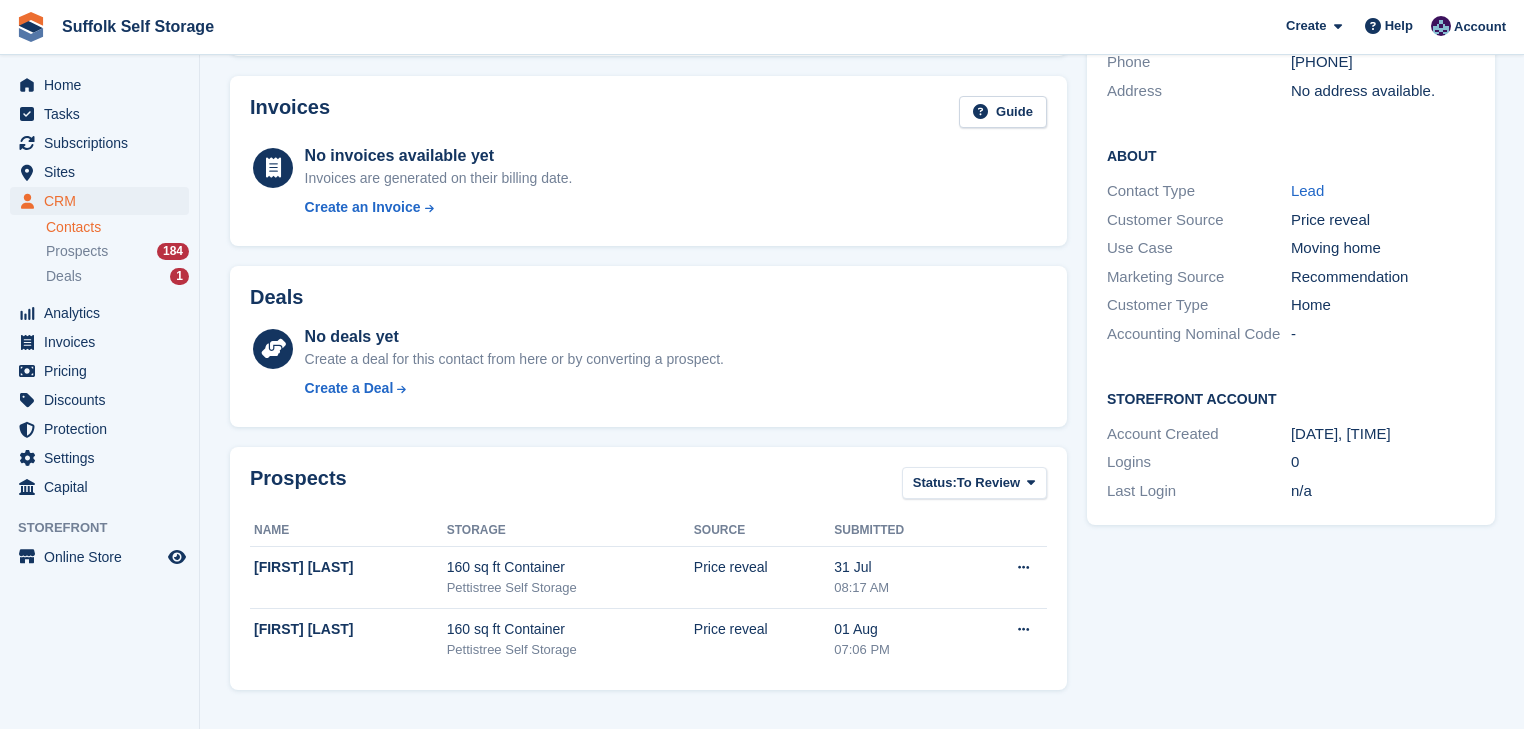 scroll, scrollTop: 232, scrollLeft: 0, axis: vertical 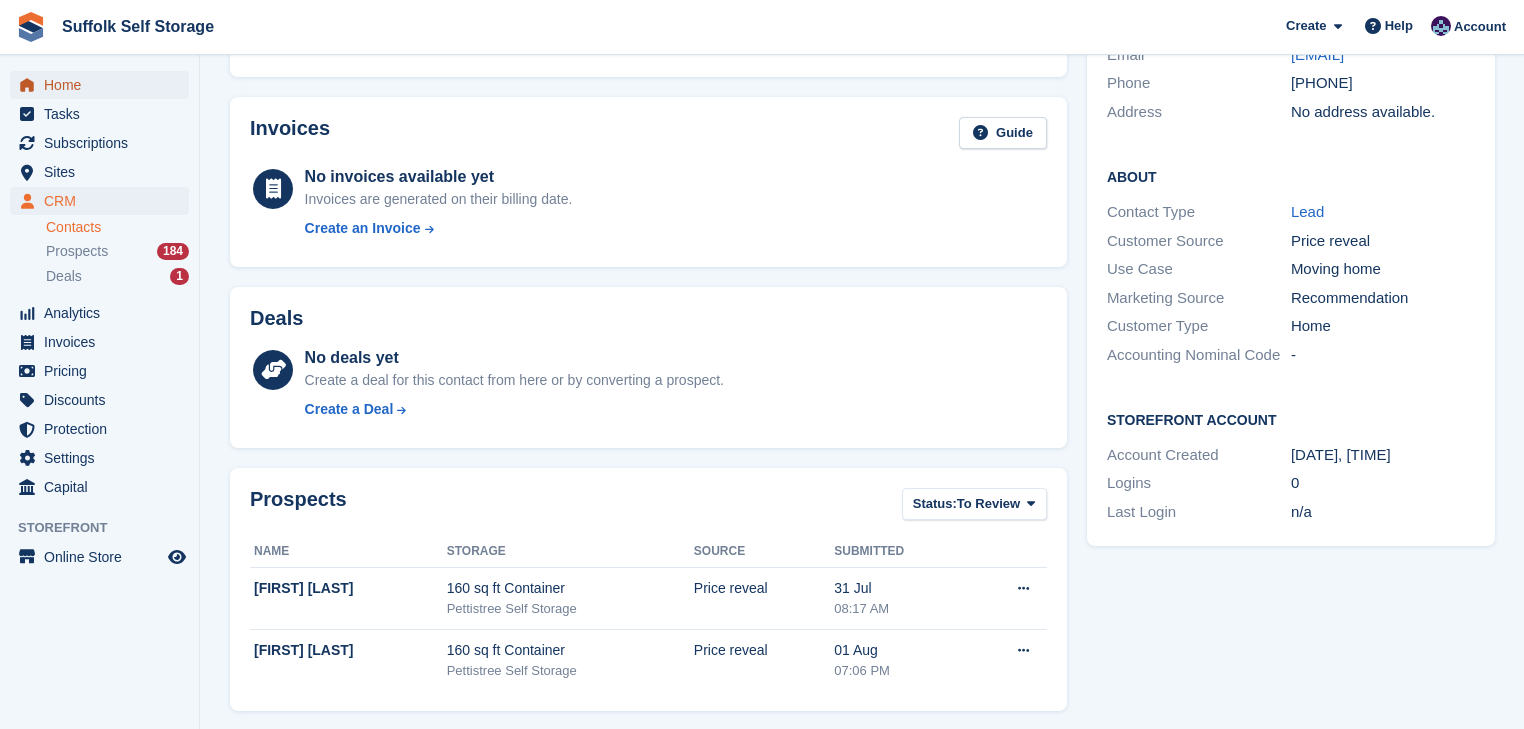 click on "Home" at bounding box center (104, 85) 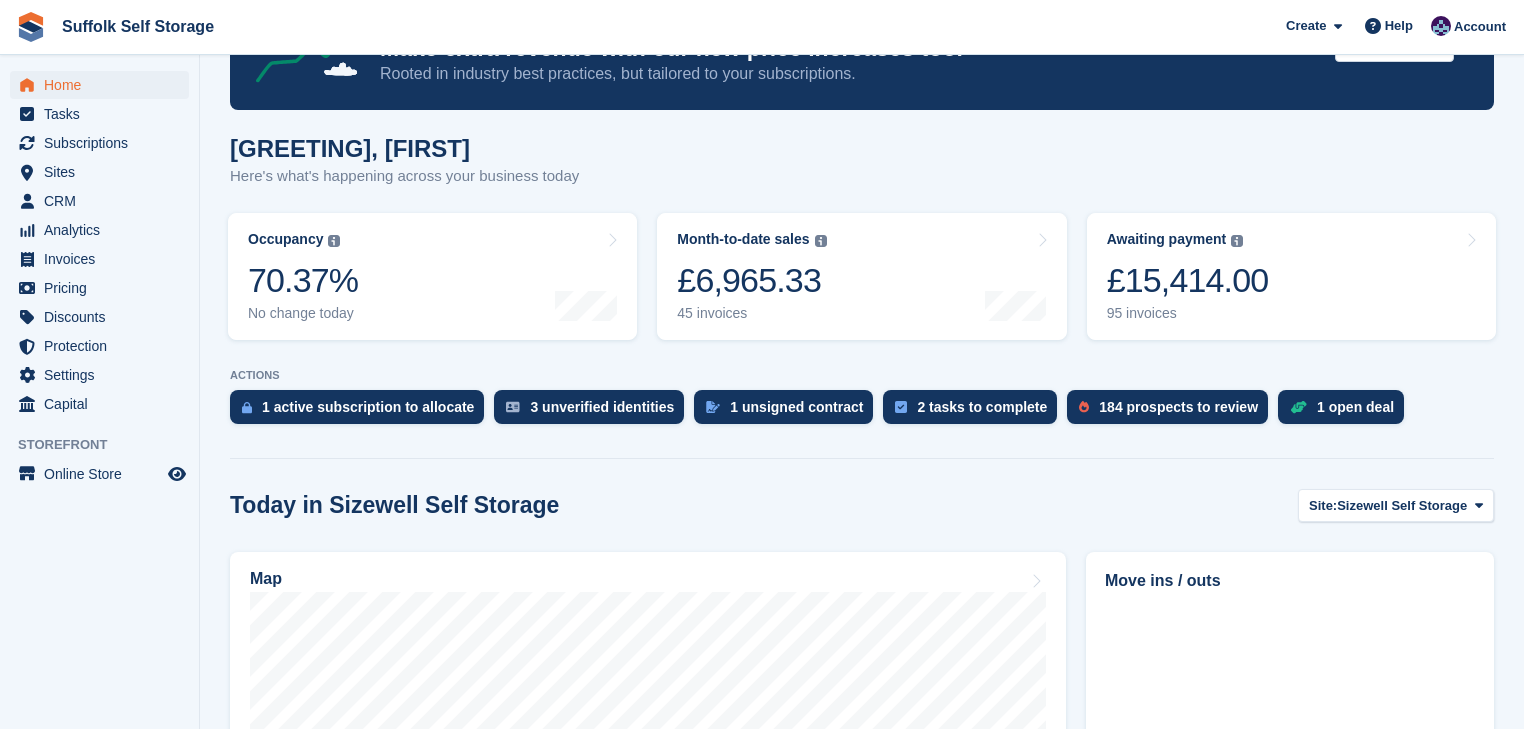 scroll, scrollTop: 320, scrollLeft: 0, axis: vertical 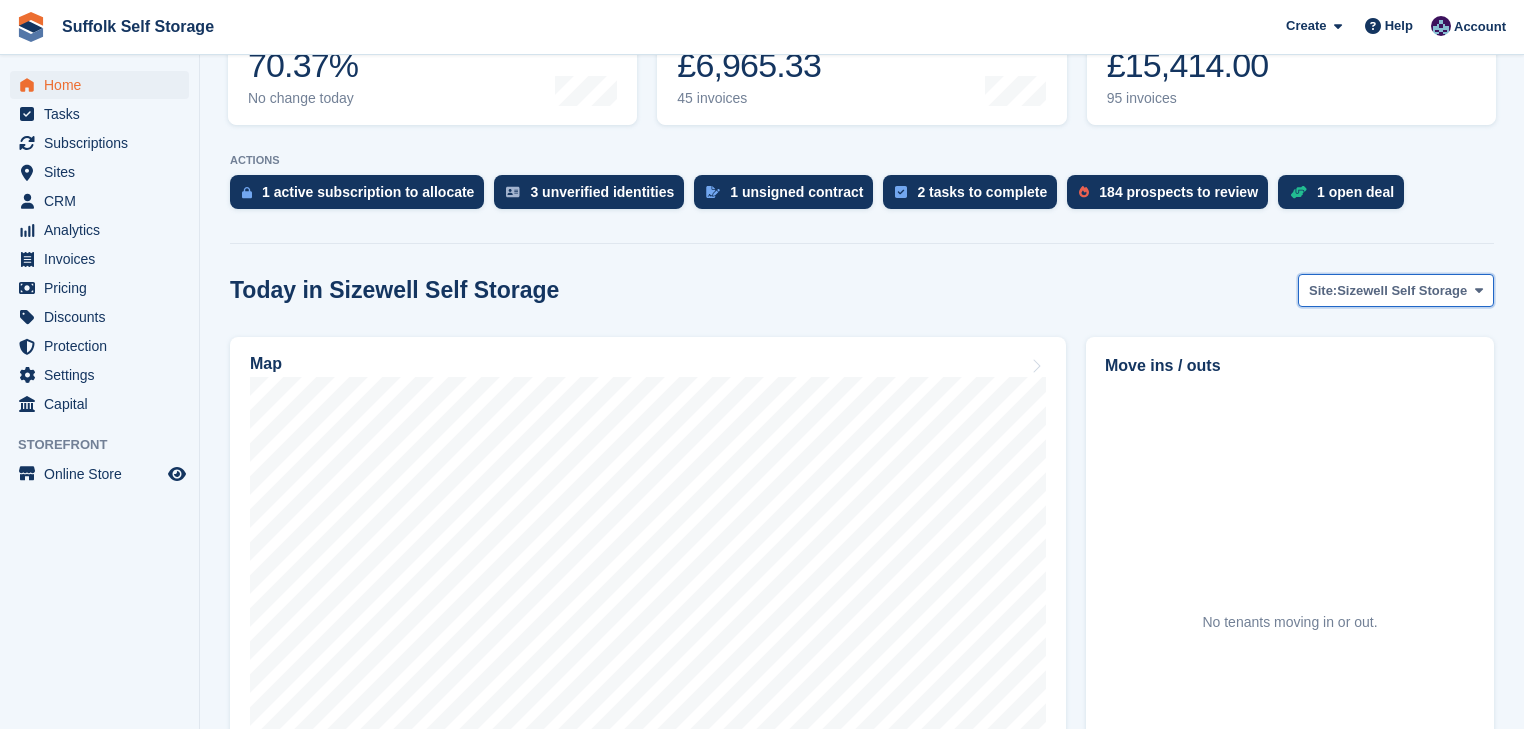 click on "Sizewell Self Storage" at bounding box center [1402, 291] 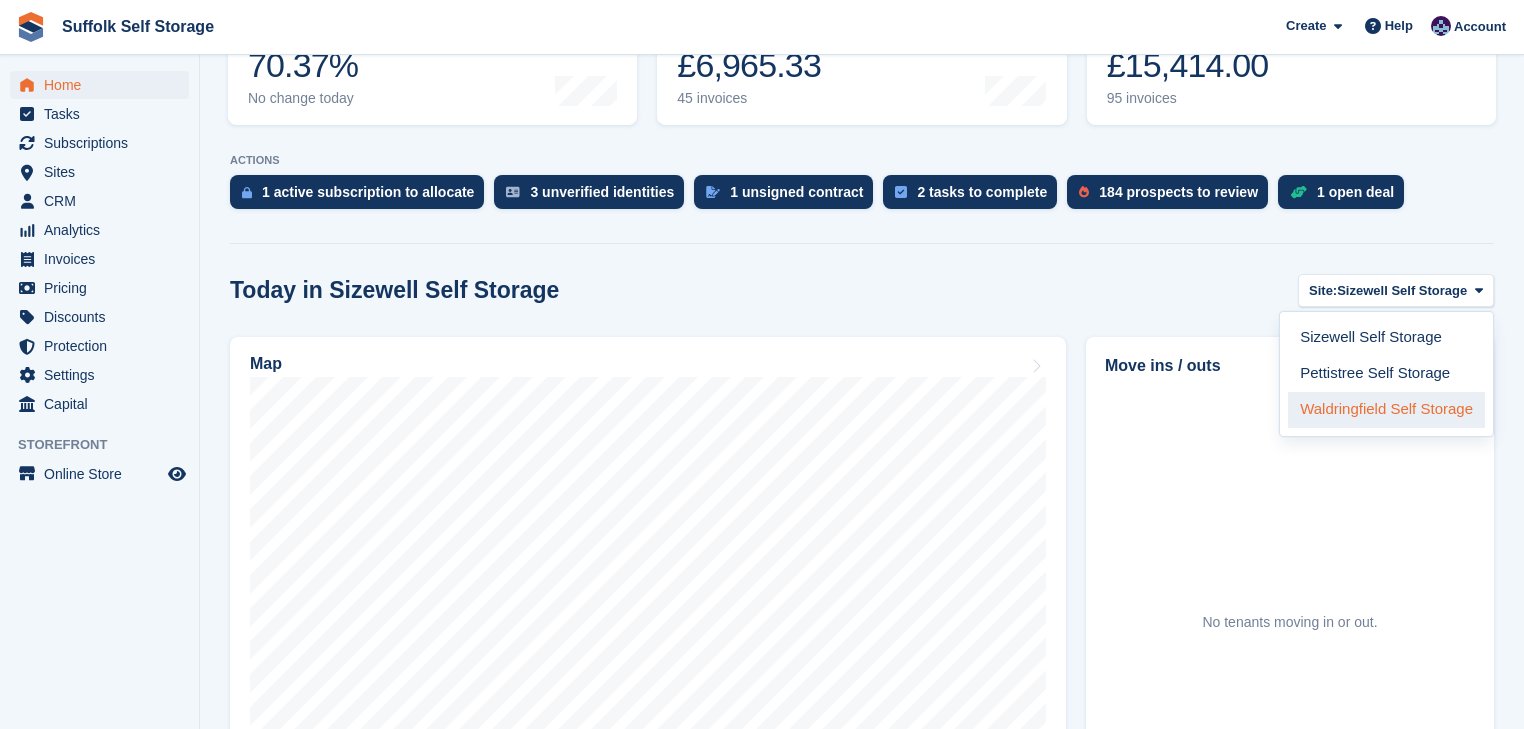 click on "Waldringfield Self Storage" at bounding box center [1386, 410] 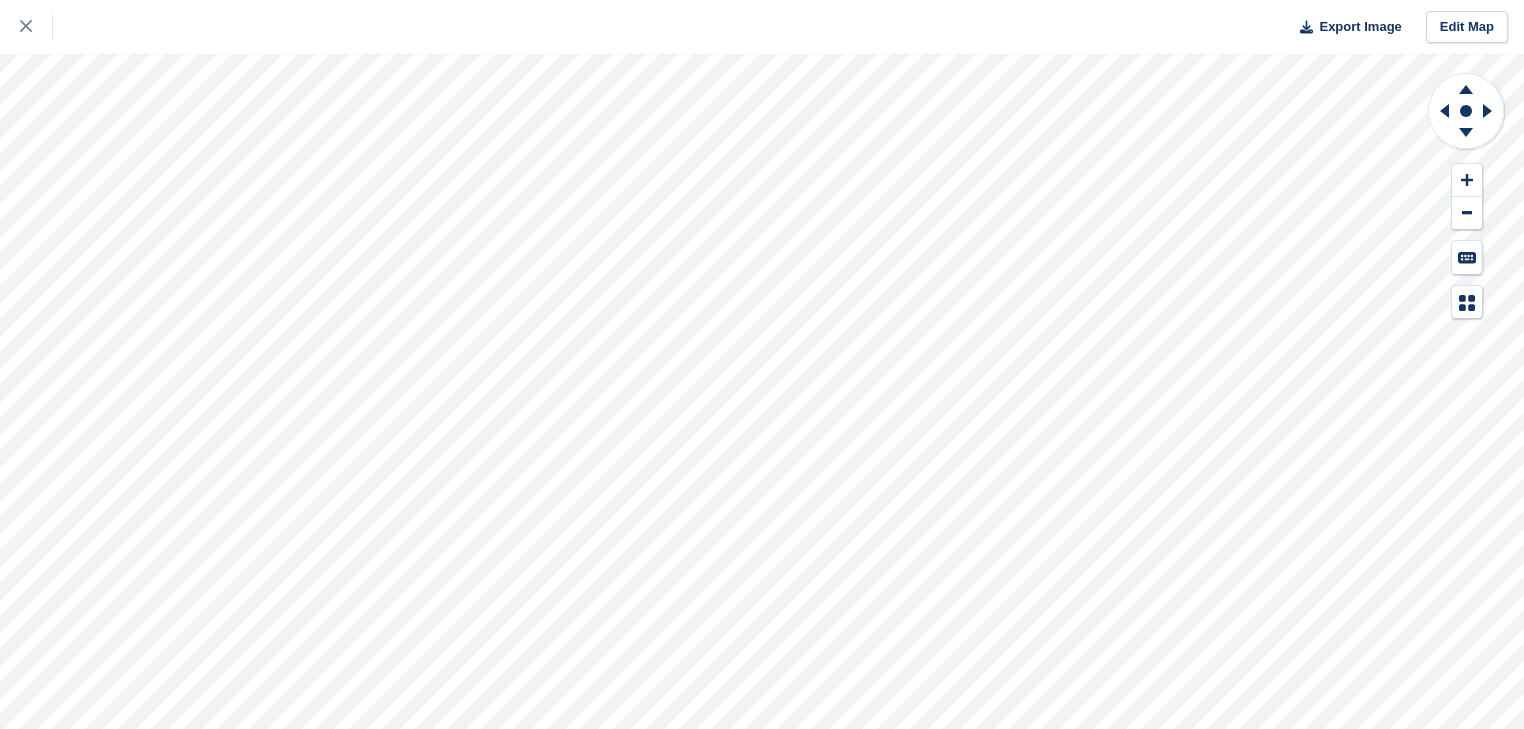 scroll, scrollTop: 0, scrollLeft: 0, axis: both 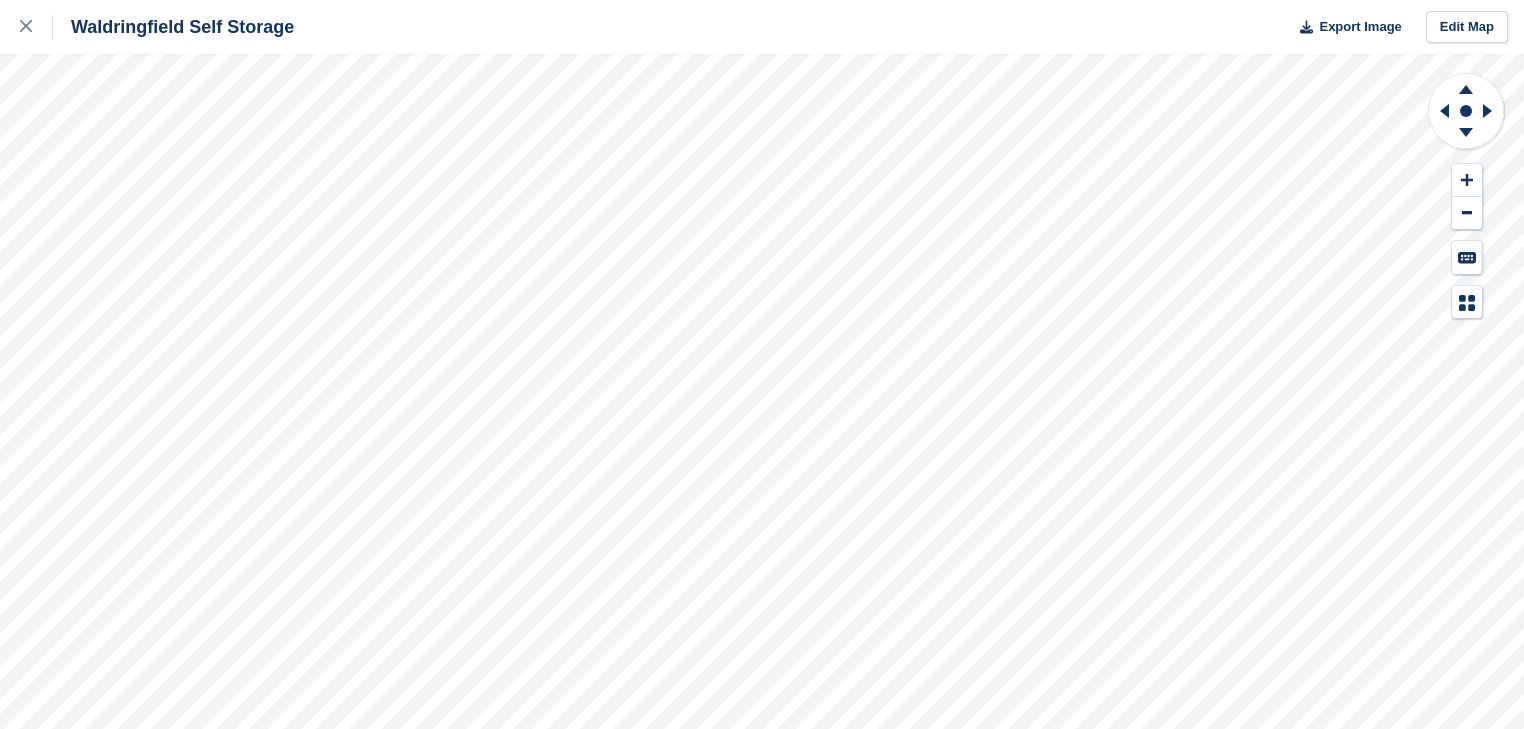click on "Waldringfield Self Storage Export Image Edit Map" at bounding box center [762, 364] 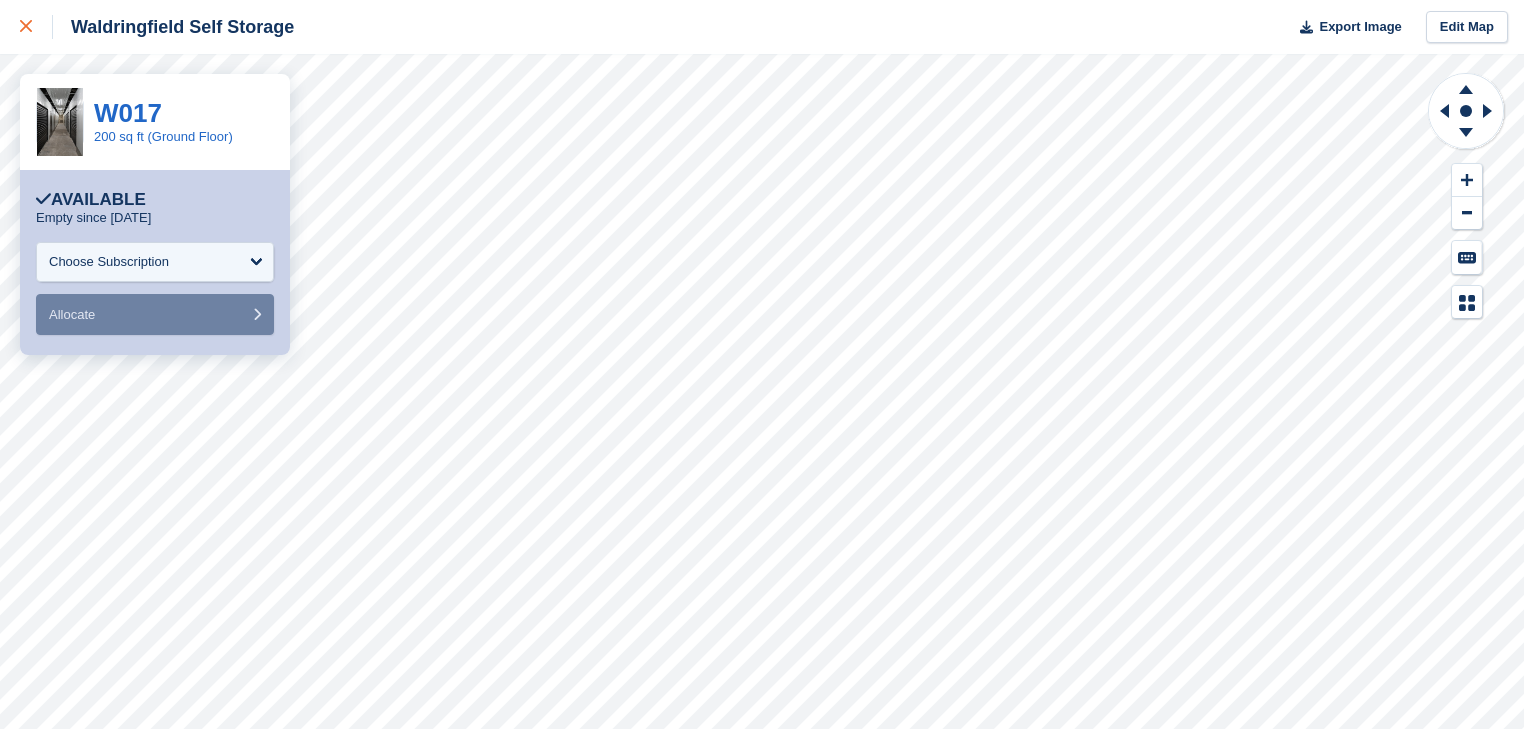 click 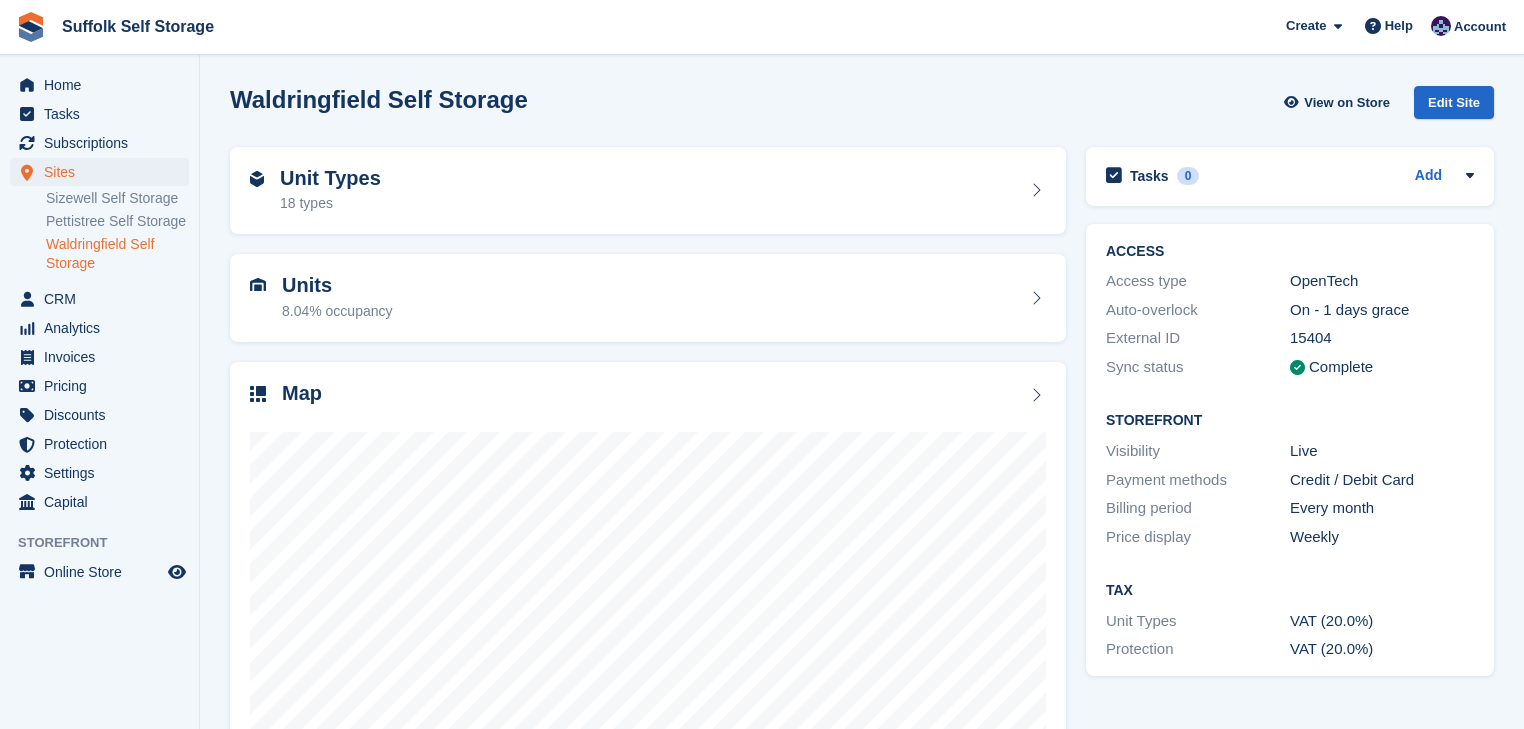 scroll, scrollTop: 0, scrollLeft: 0, axis: both 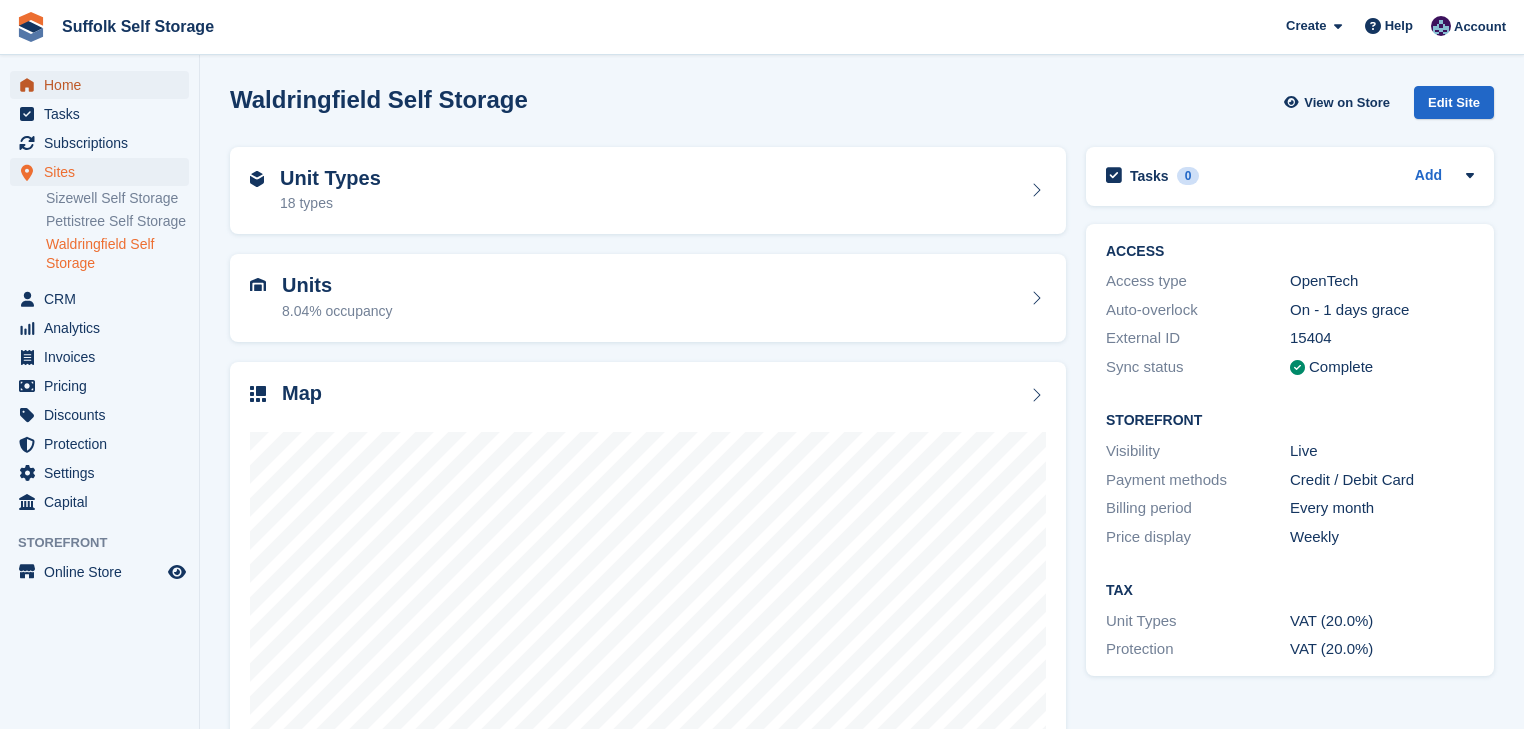 click on "Home" at bounding box center (104, 85) 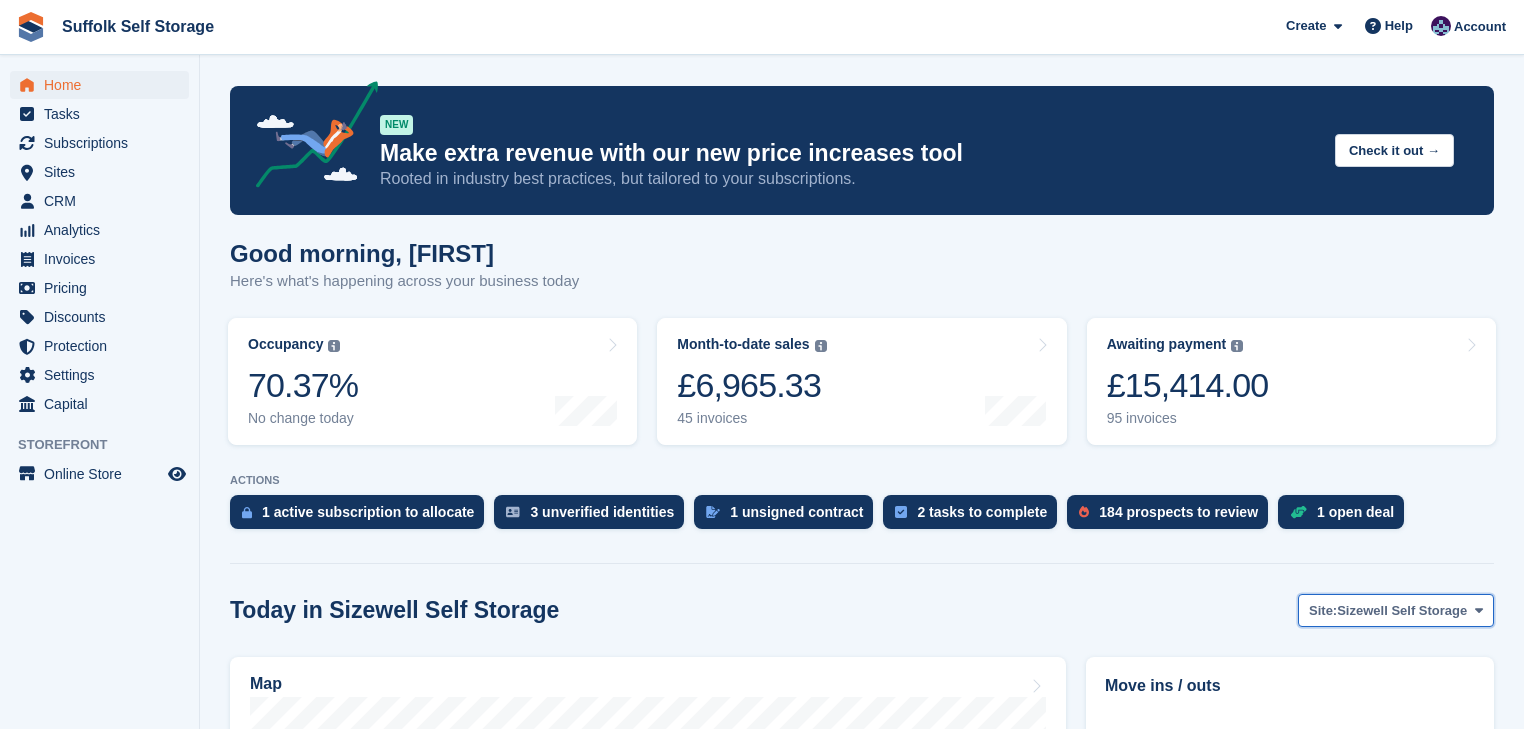 click on "Sizewell Self Storage" at bounding box center [1402, 611] 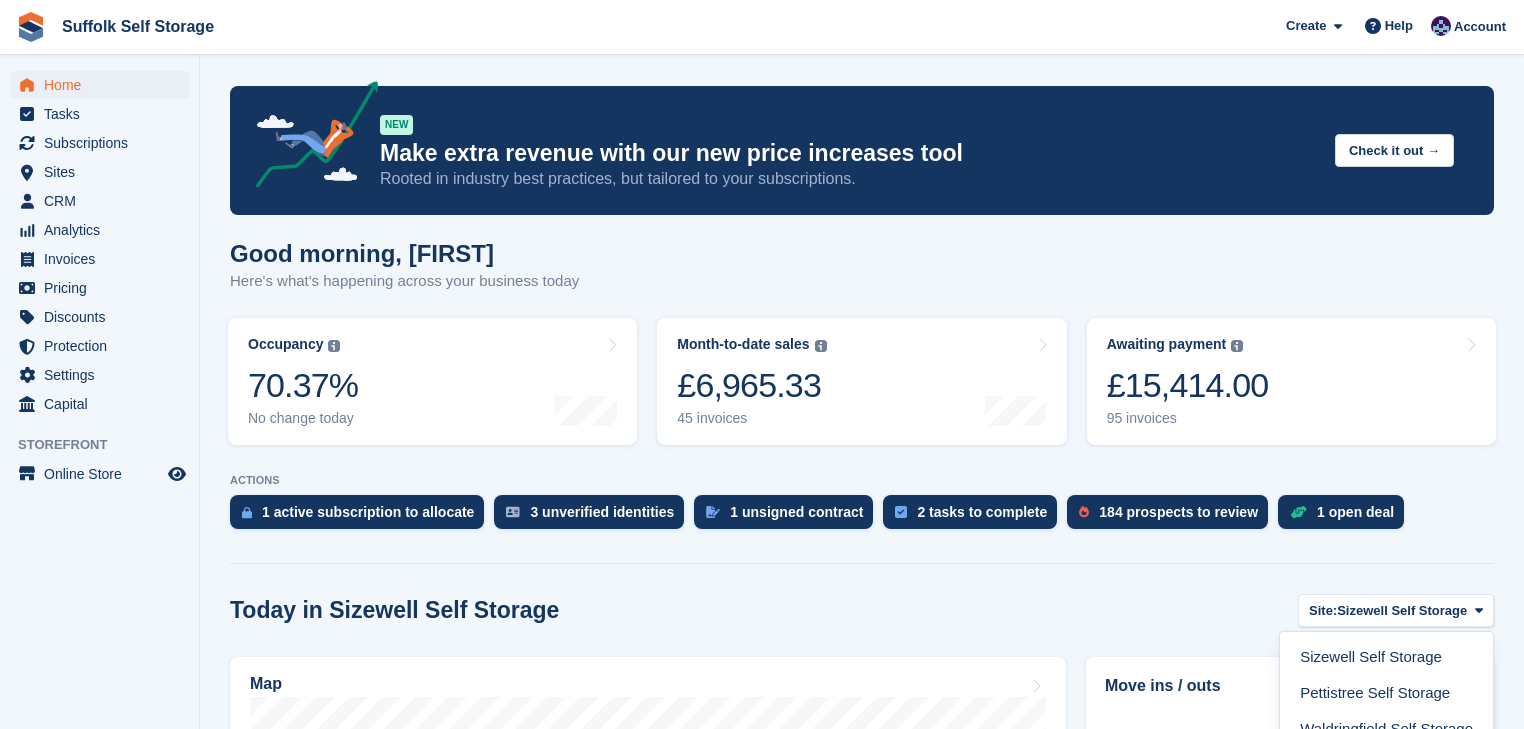 drag, startPoint x: 1393, startPoint y: 696, endPoint x: 1284, endPoint y: 636, distance: 124.42267 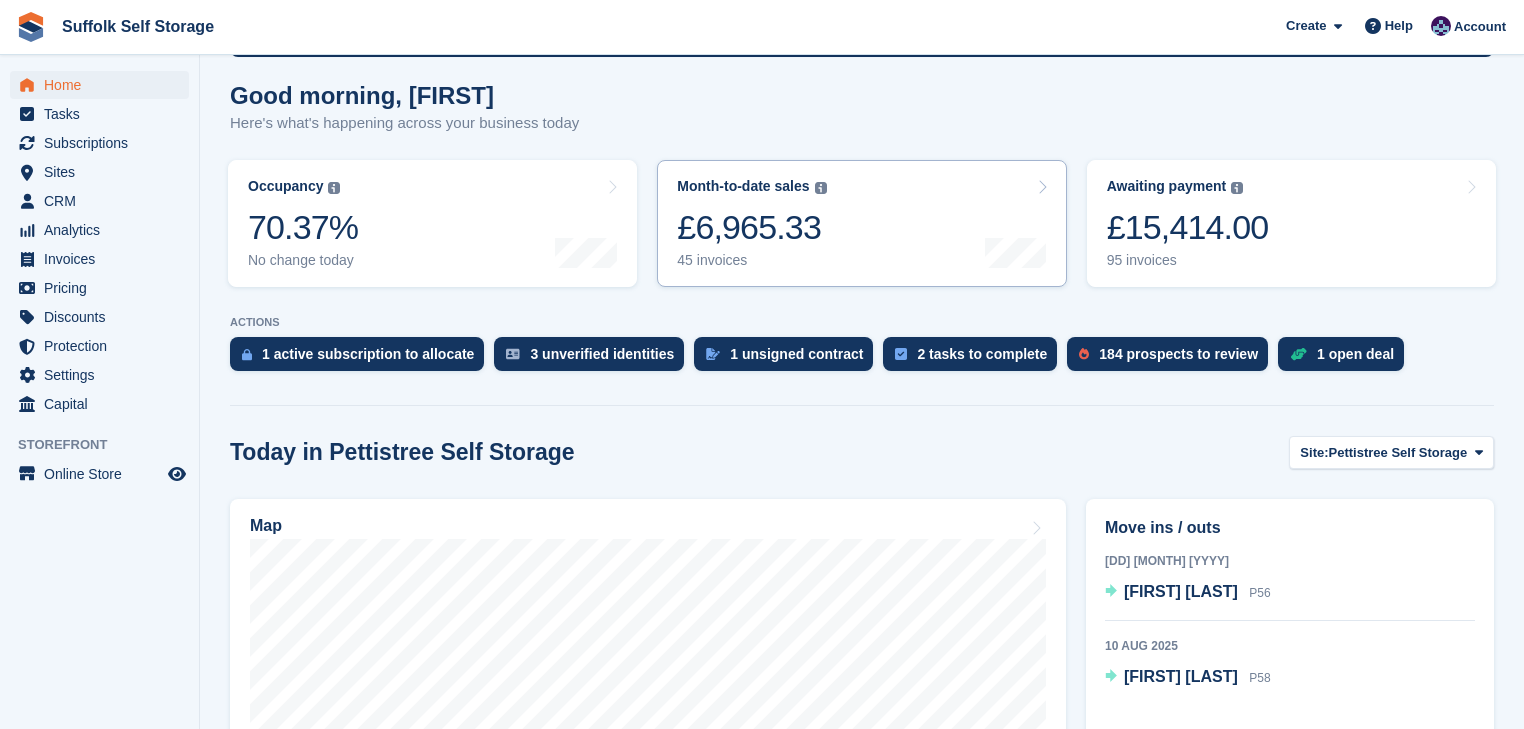 scroll, scrollTop: 400, scrollLeft: 0, axis: vertical 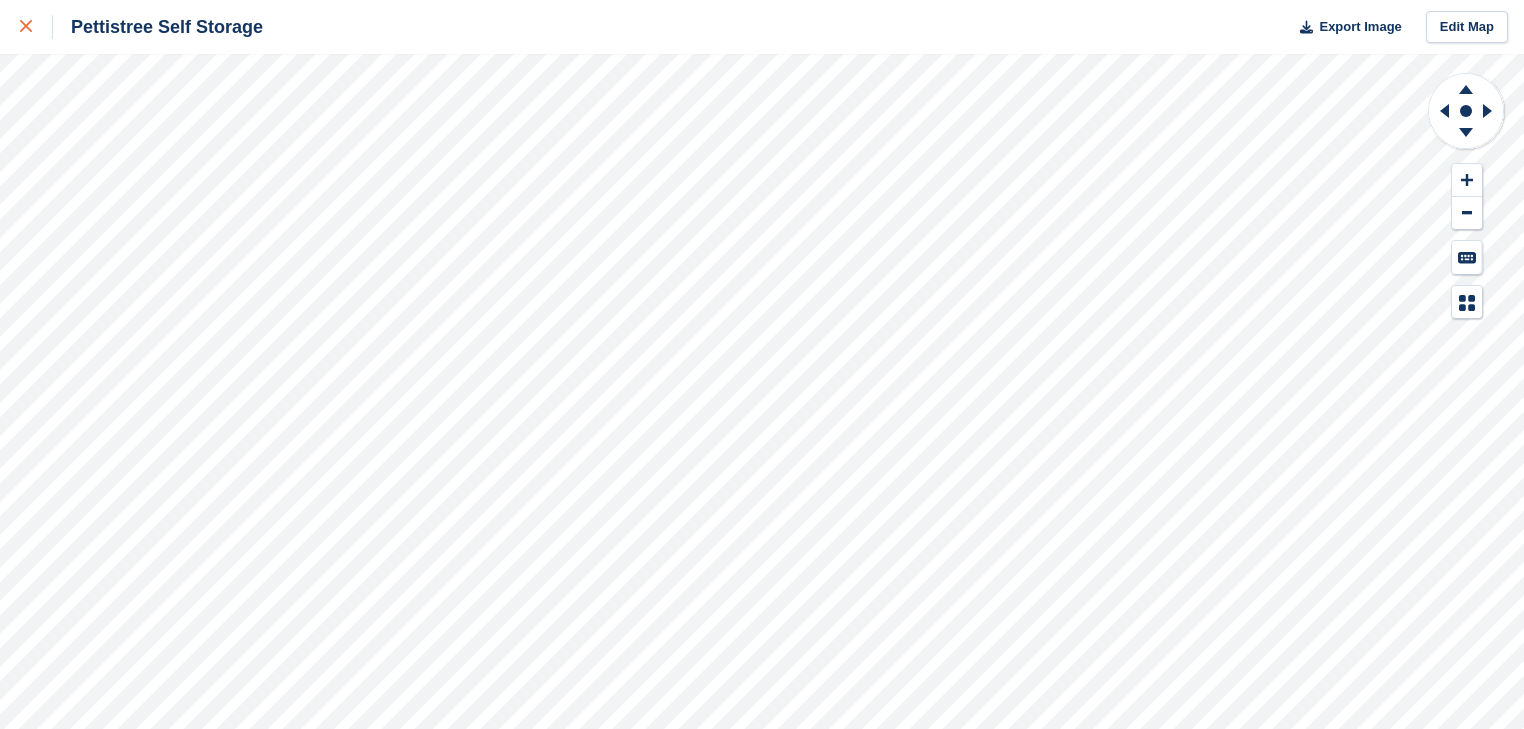 click 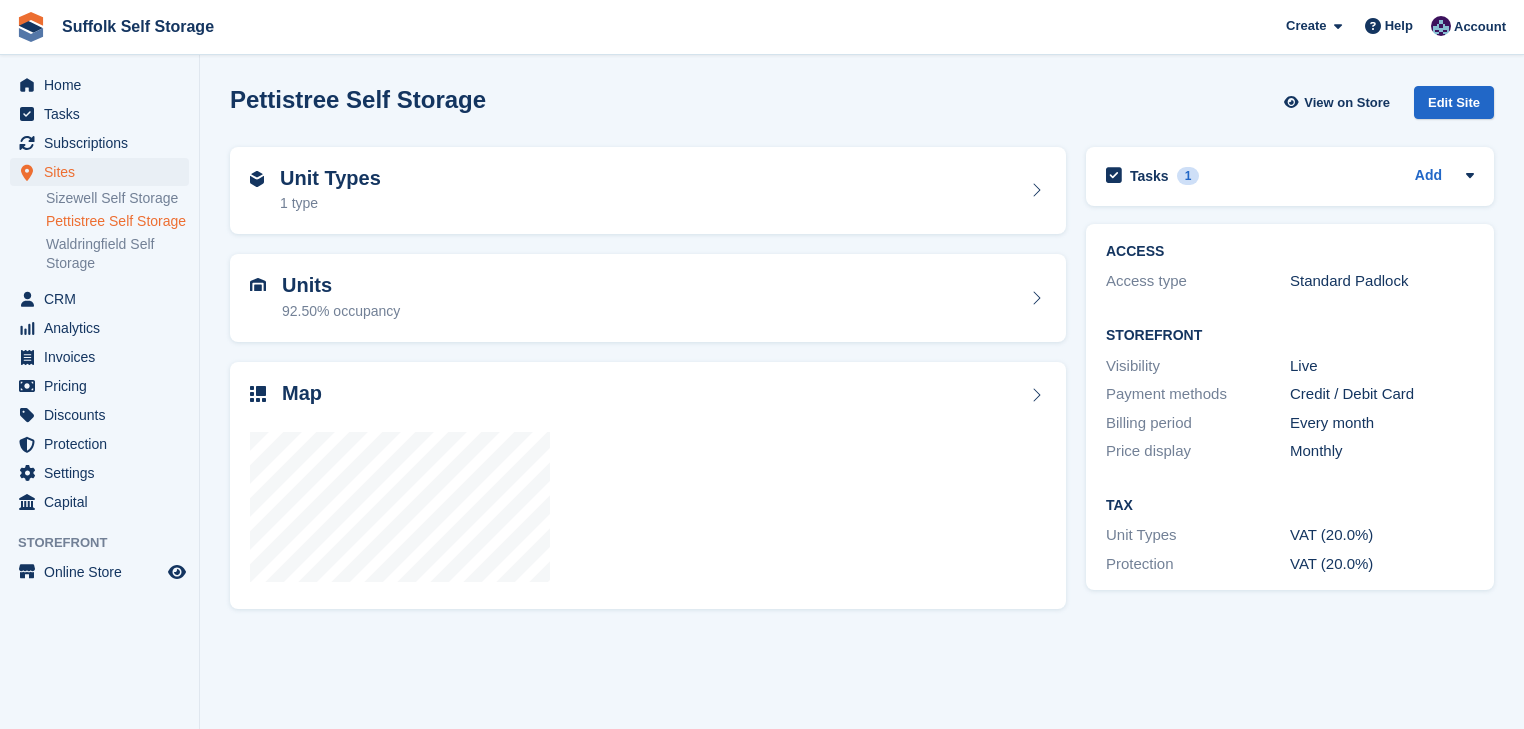 scroll, scrollTop: 0, scrollLeft: 0, axis: both 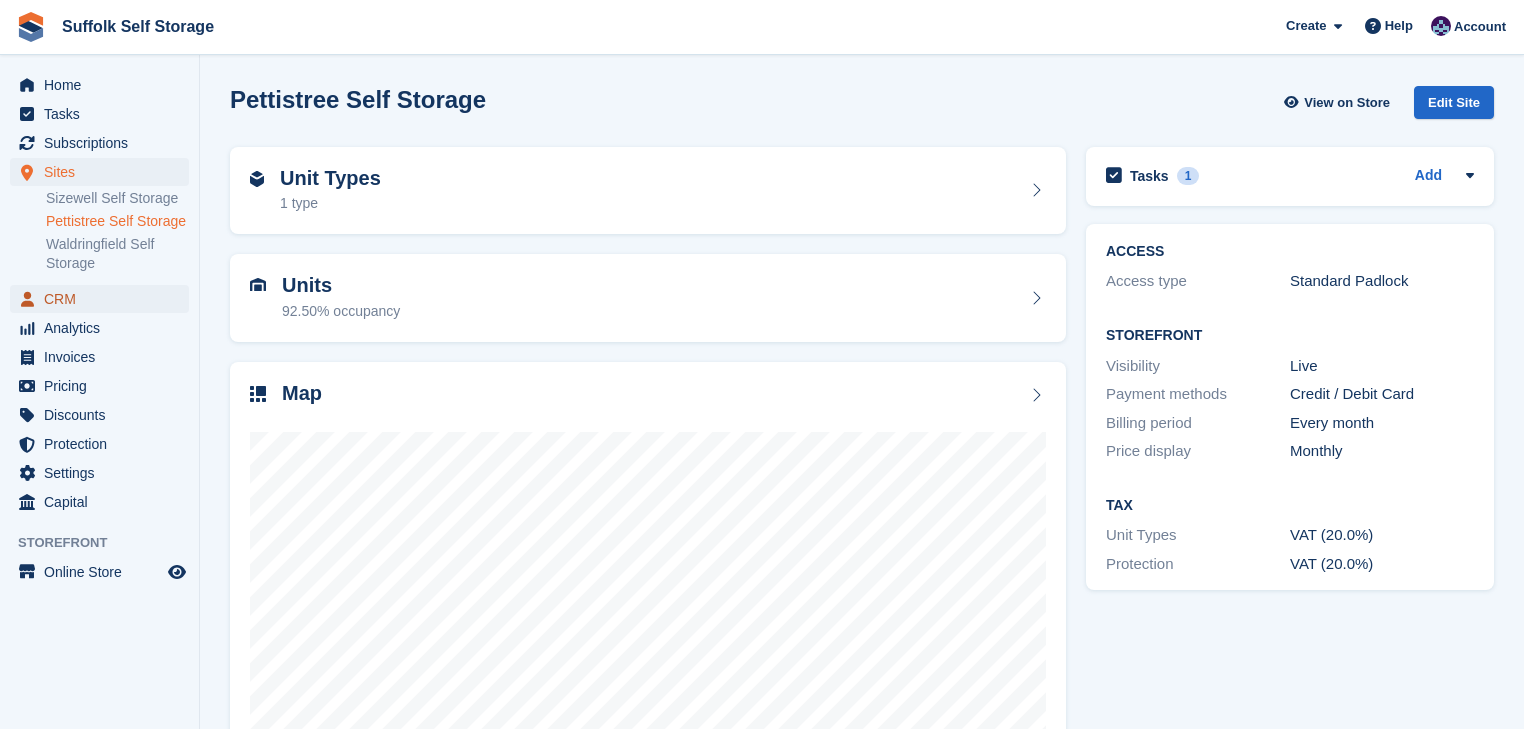 click on "CRM" at bounding box center [104, 299] 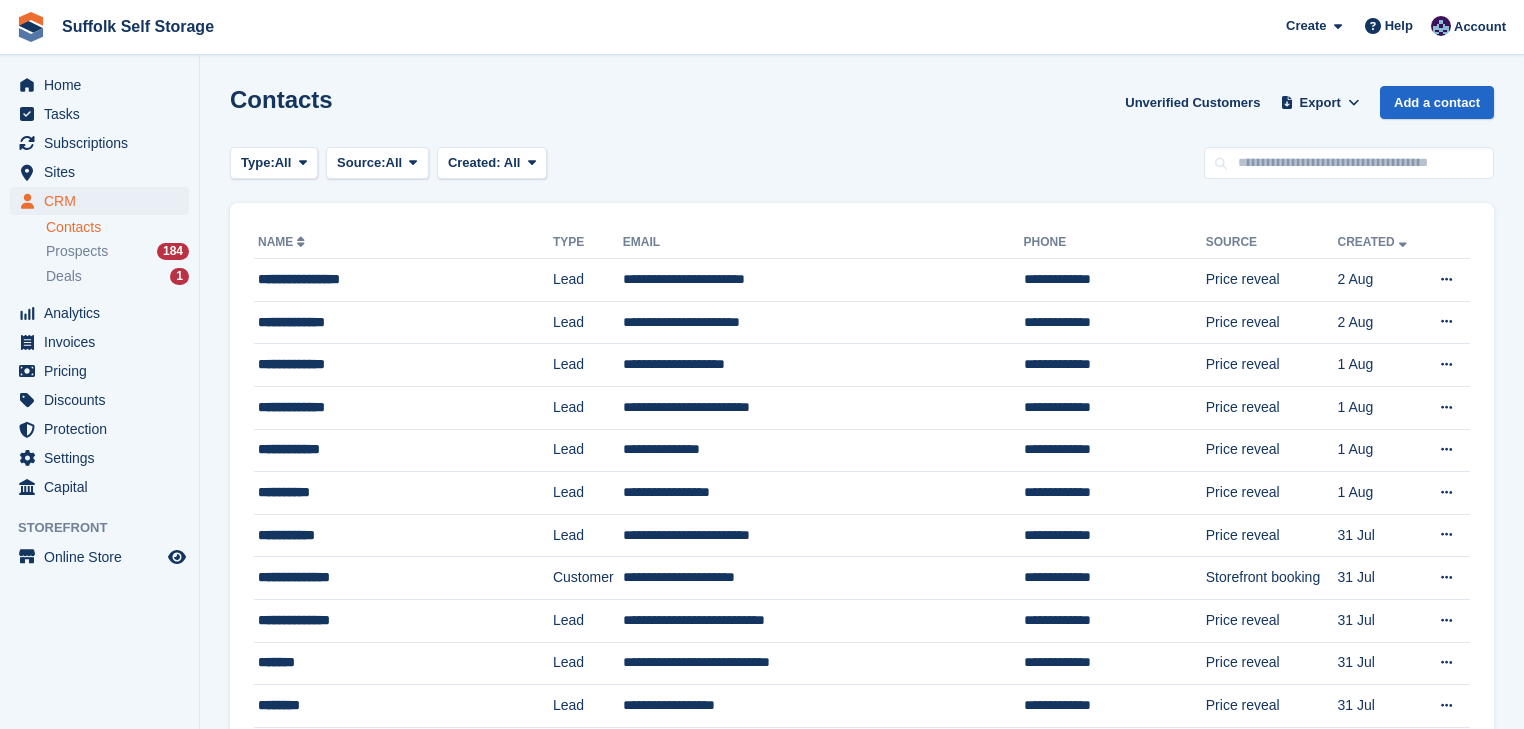 scroll, scrollTop: 0, scrollLeft: 0, axis: both 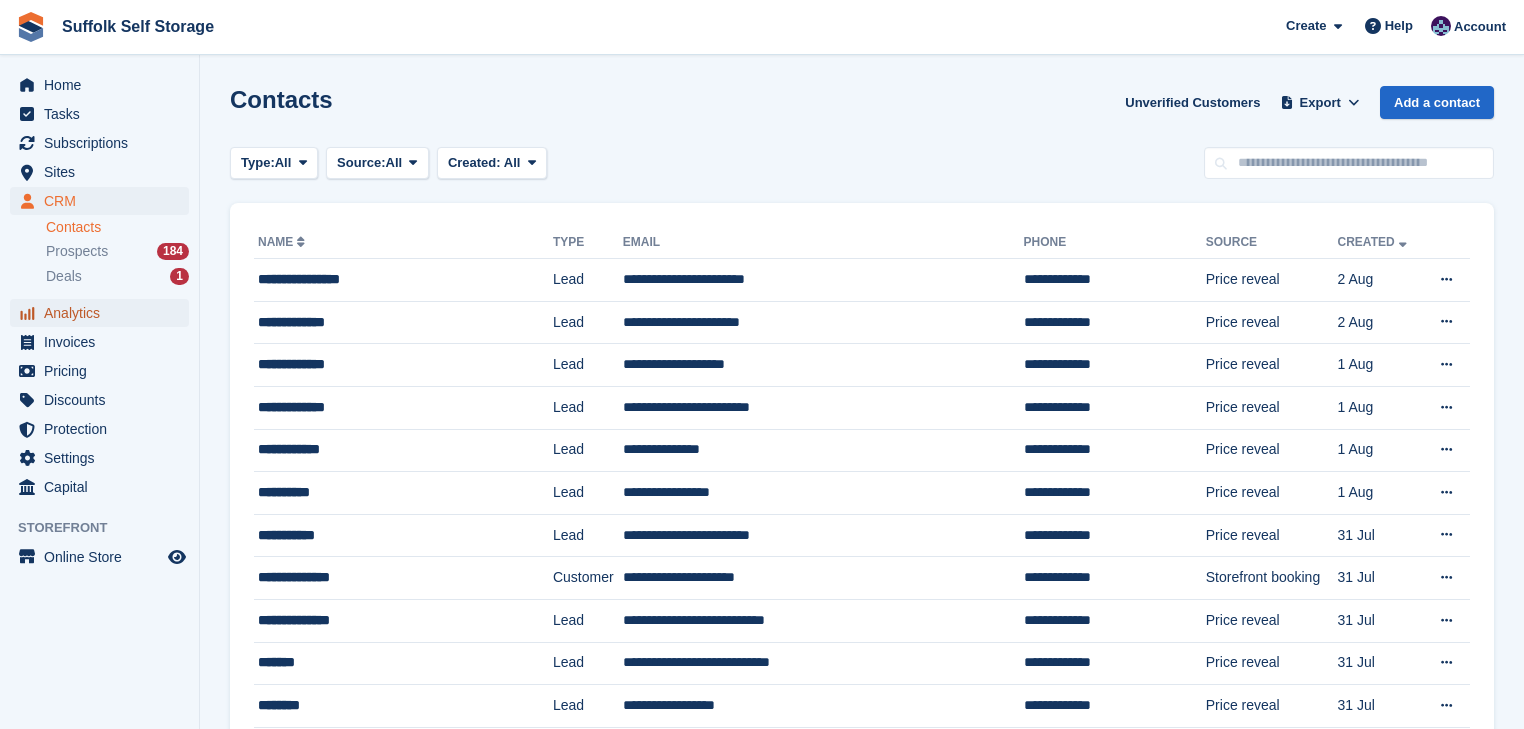 click on "Analytics" at bounding box center [104, 313] 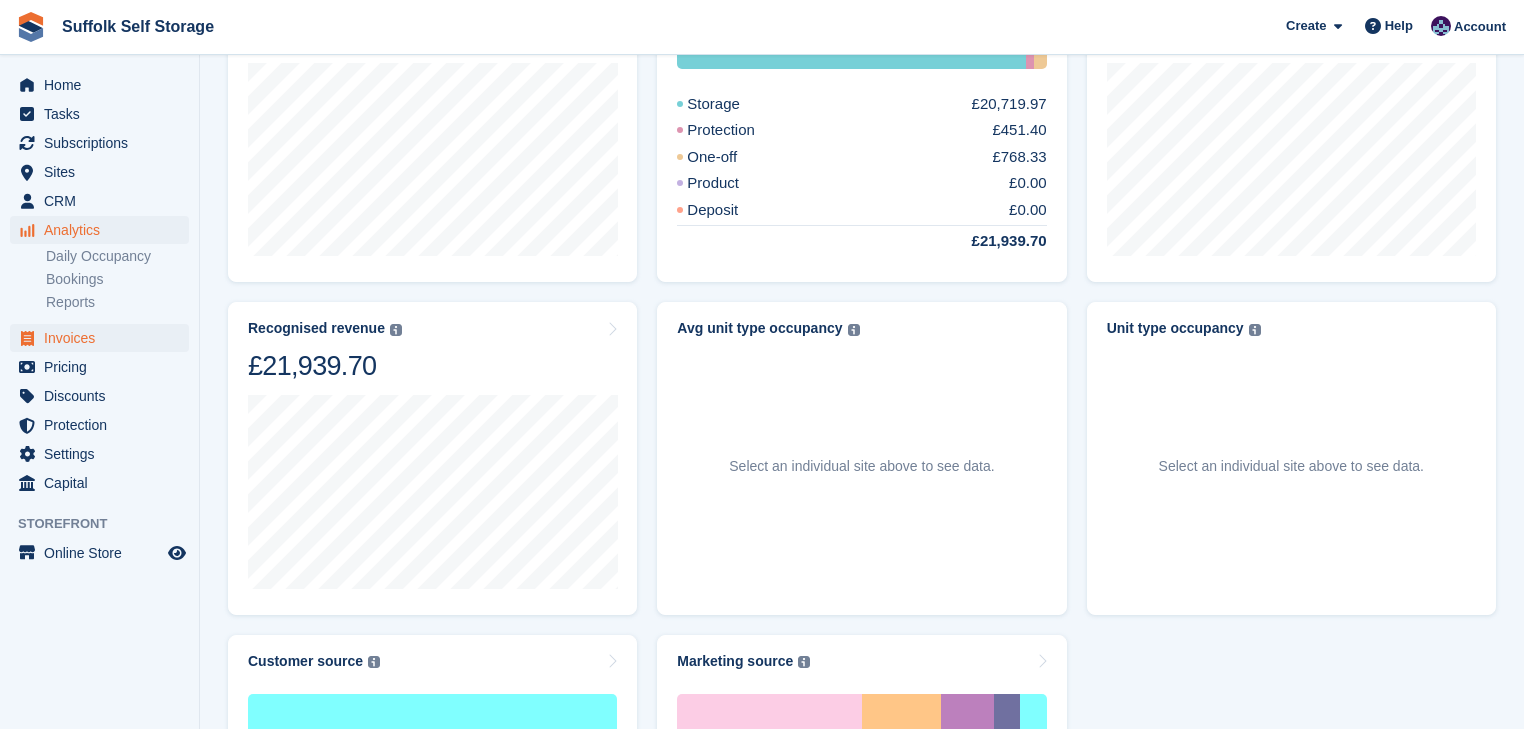 scroll, scrollTop: 536, scrollLeft: 0, axis: vertical 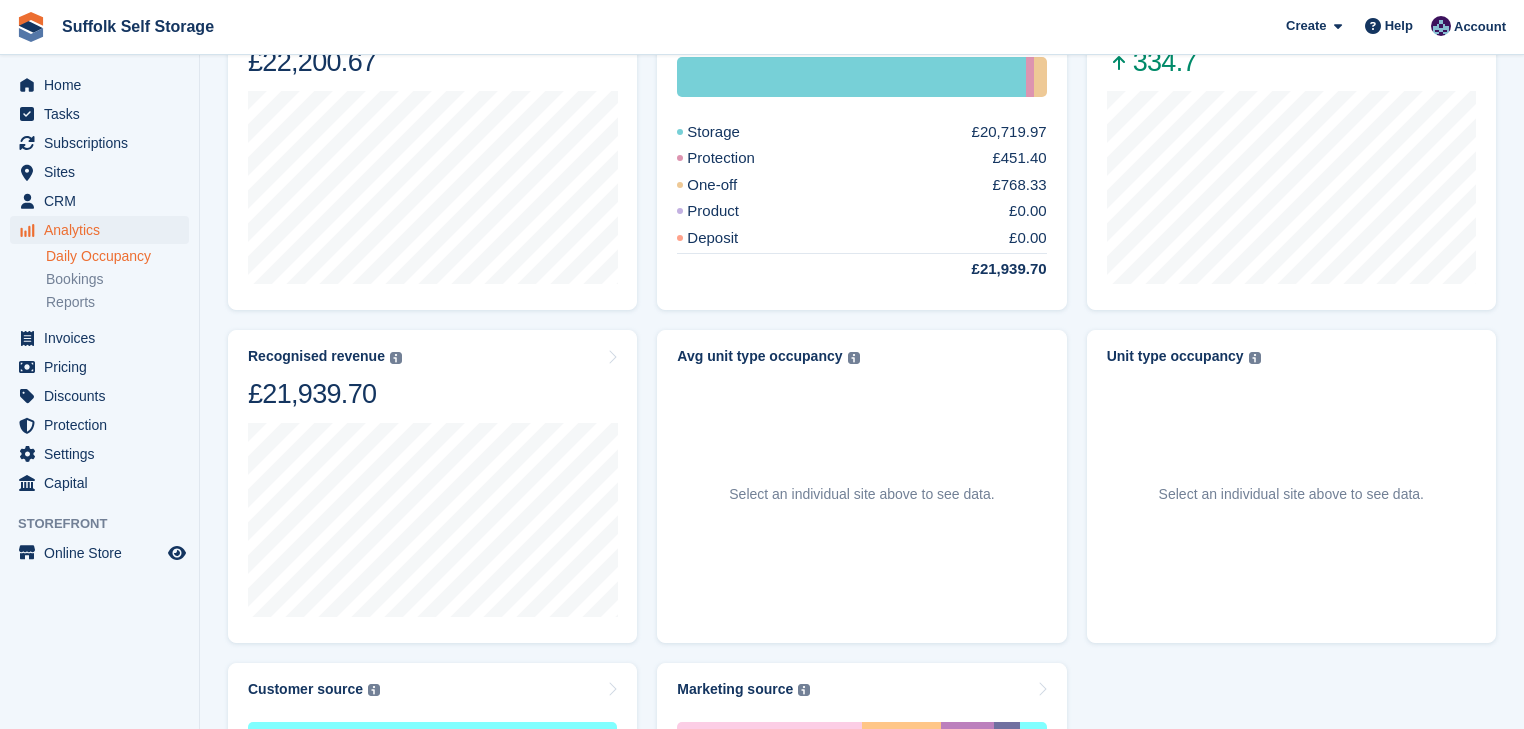 click on "Daily Occupancy" at bounding box center (117, 256) 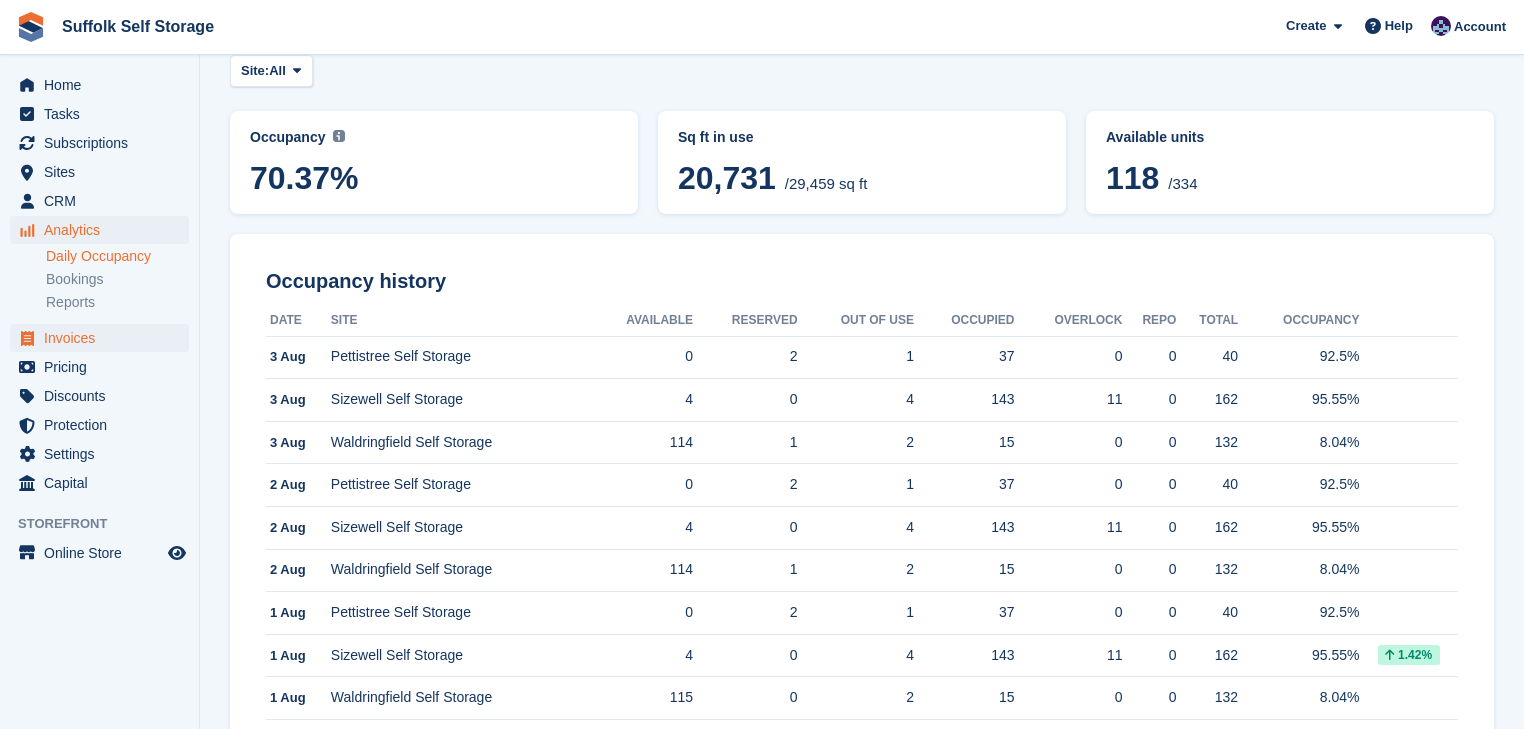 scroll, scrollTop: 160, scrollLeft: 0, axis: vertical 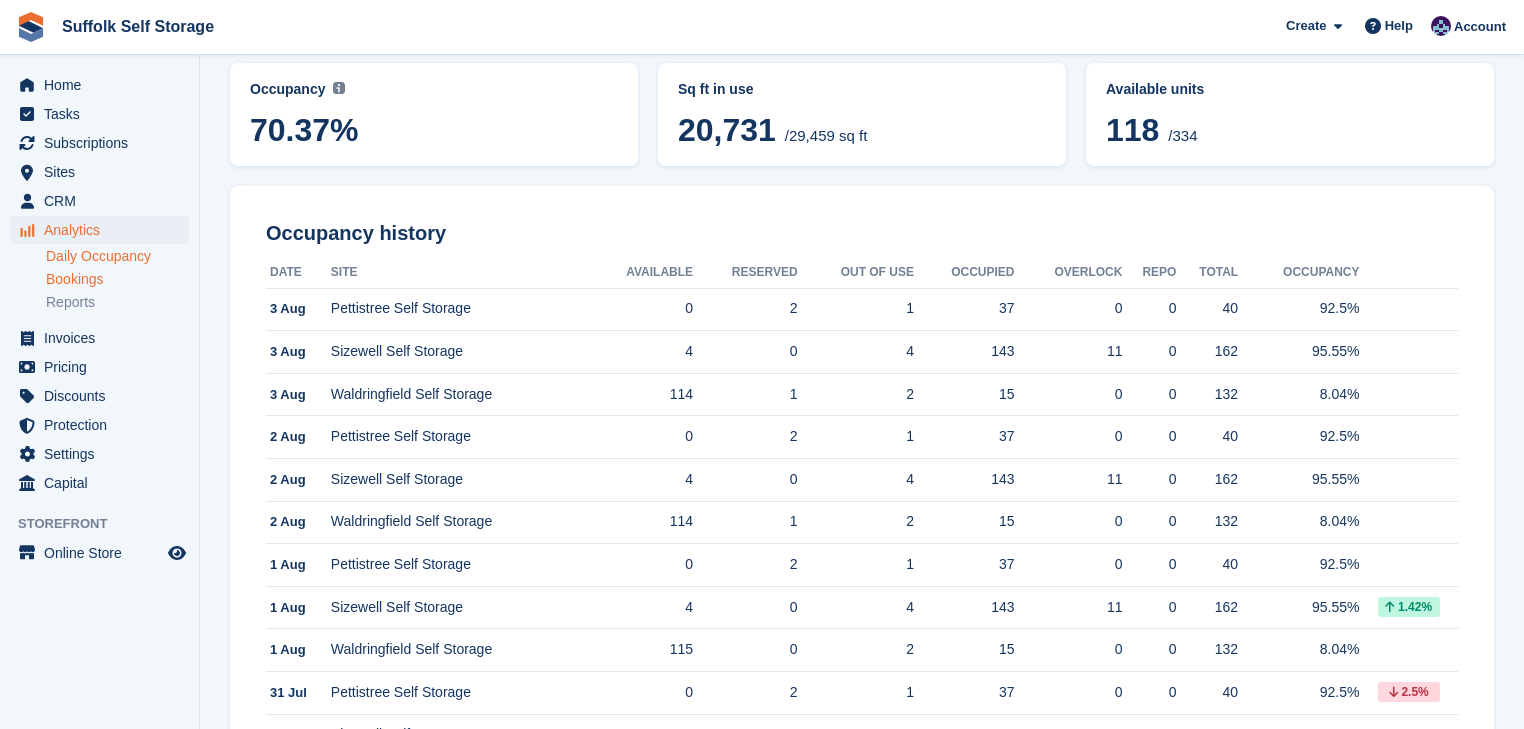 click on "Bookings" at bounding box center [117, 279] 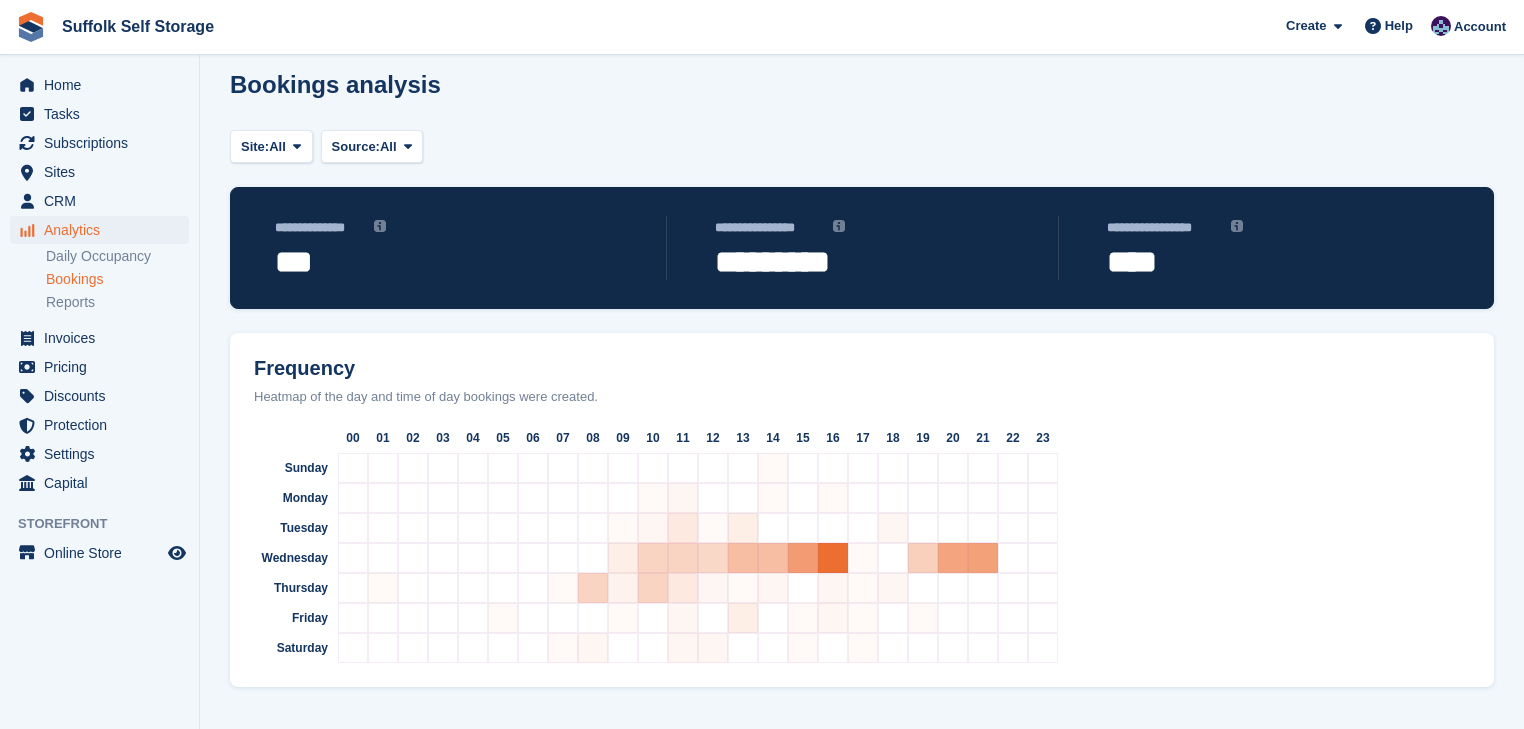 scroll, scrollTop: 0, scrollLeft: 0, axis: both 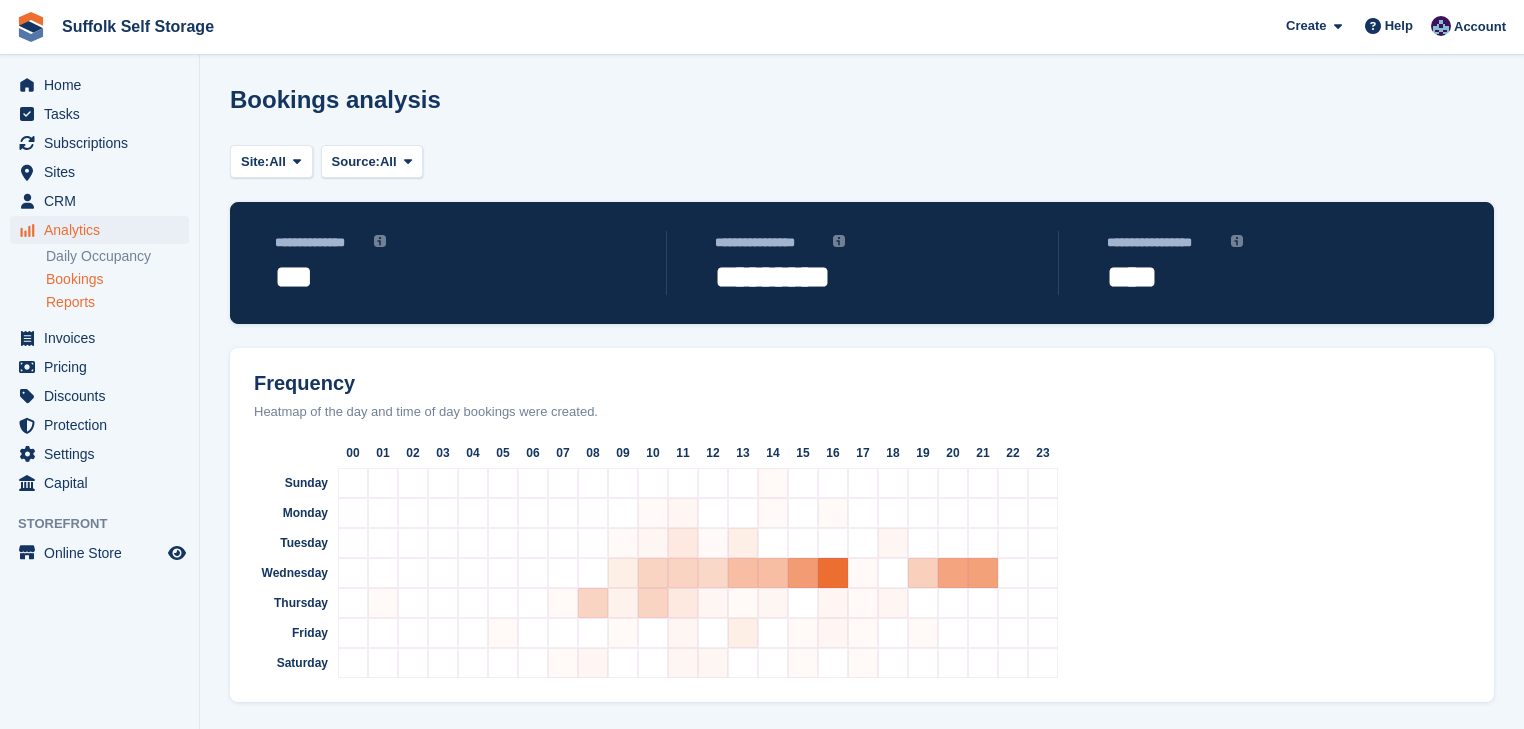 click on "Reports" at bounding box center (117, 302) 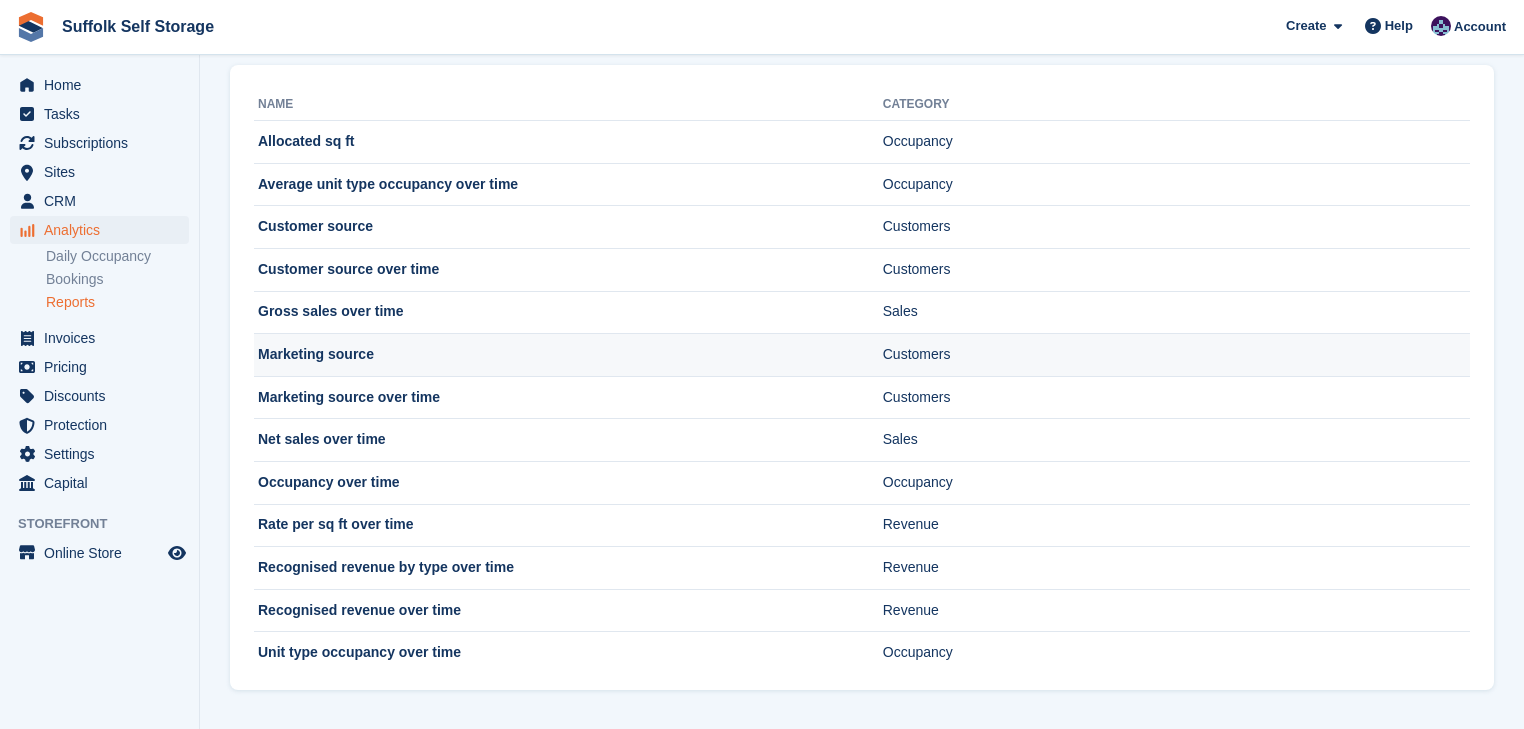 scroll, scrollTop: 0, scrollLeft: 0, axis: both 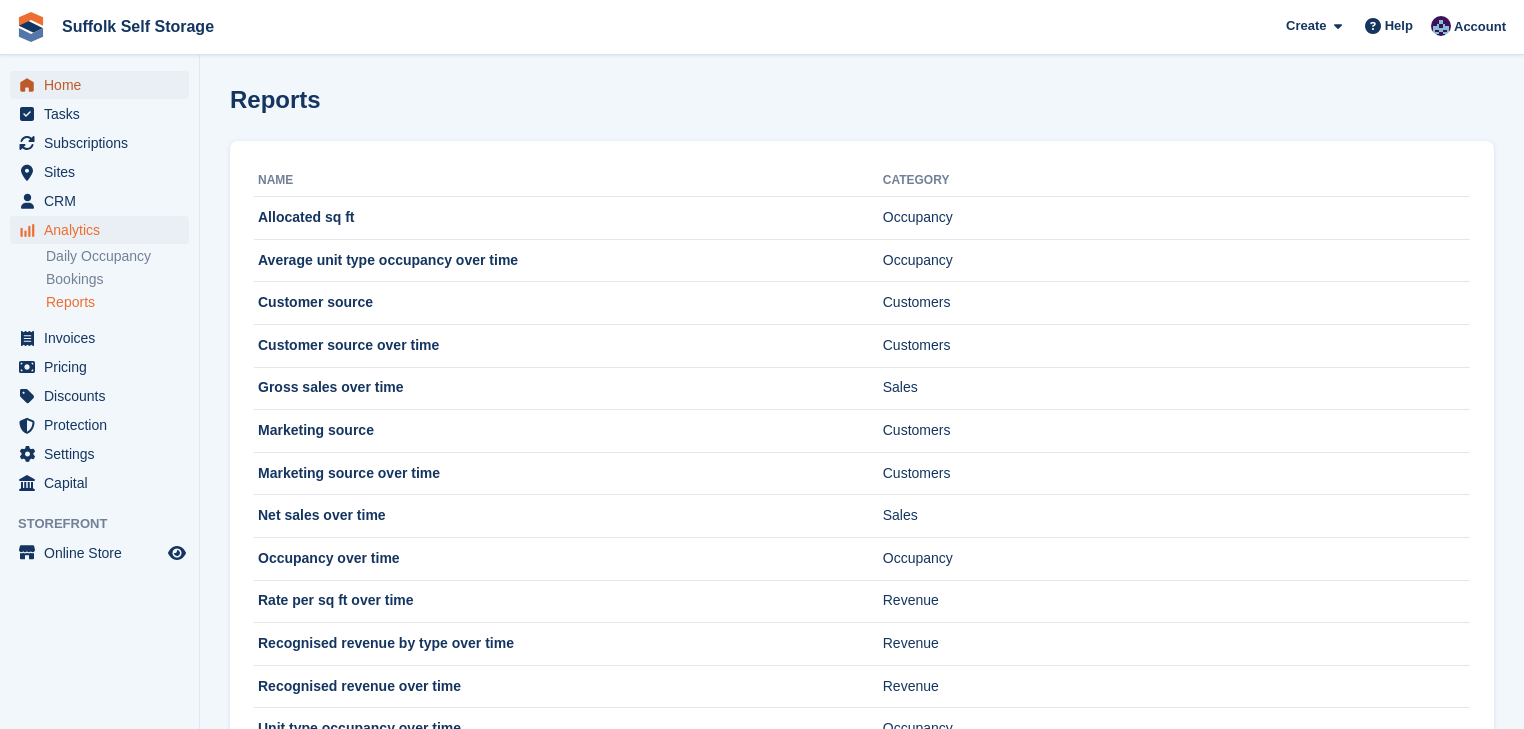 click on "Home" at bounding box center (104, 85) 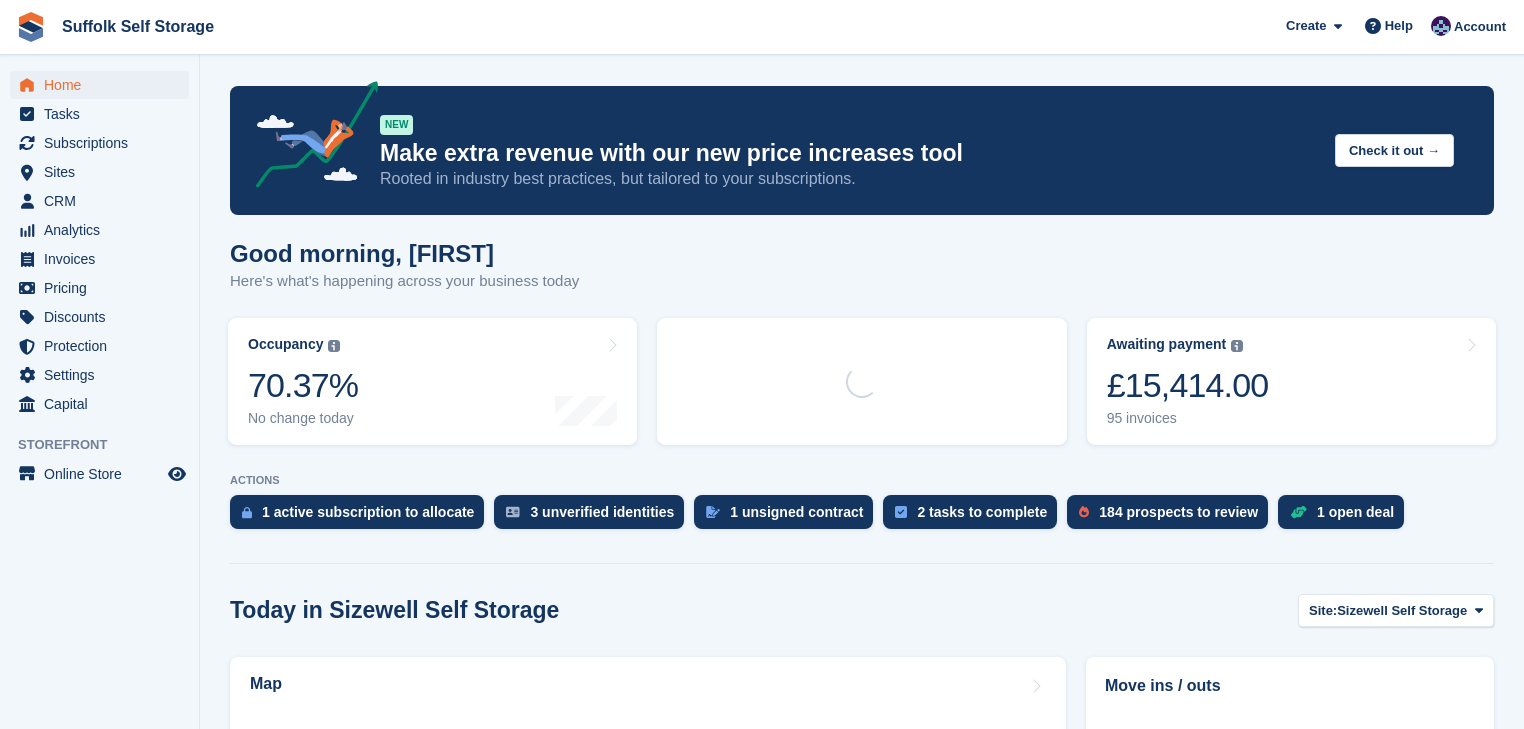 scroll, scrollTop: 0, scrollLeft: 0, axis: both 